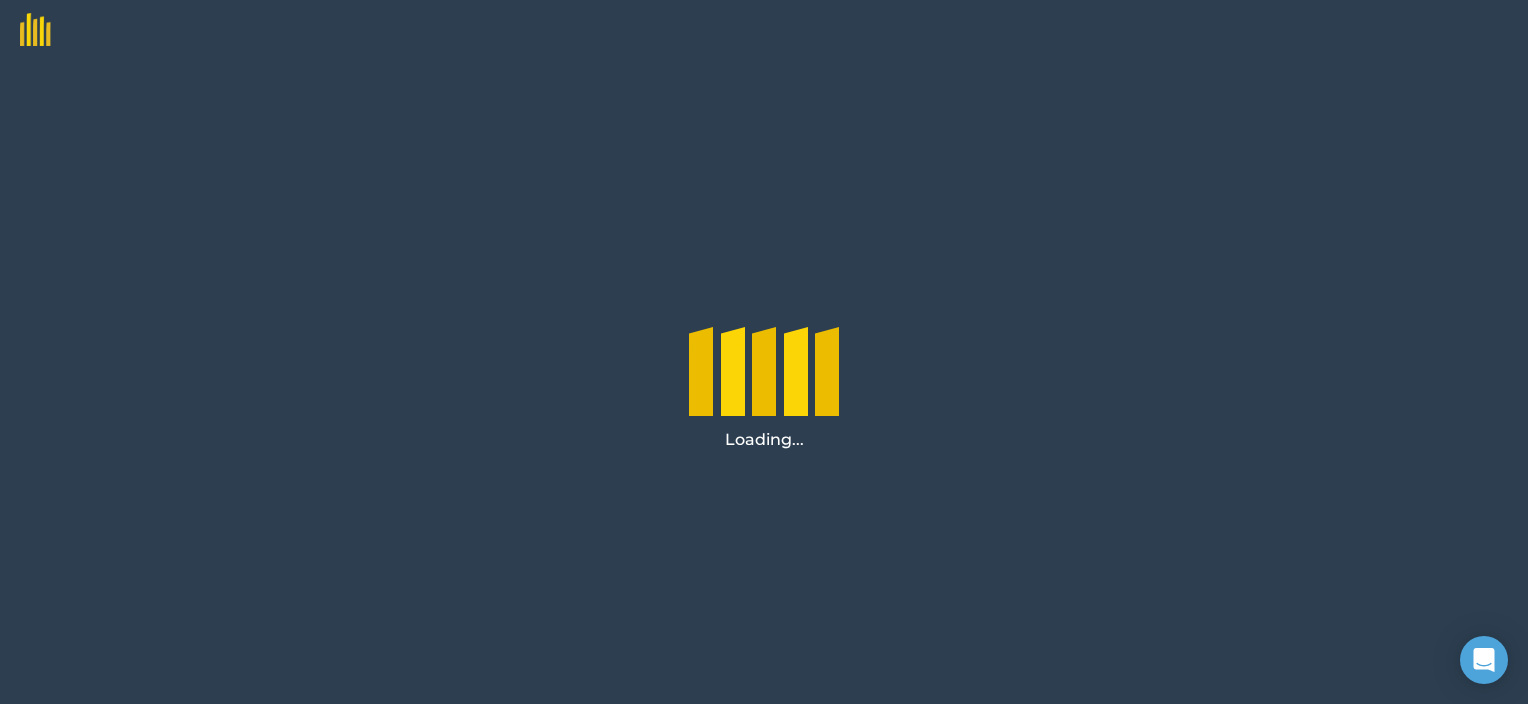 scroll, scrollTop: 0, scrollLeft: 0, axis: both 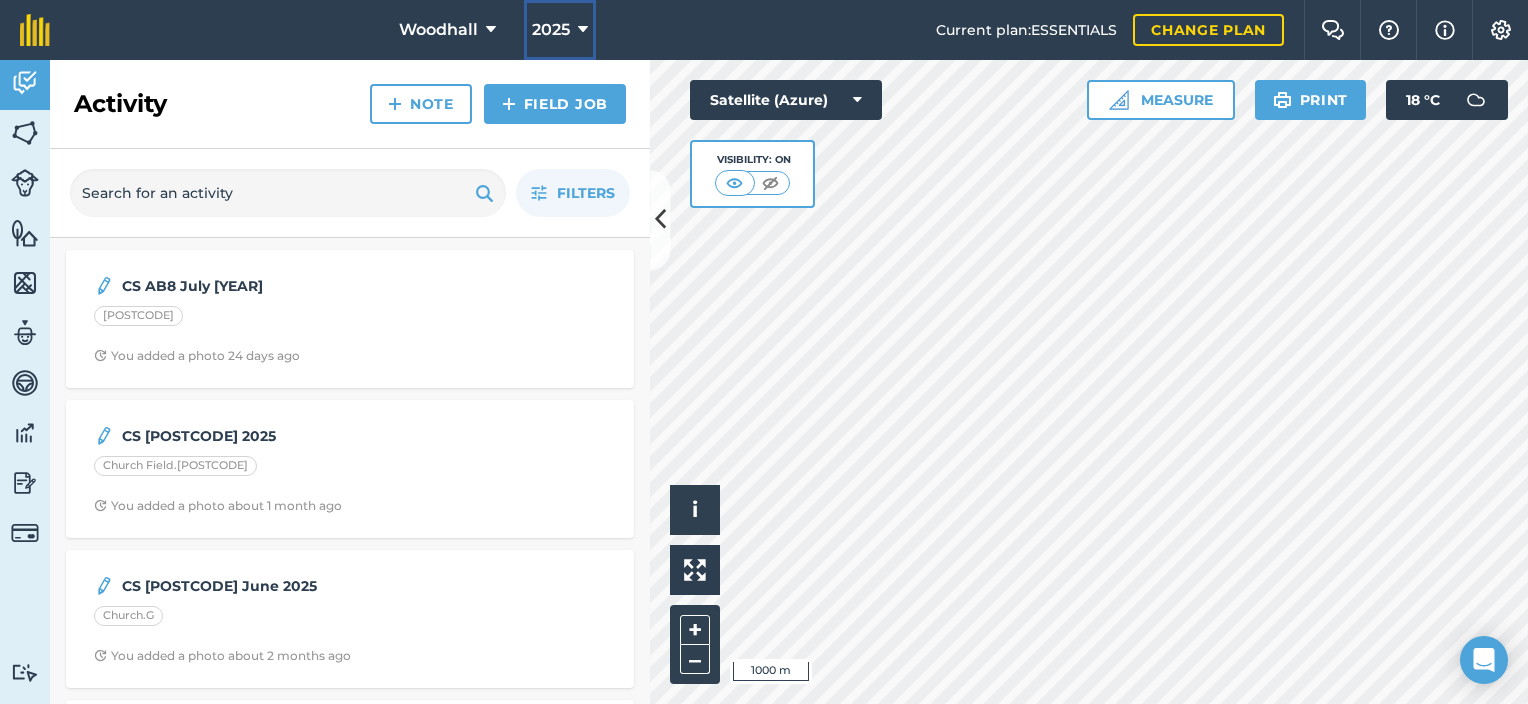 click on "2025" at bounding box center (551, 30) 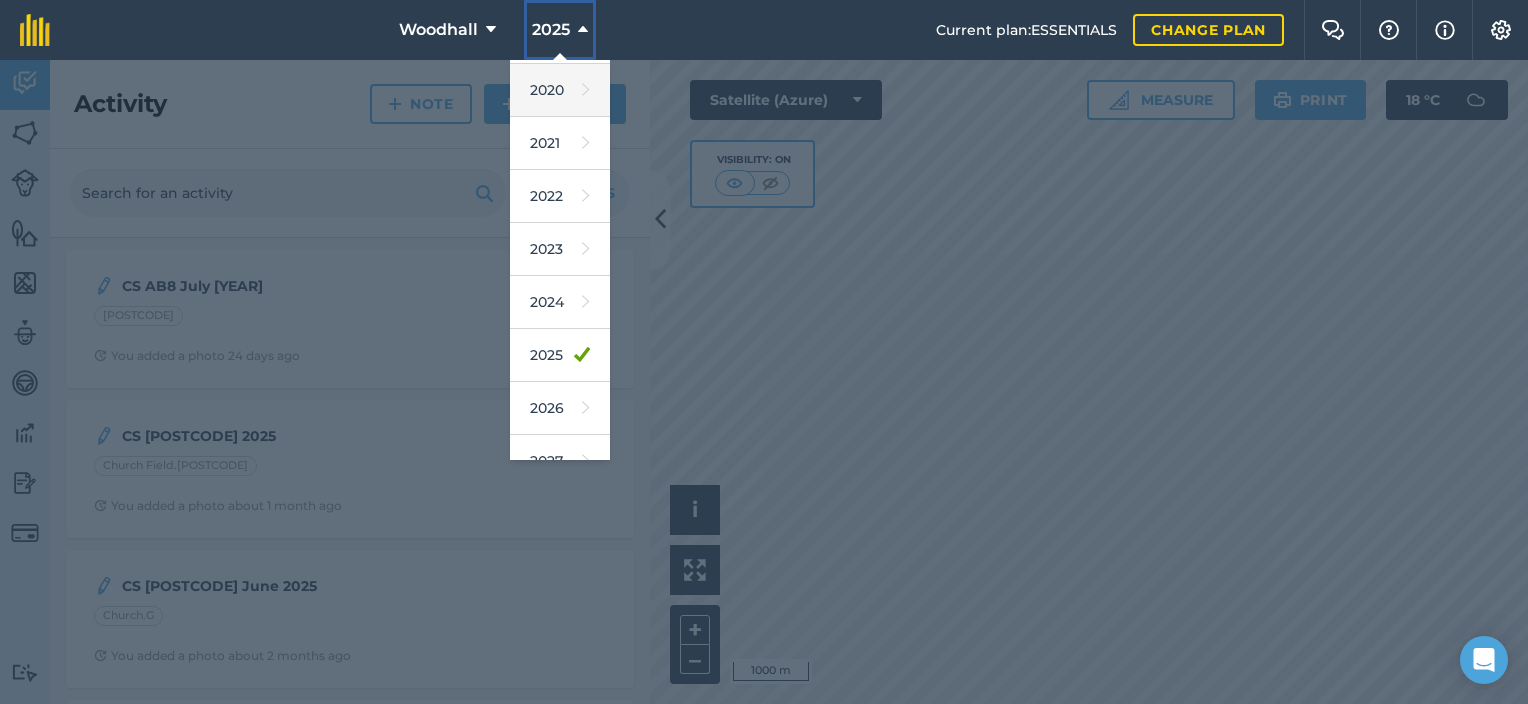 scroll, scrollTop: 180, scrollLeft: 0, axis: vertical 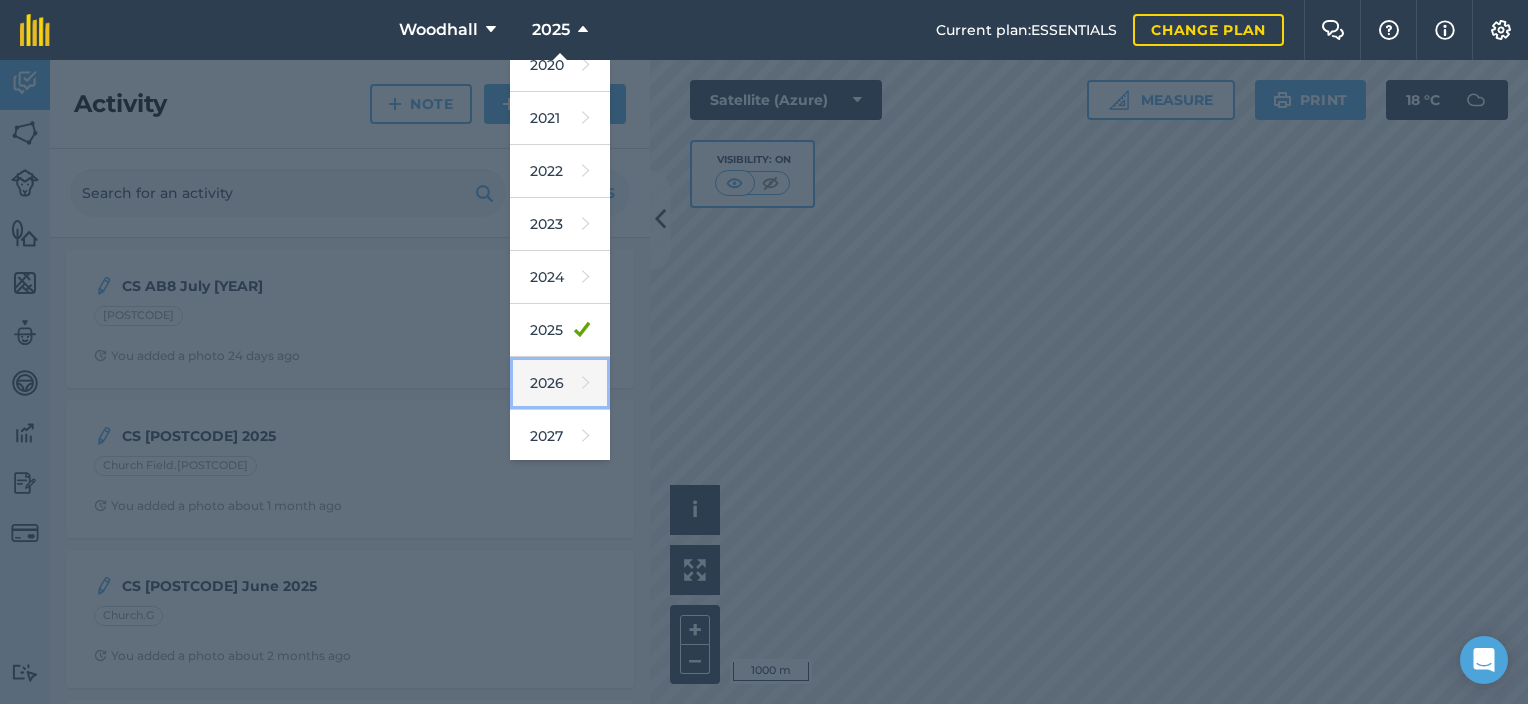 click on "2026" at bounding box center [560, 383] 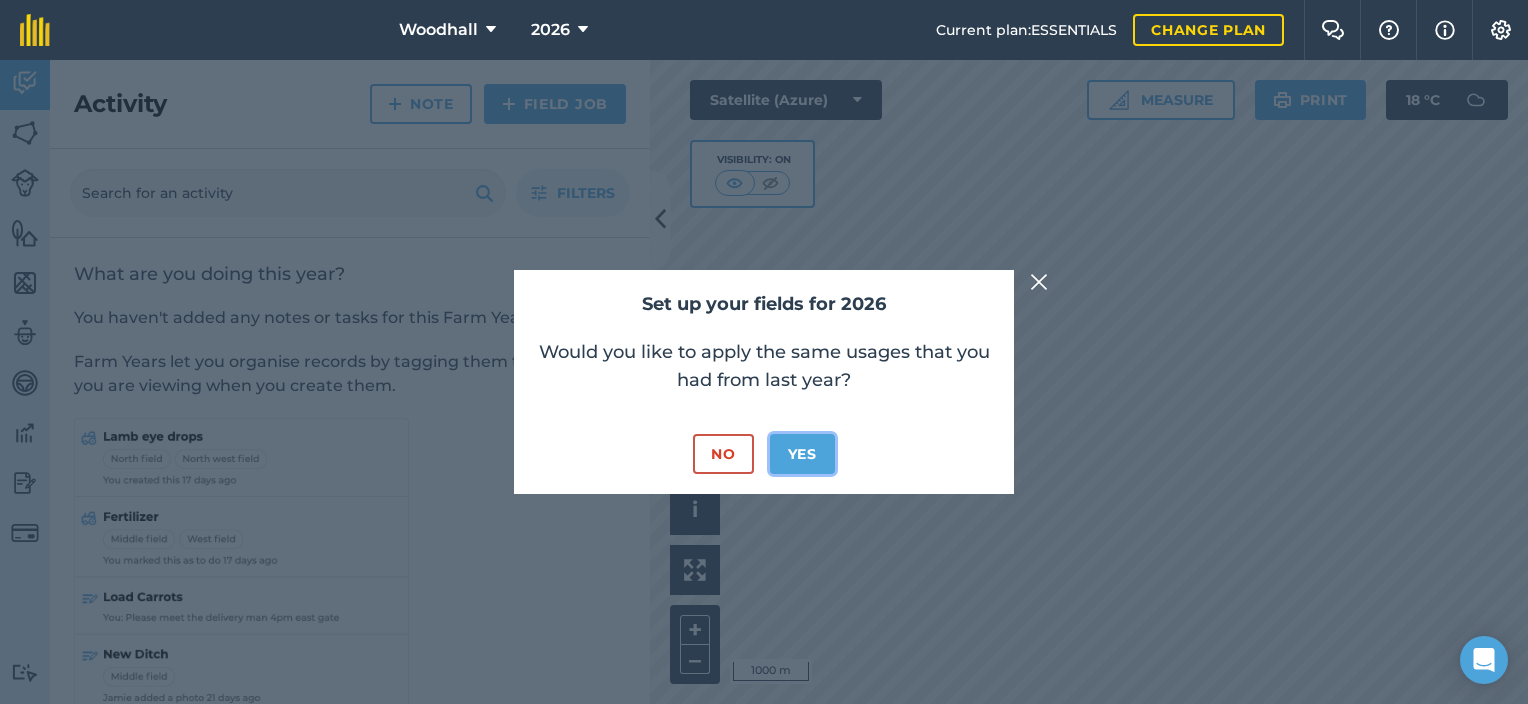click on "Yes" at bounding box center (802, 454) 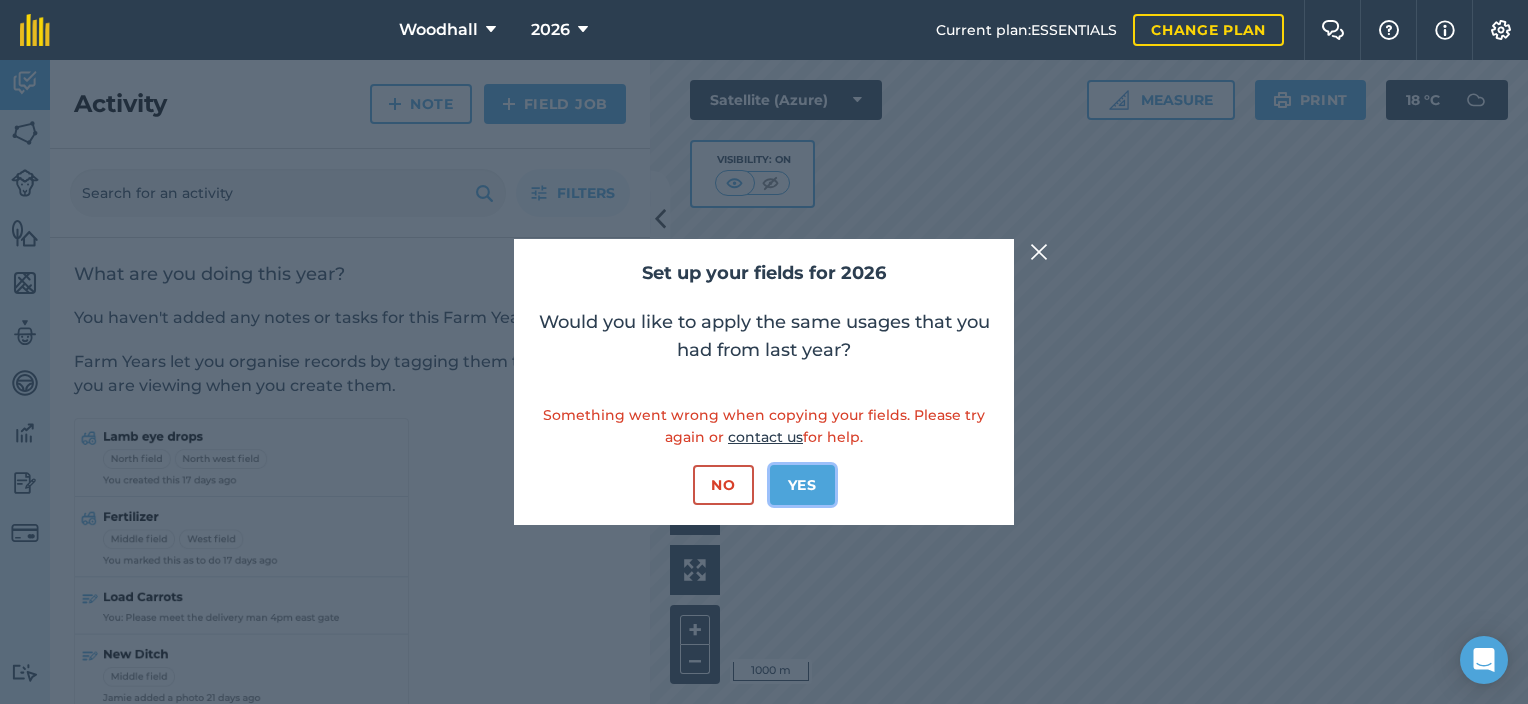 click on "Yes" at bounding box center (802, 485) 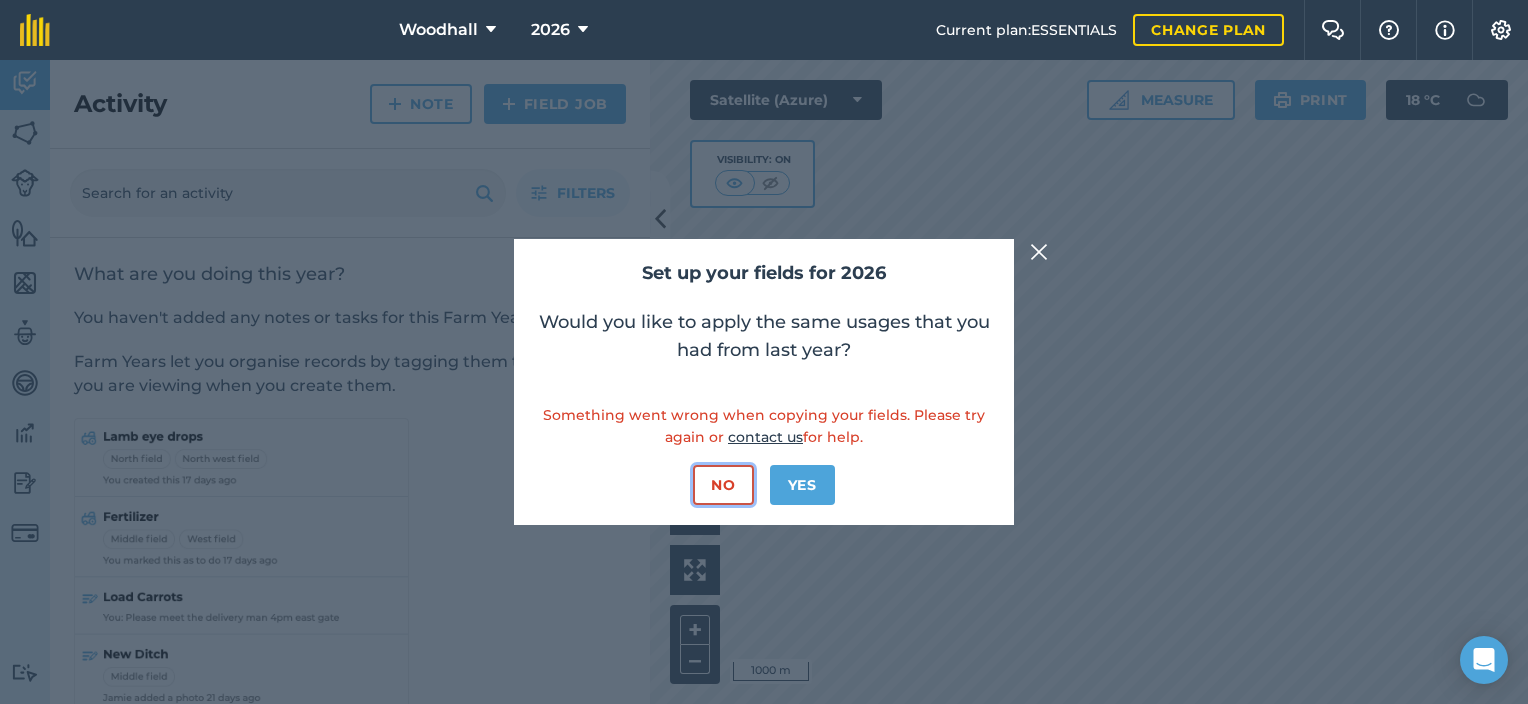 click on "No" at bounding box center [723, 485] 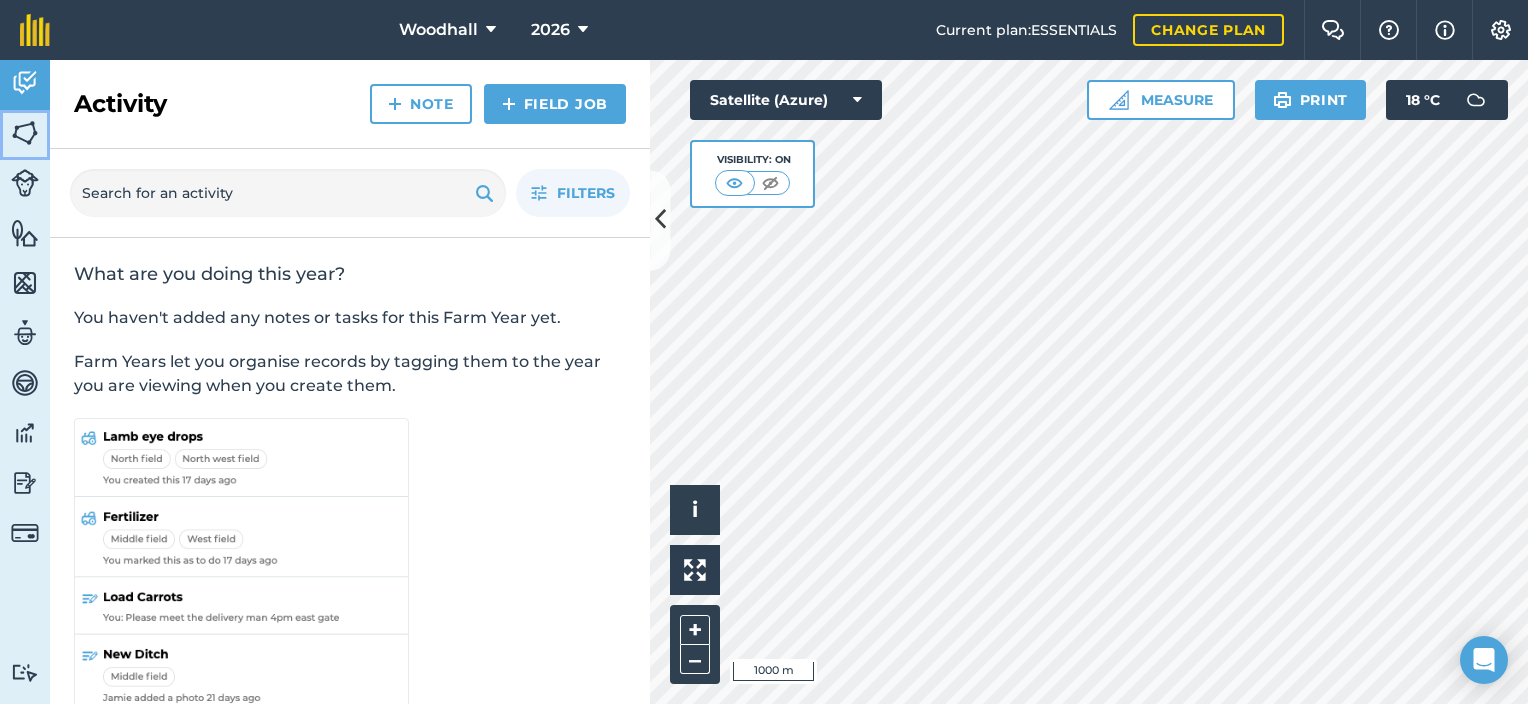 click at bounding box center [25, 133] 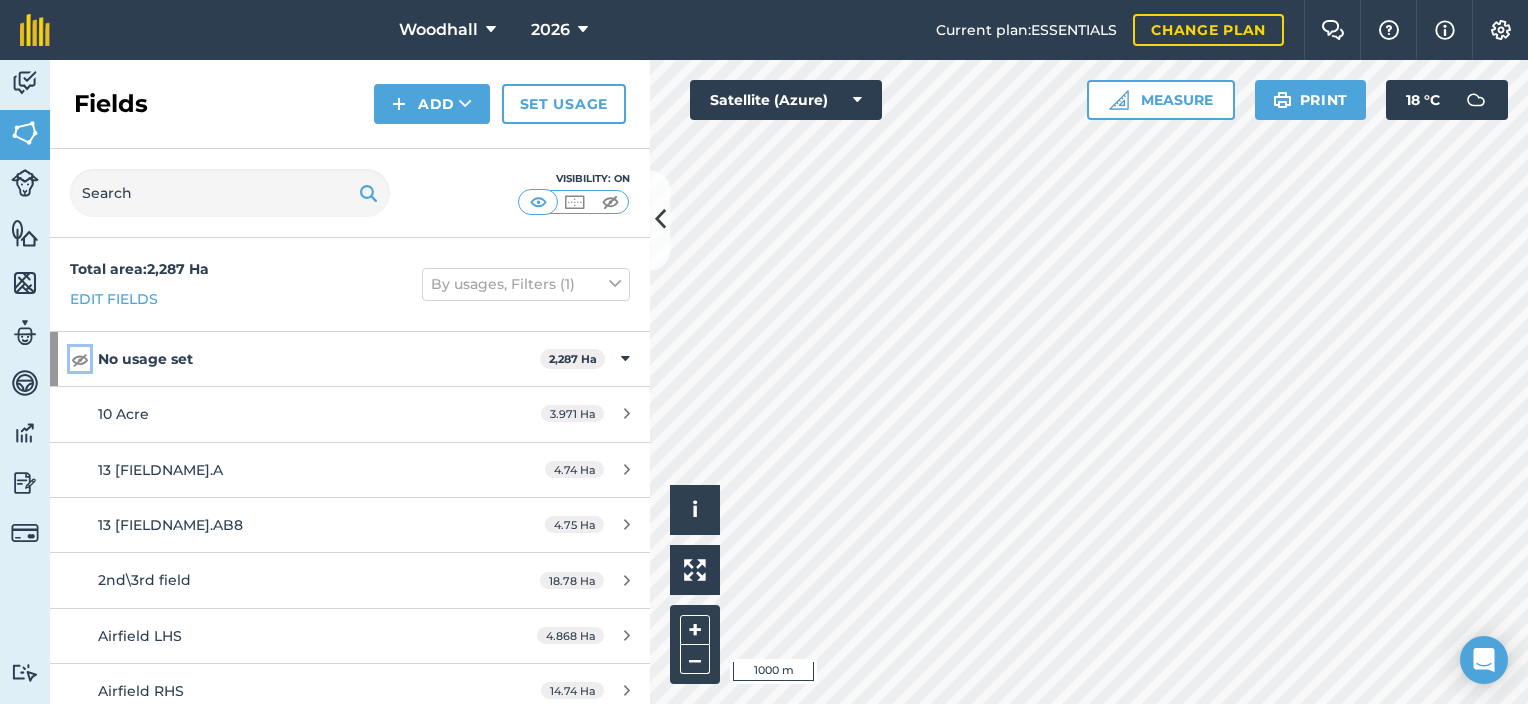 click at bounding box center [80, 359] 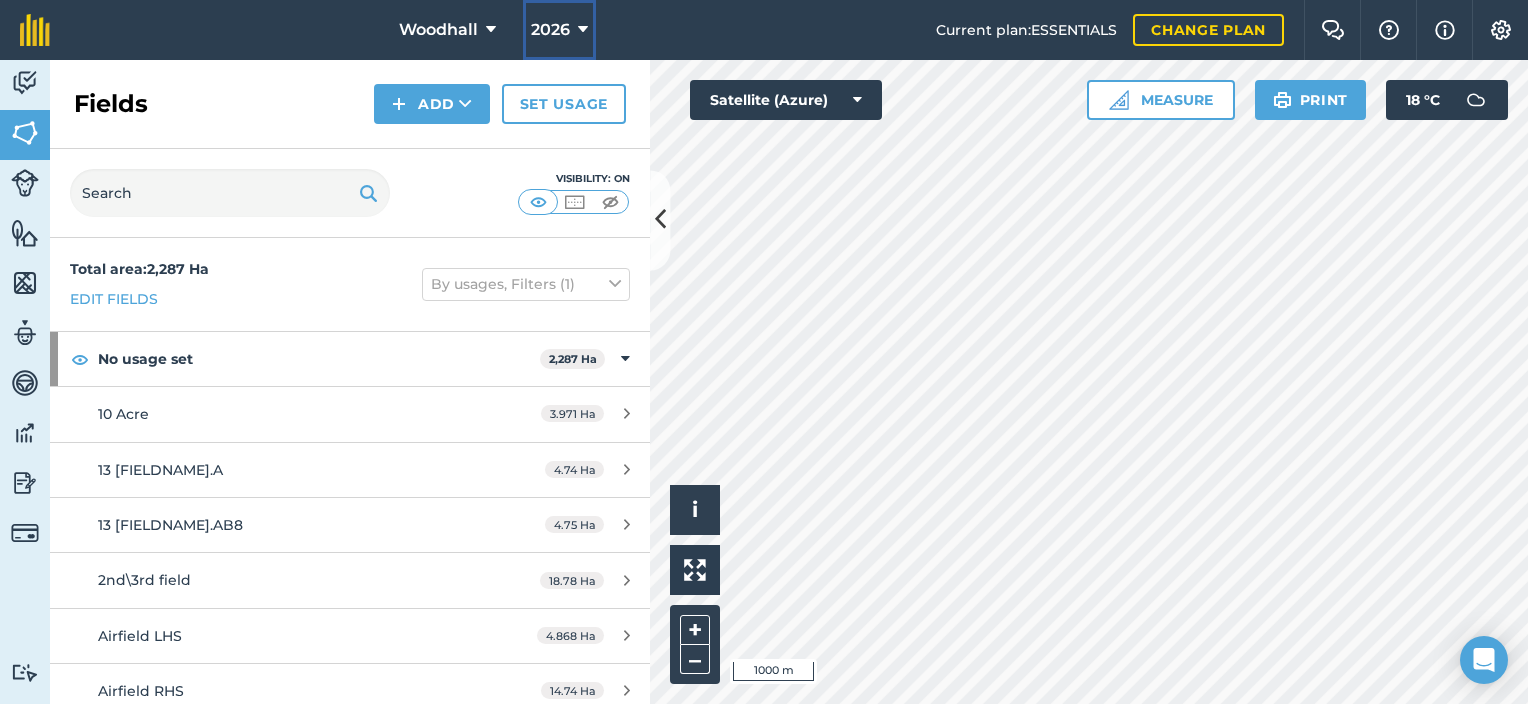 click on "2026" at bounding box center [550, 30] 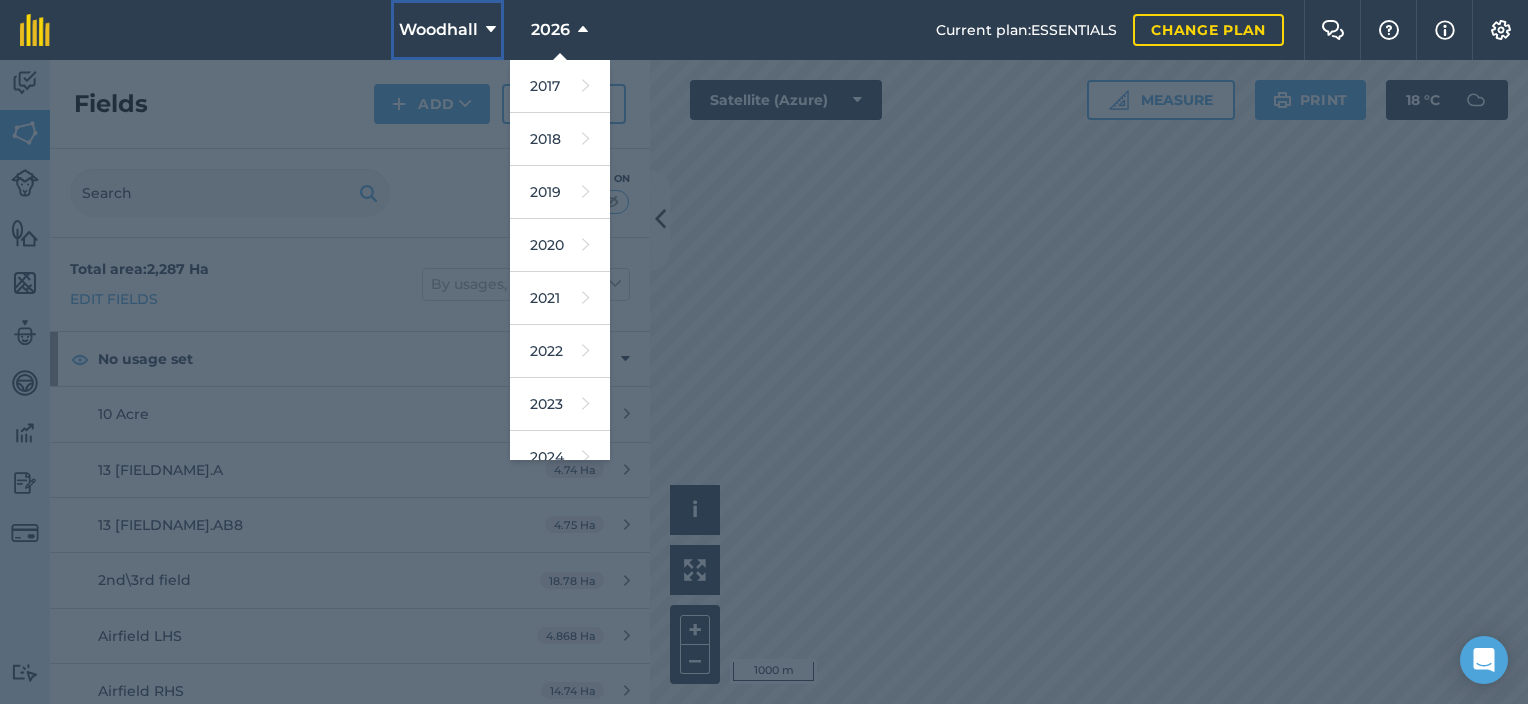 click on "Woodhall" at bounding box center [438, 30] 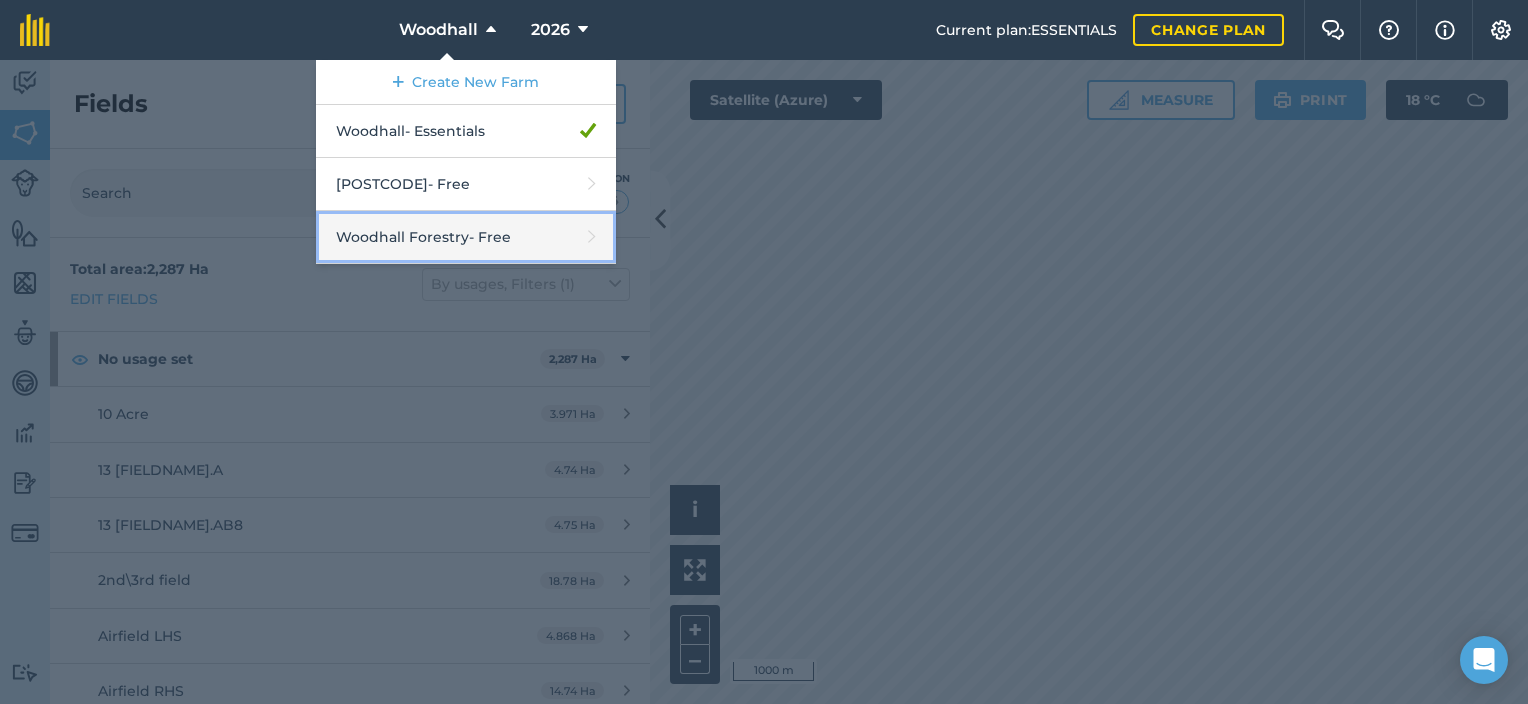 click on "Woodhall Forestry  - Free" at bounding box center [466, 237] 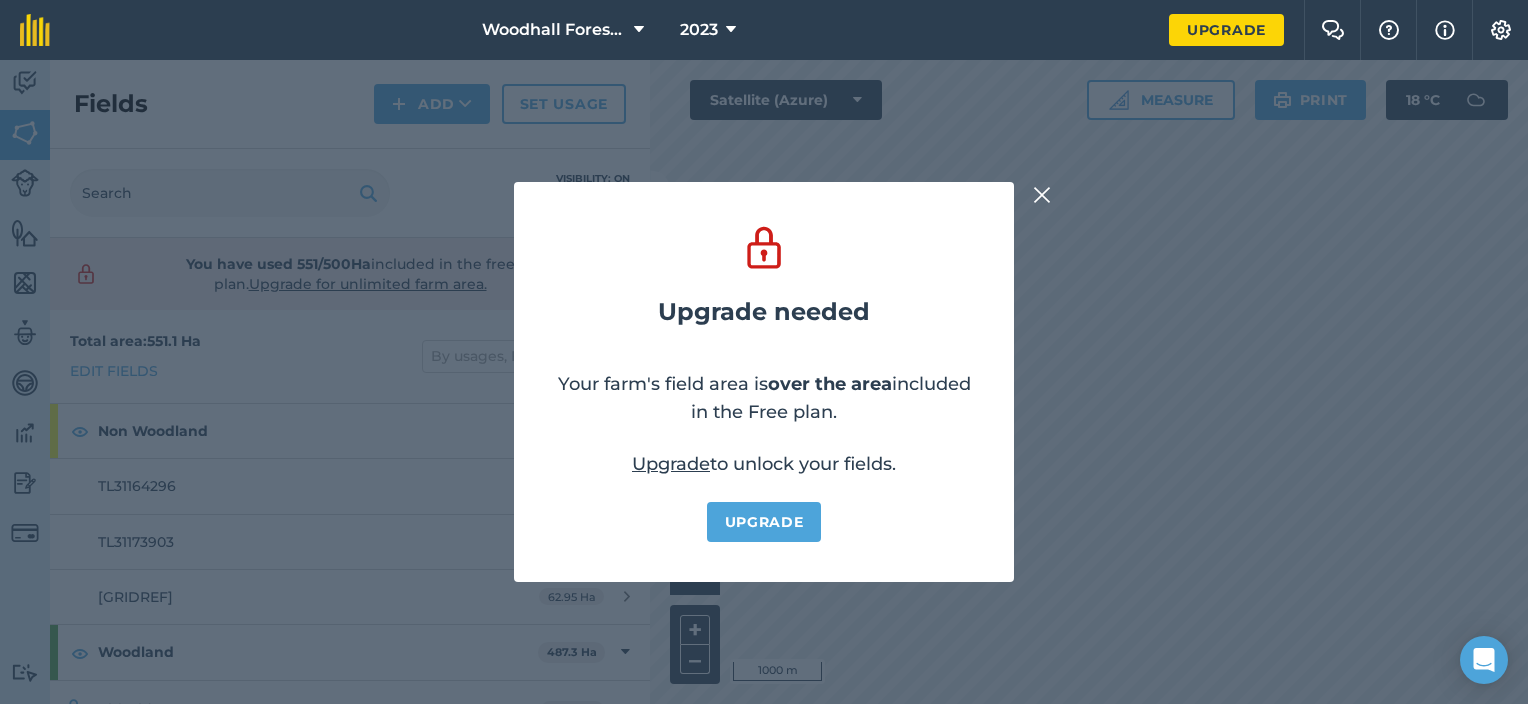 click at bounding box center (1042, 195) 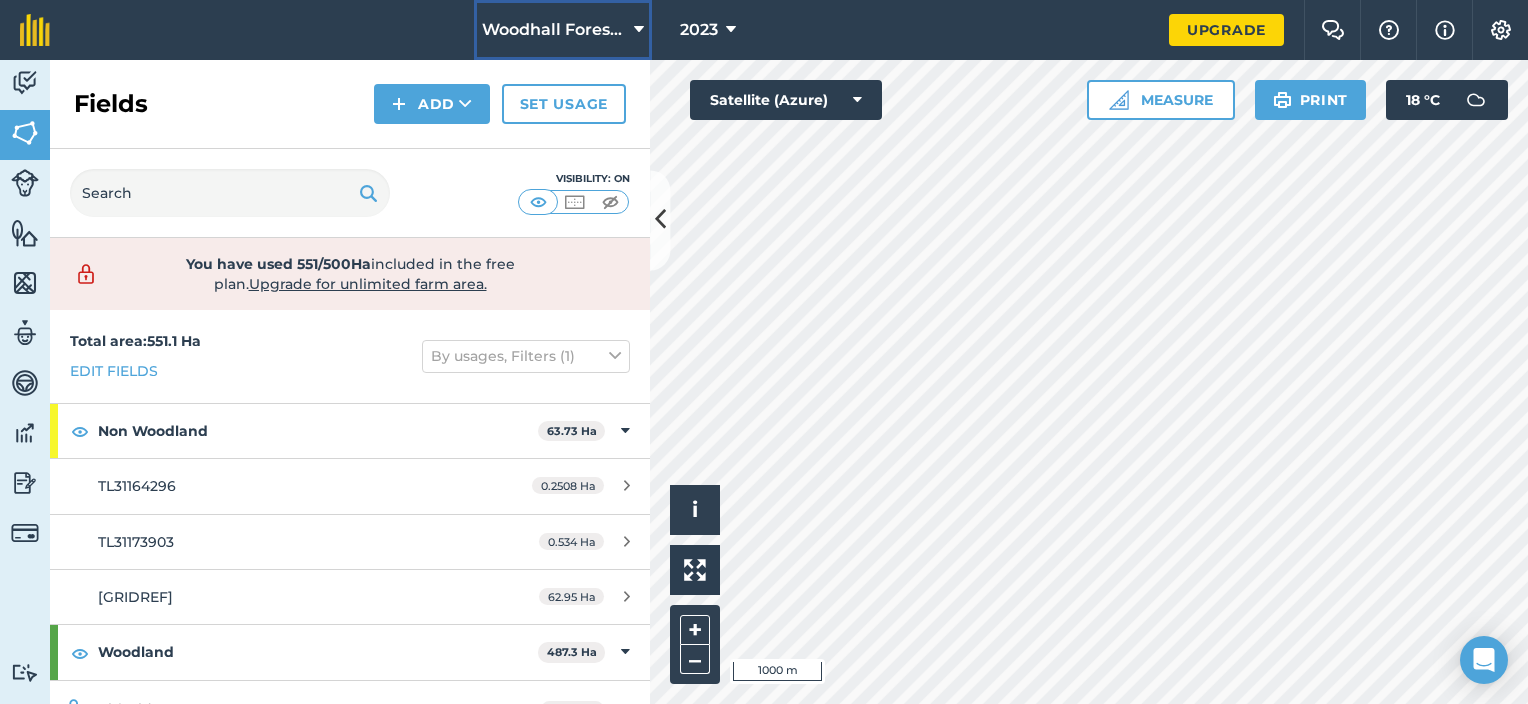 click on "Woodhall Forestry" at bounding box center (554, 30) 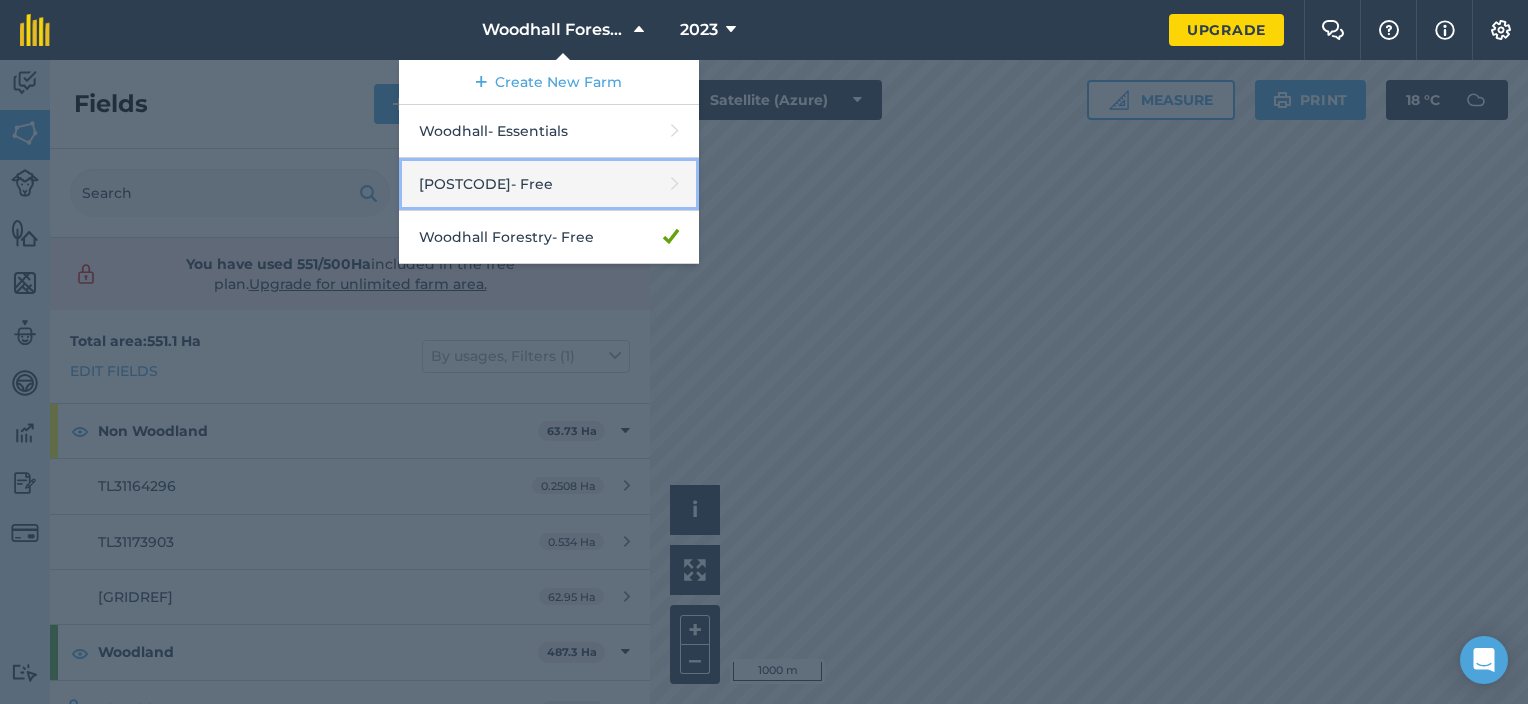click on "[FIELDNAME] - Free" at bounding box center (549, 184) 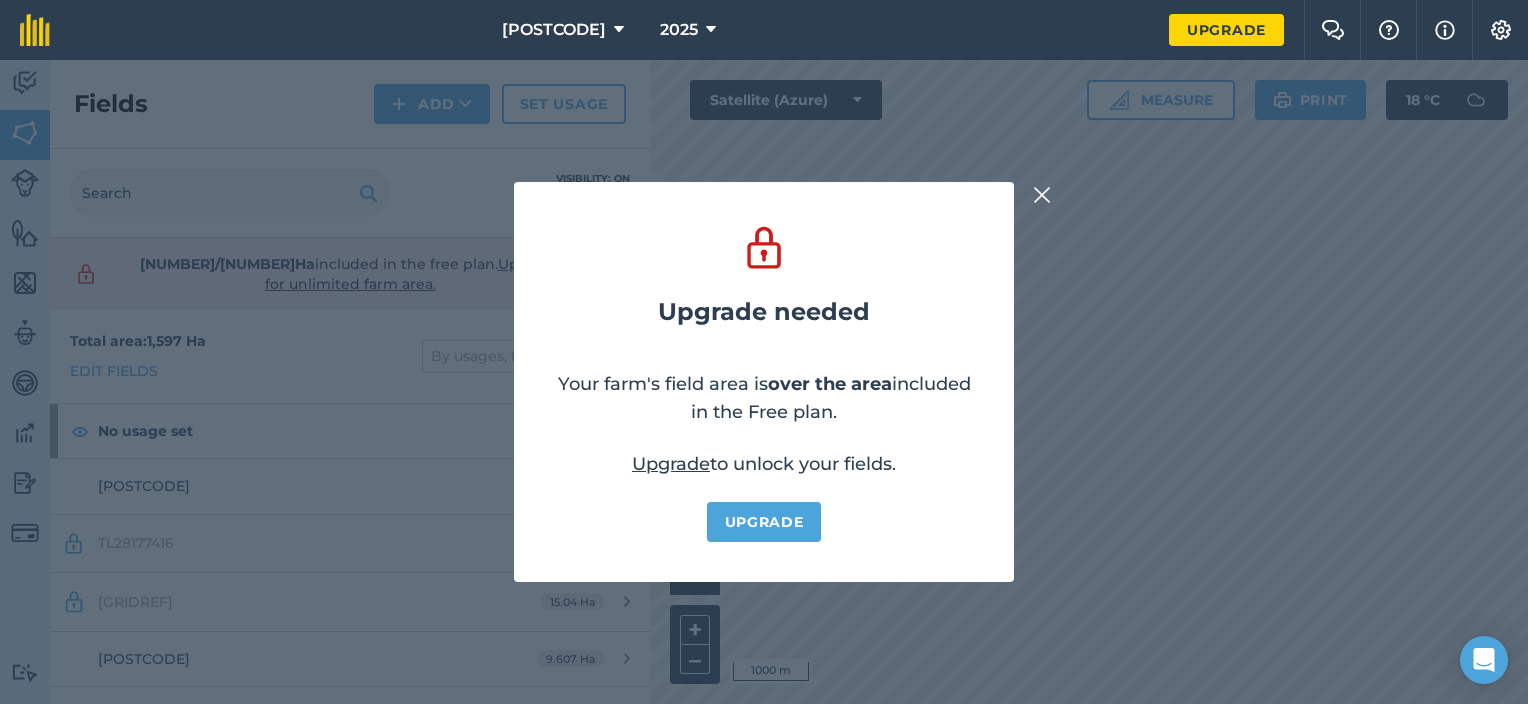 click at bounding box center [1042, 195] 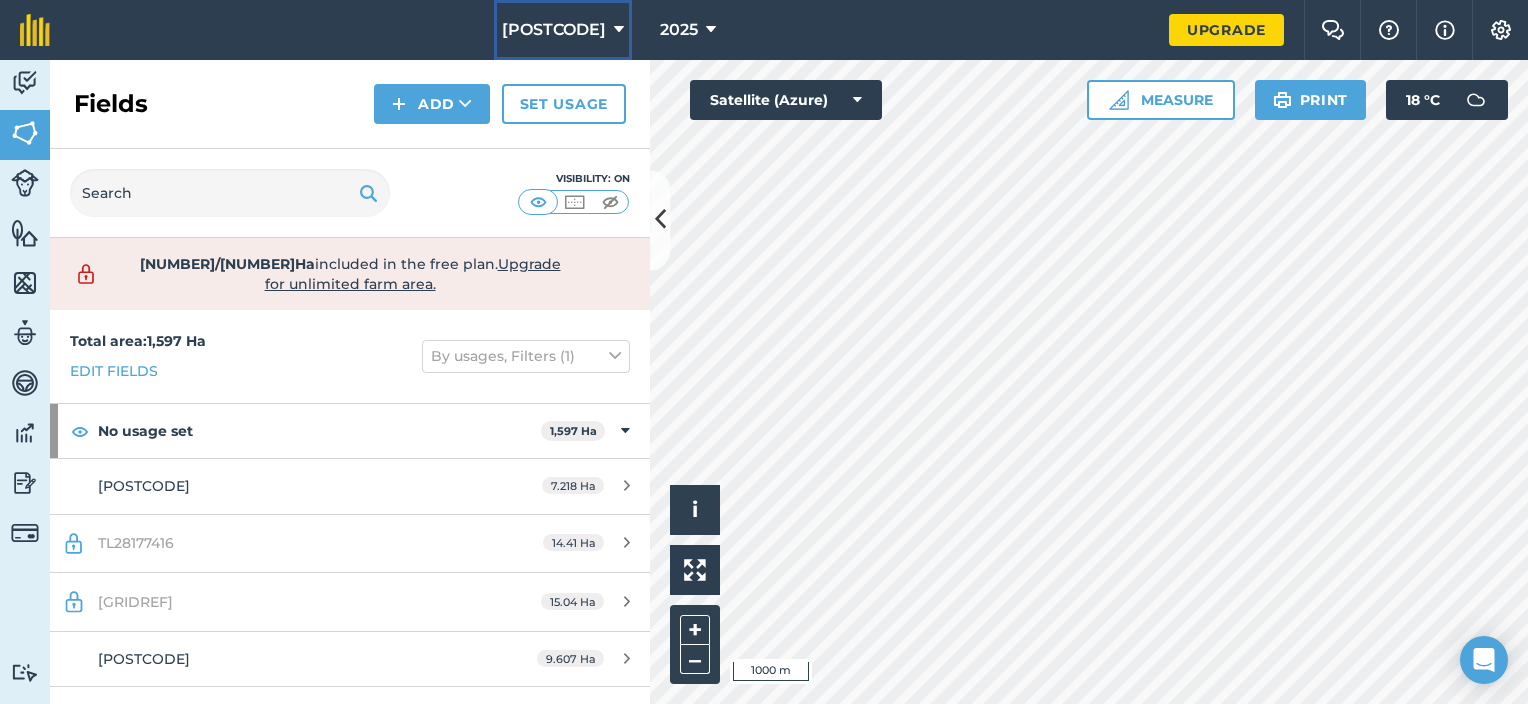 click on "[POSTCODE]" at bounding box center (554, 30) 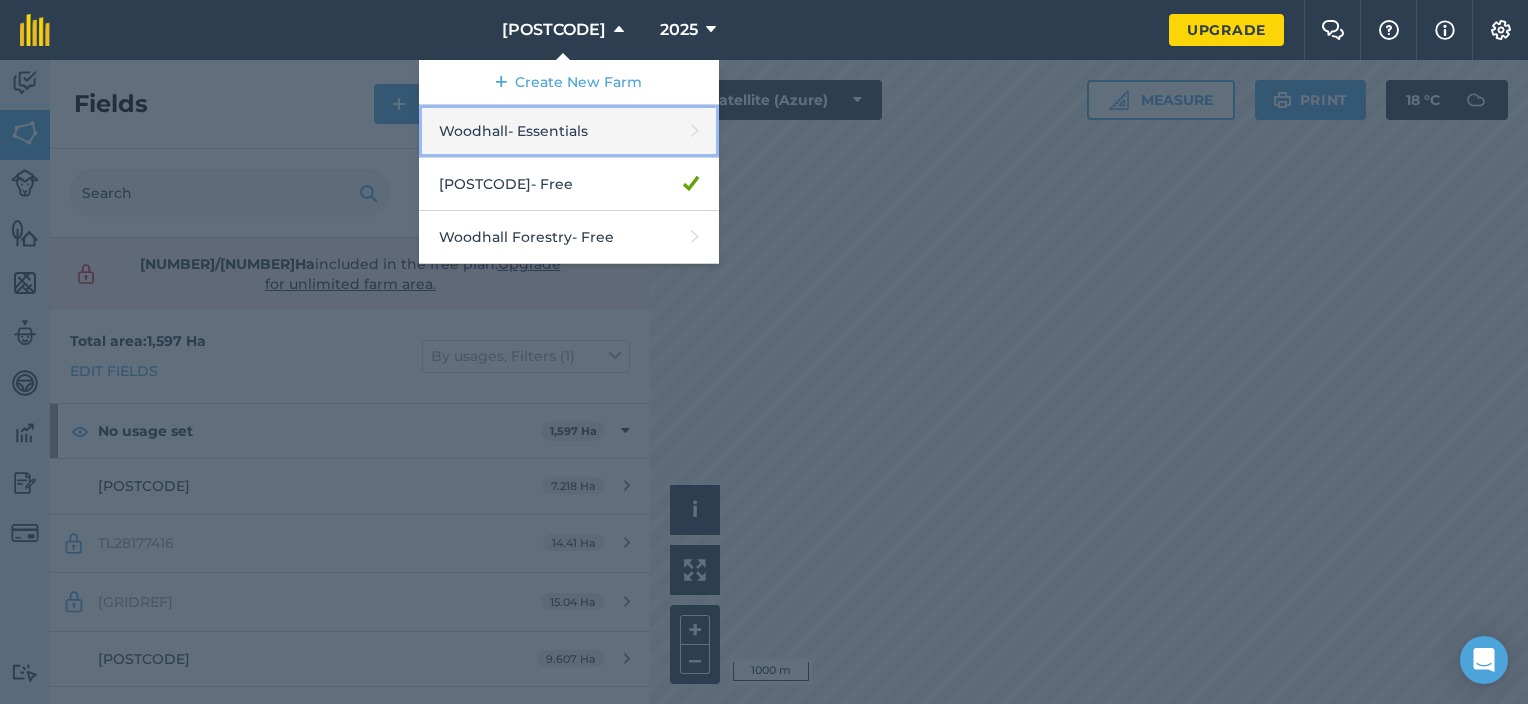 click on "Woodhall - Essentials" at bounding box center [569, 131] 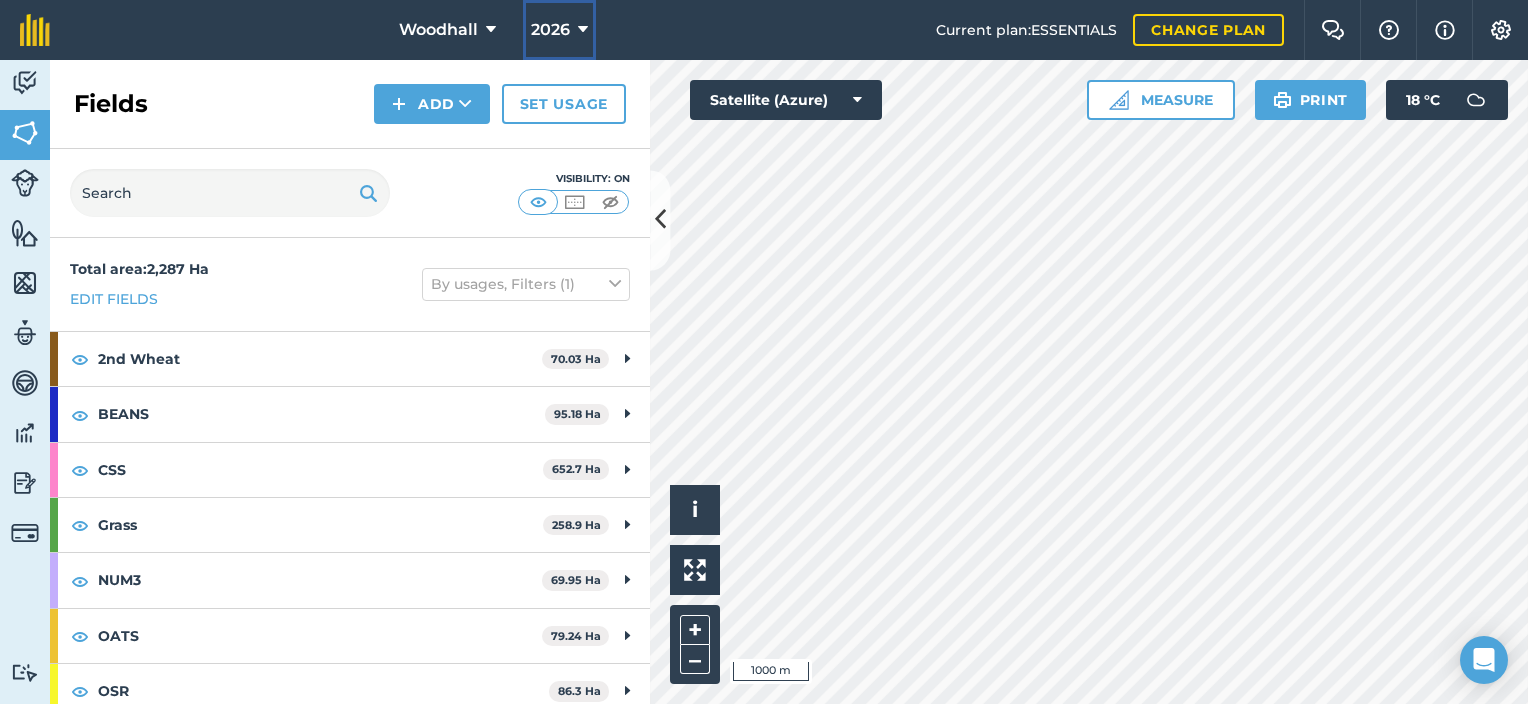 click on "2026" at bounding box center [559, 30] 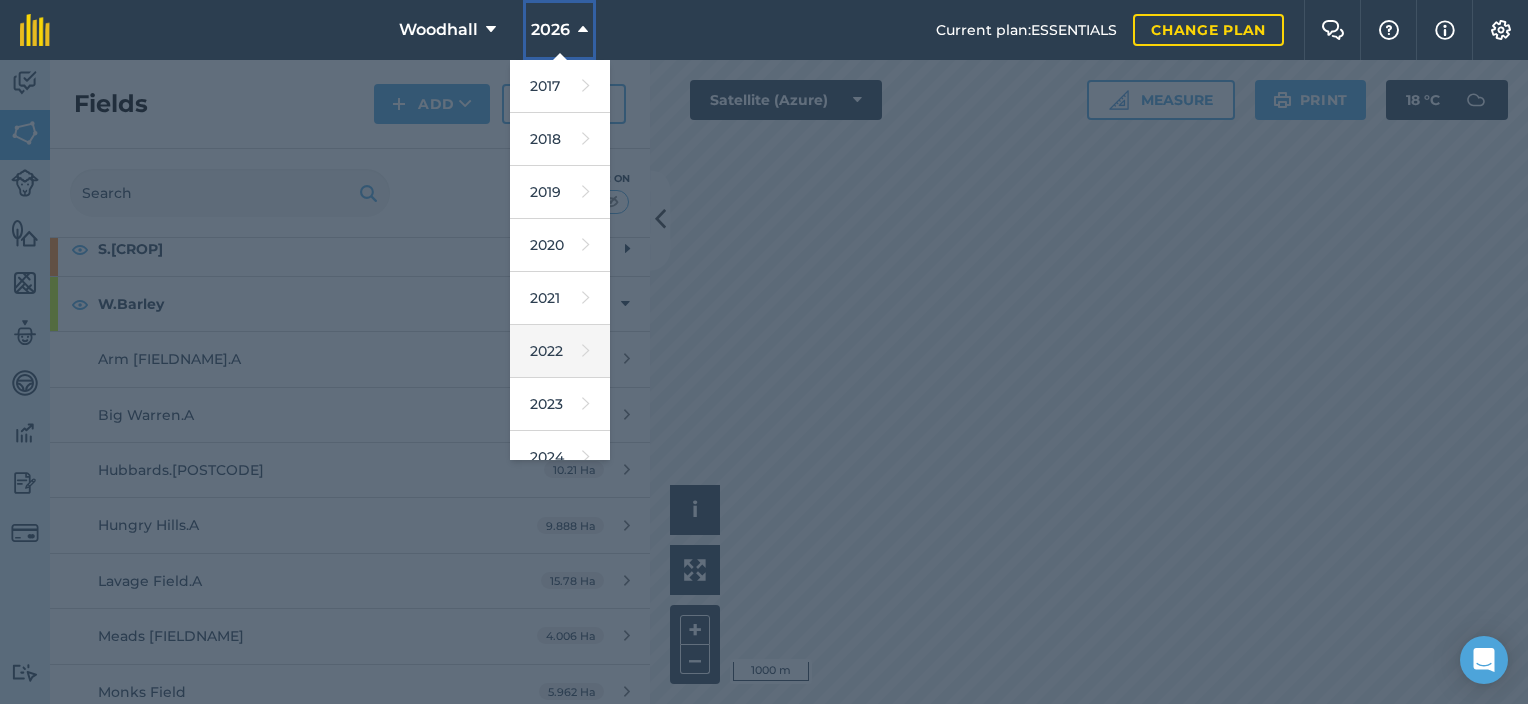 scroll, scrollTop: 500, scrollLeft: 0, axis: vertical 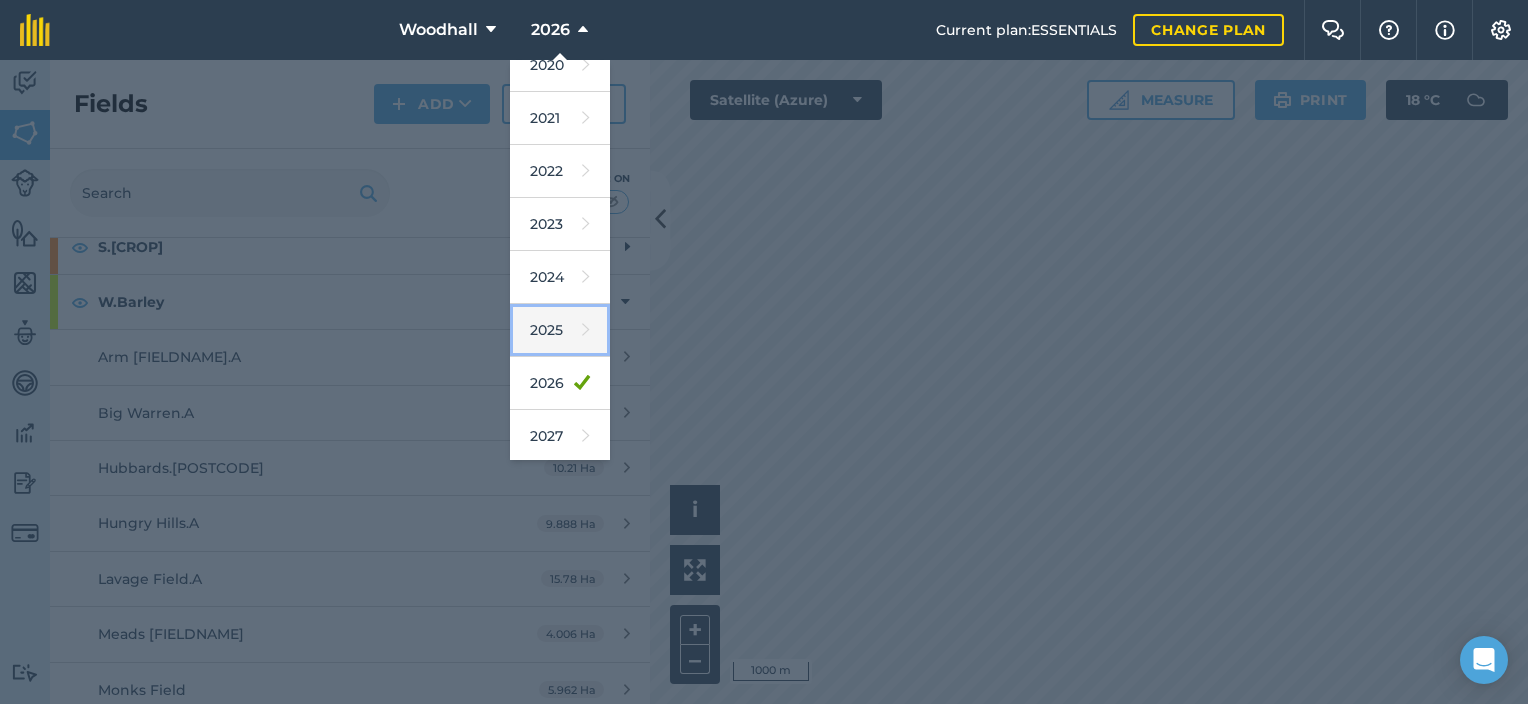 click on "2025" at bounding box center (560, 330) 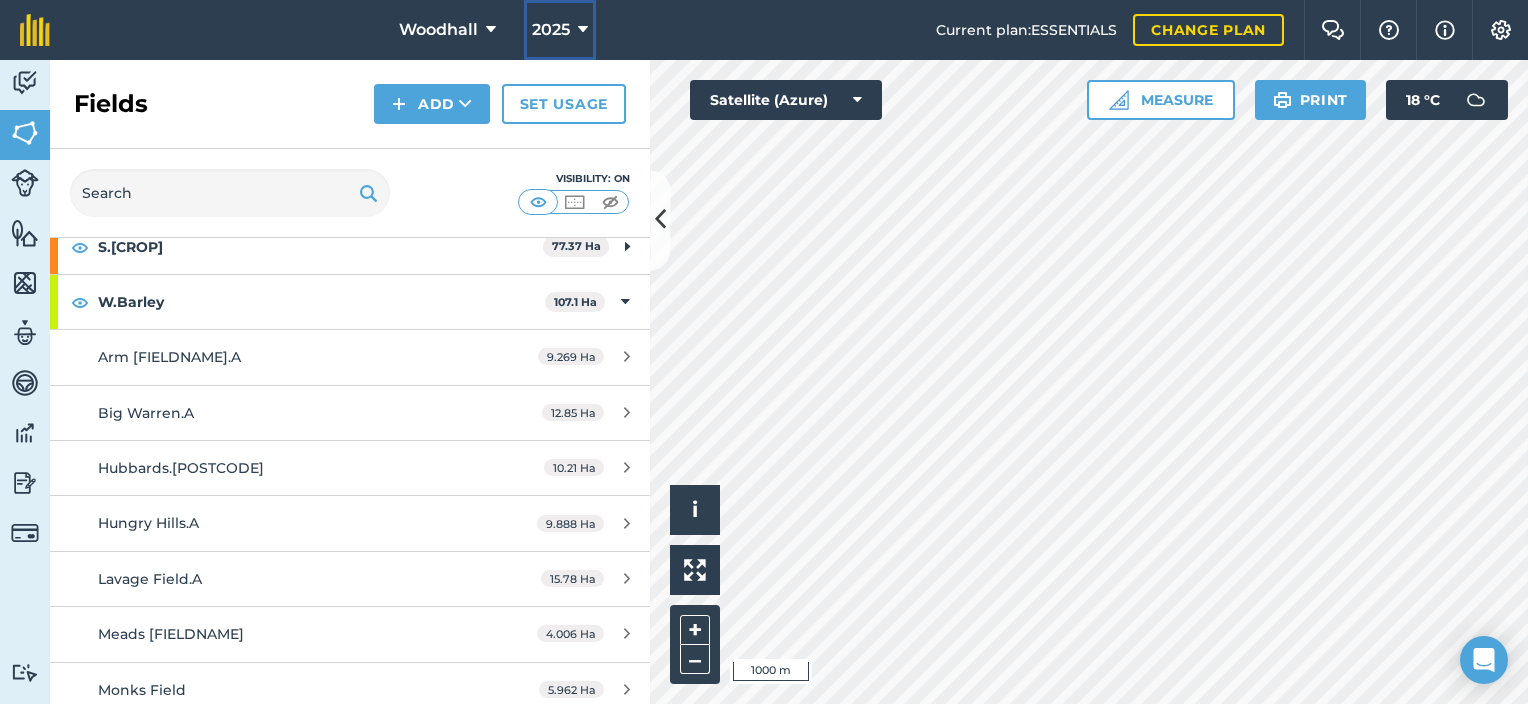 click on "2025" at bounding box center (551, 30) 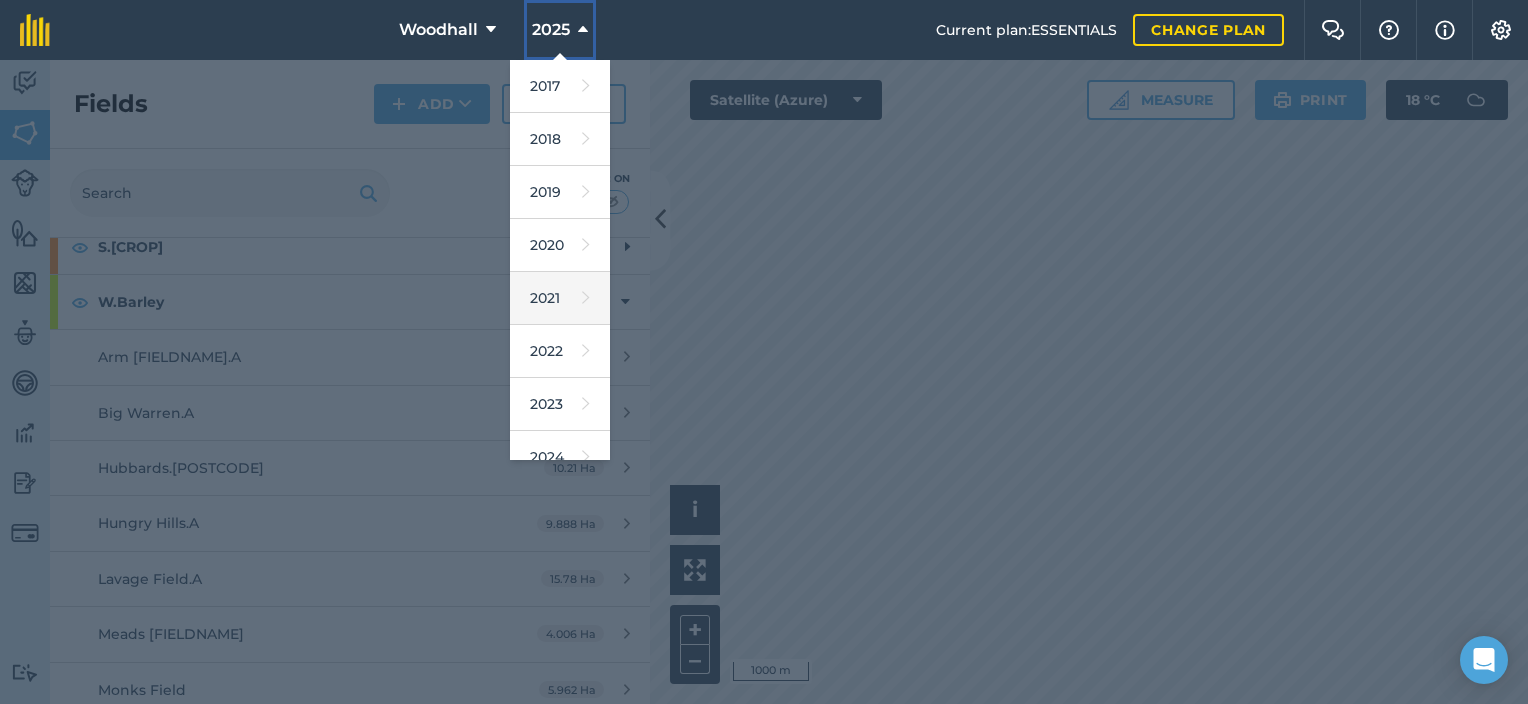 scroll, scrollTop: 180, scrollLeft: 0, axis: vertical 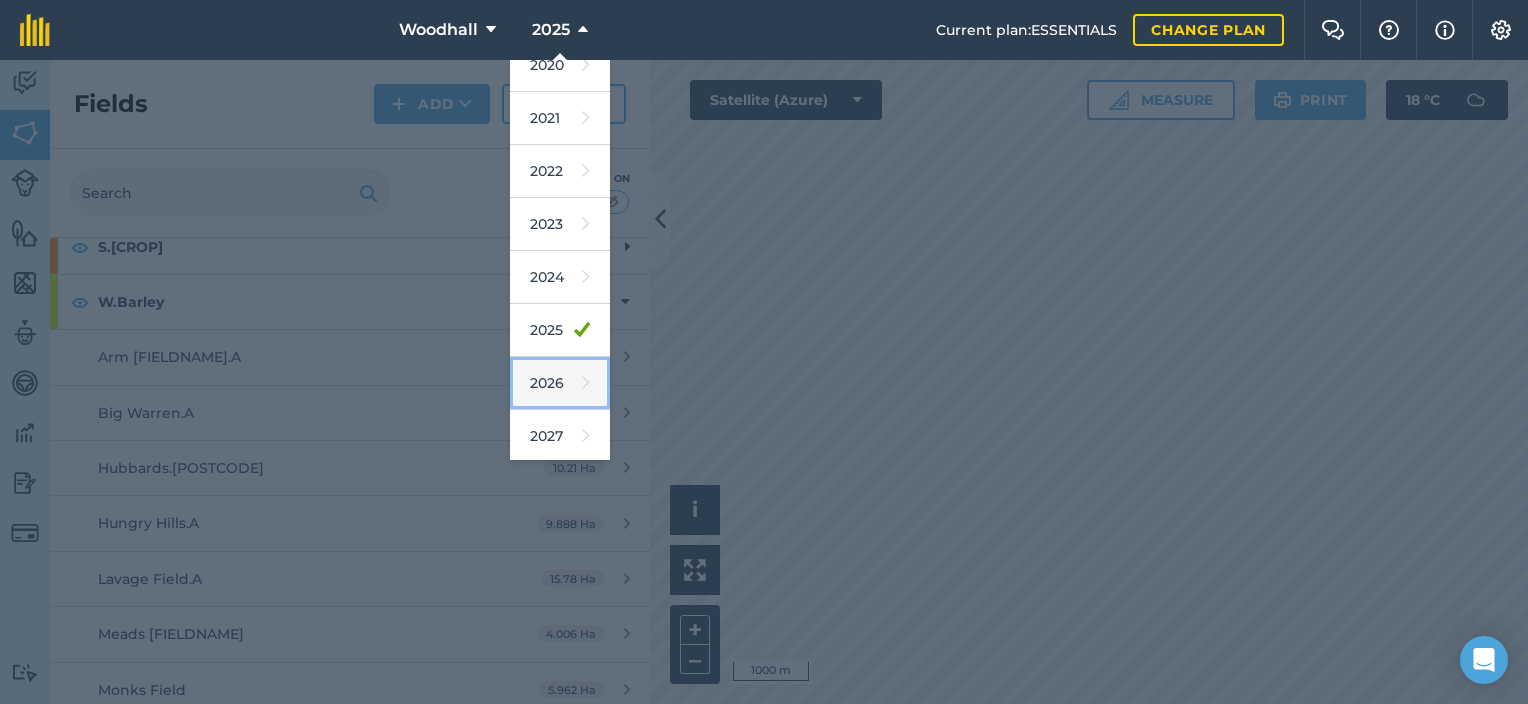 click at bounding box center [586, 383] 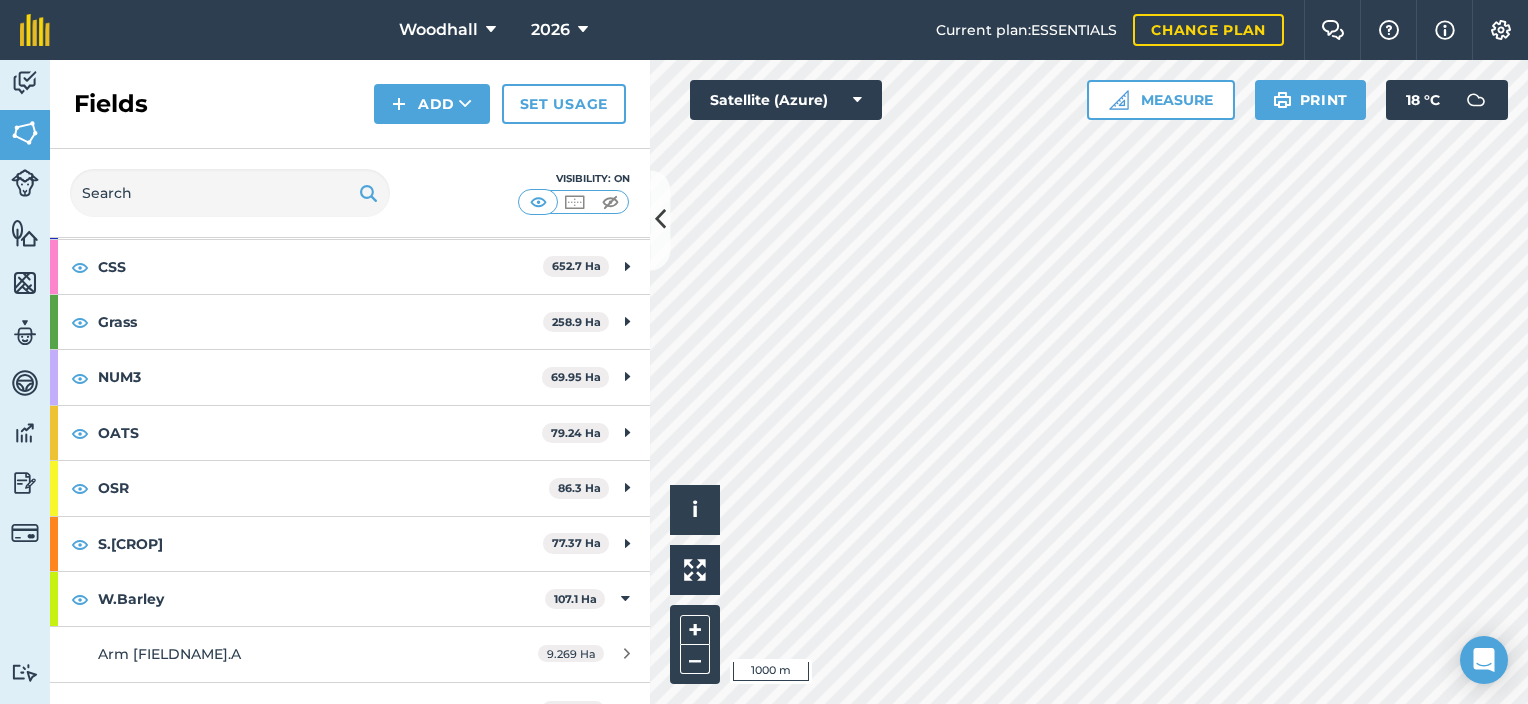 scroll, scrollTop: 0, scrollLeft: 0, axis: both 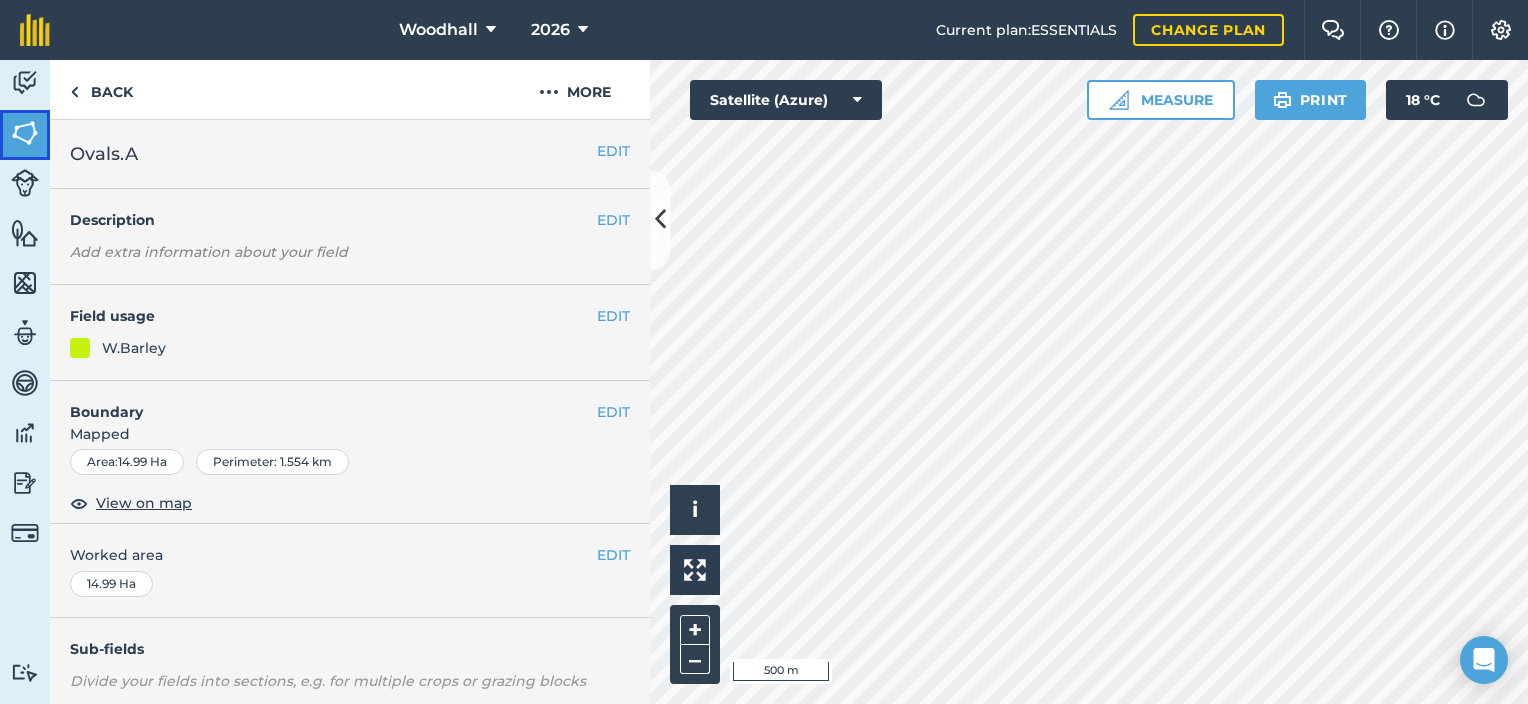 click at bounding box center [25, 133] 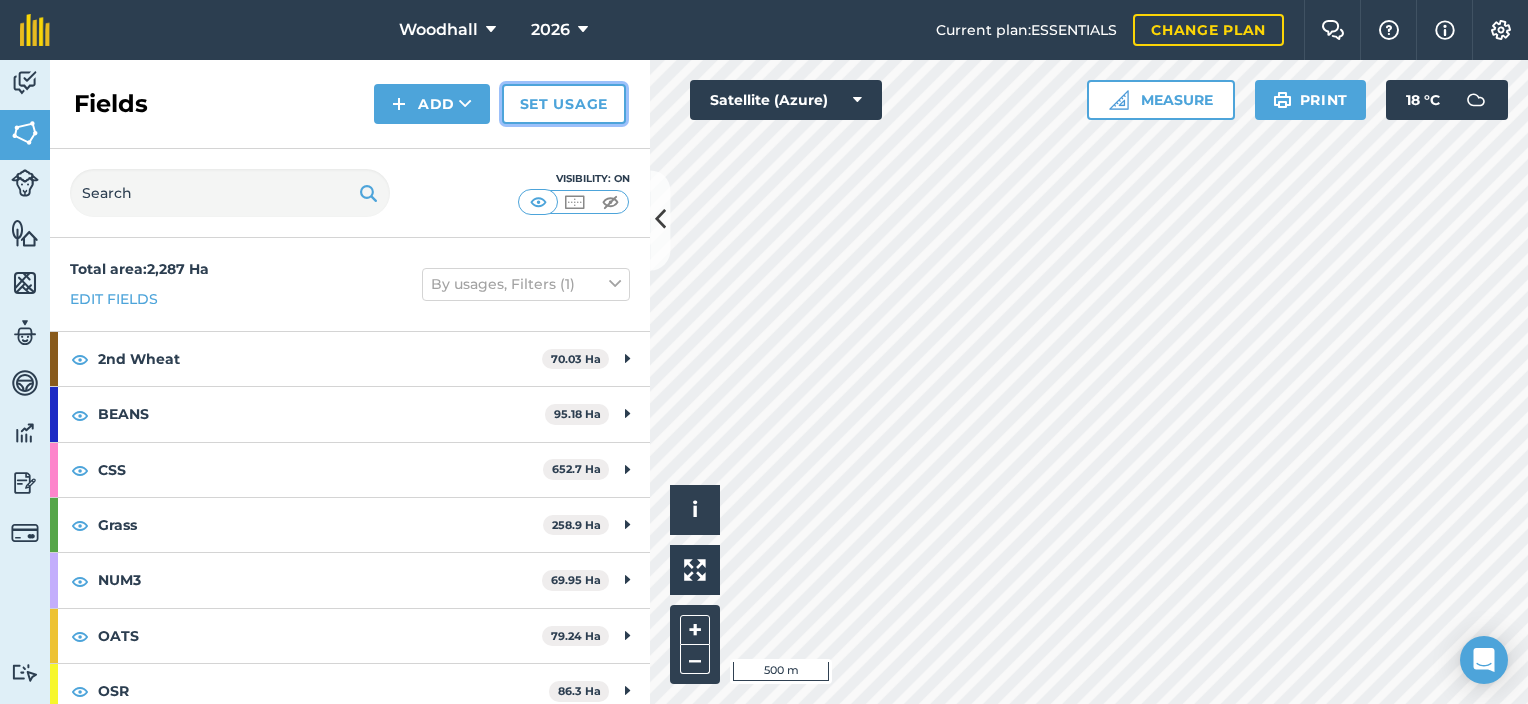 click on "Set usage" at bounding box center (564, 104) 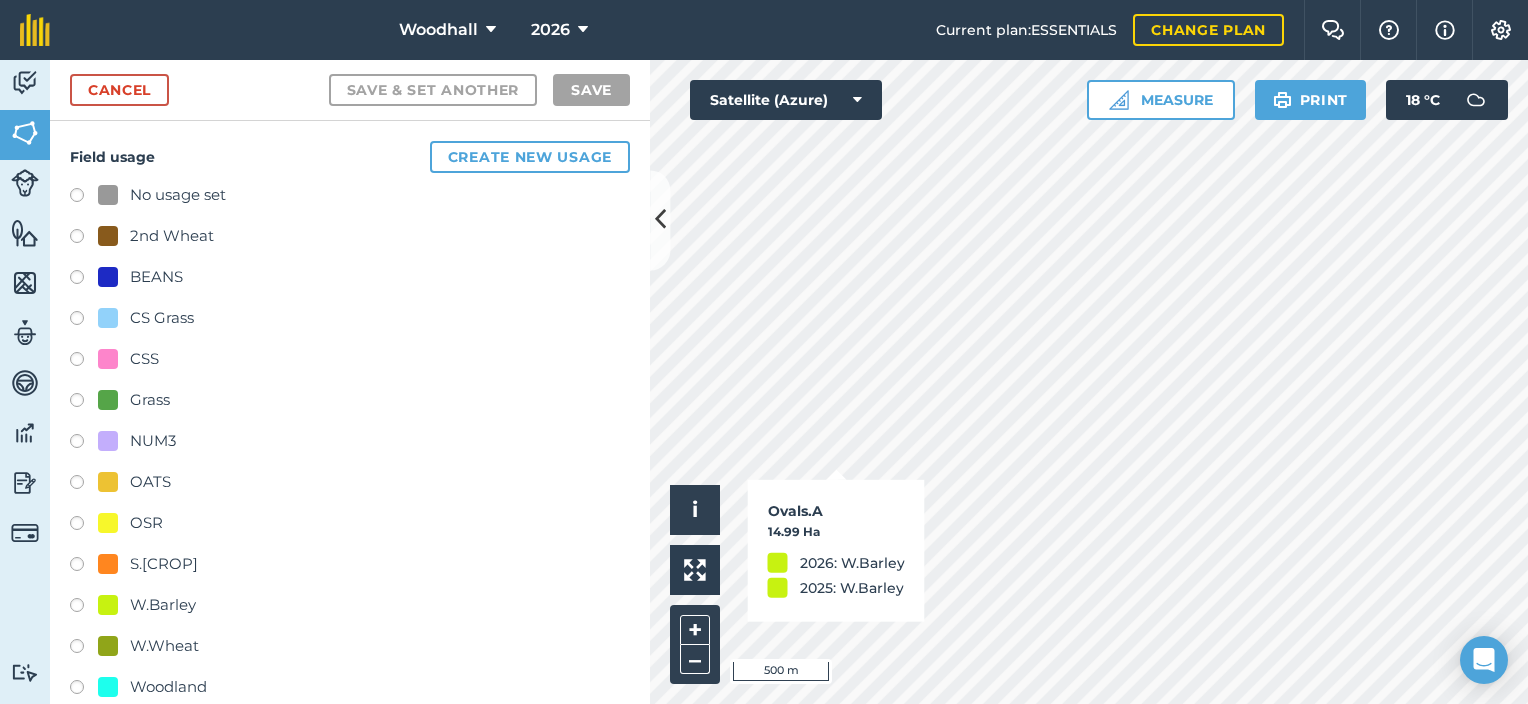 checkbox on "true" 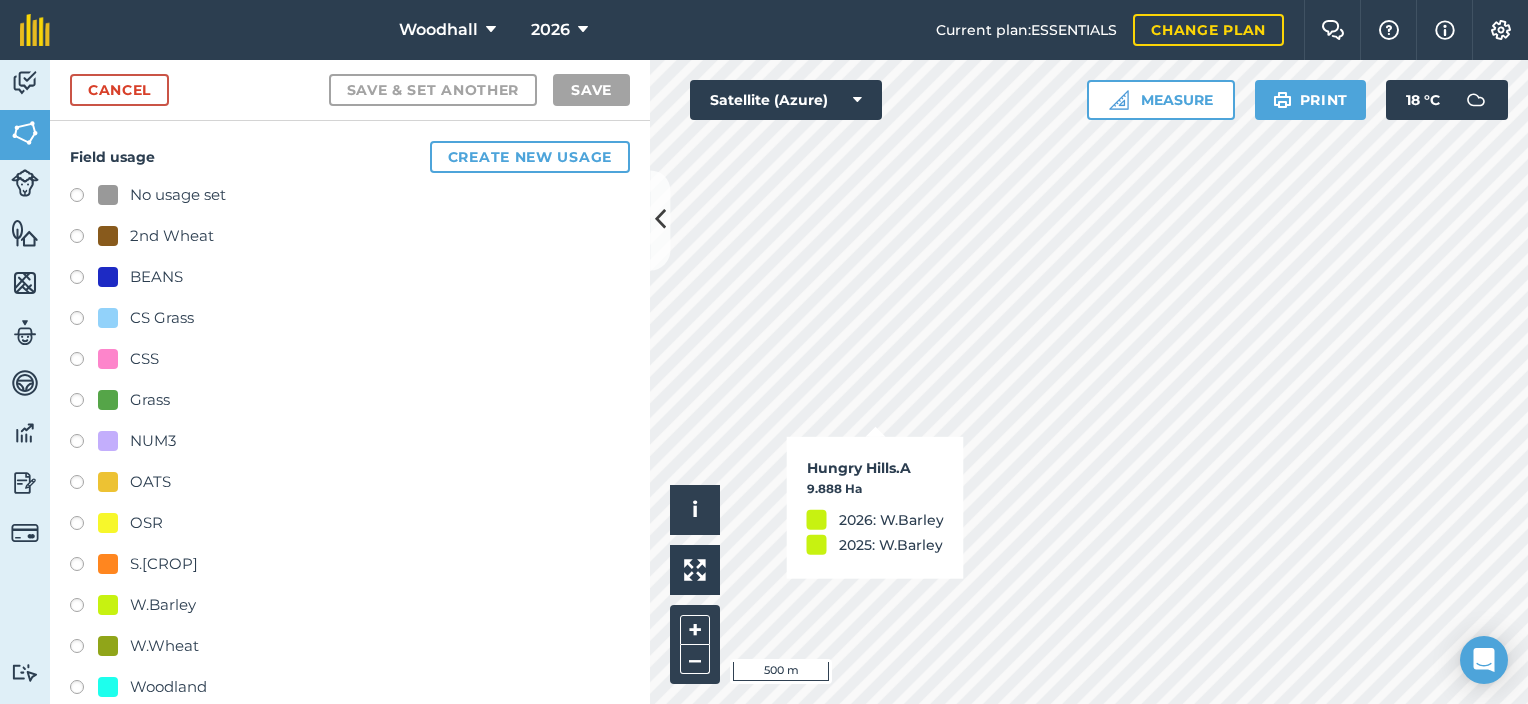 checkbox on "true" 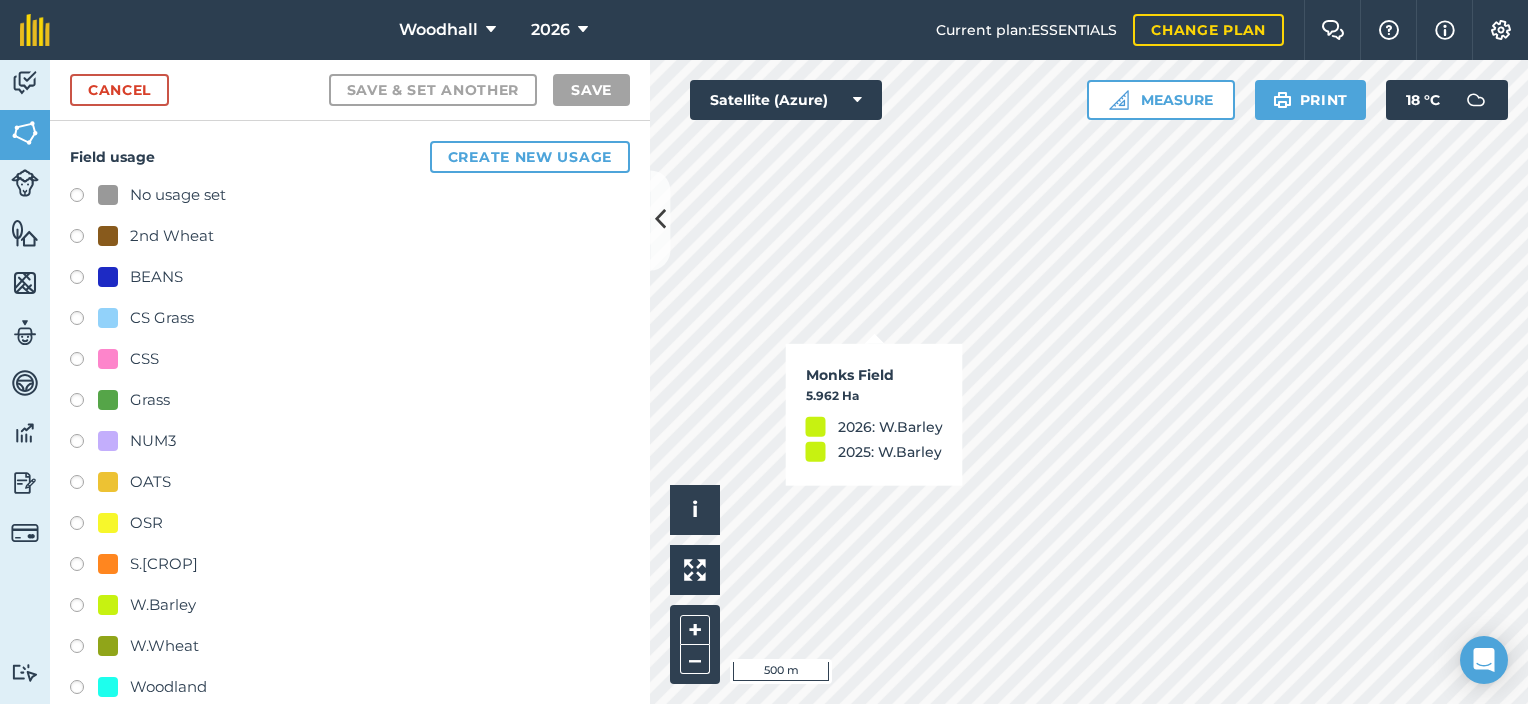 checkbox on "true" 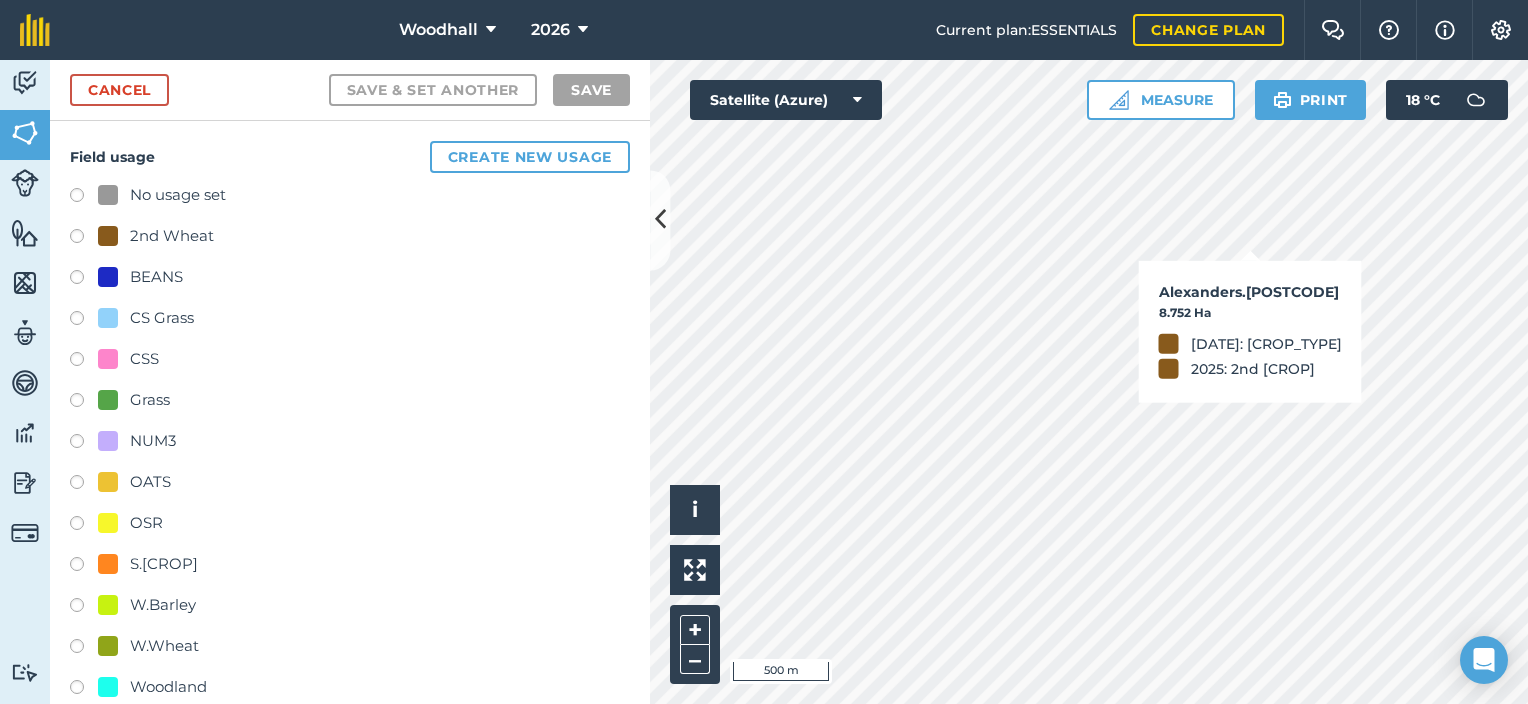 checkbox on "true" 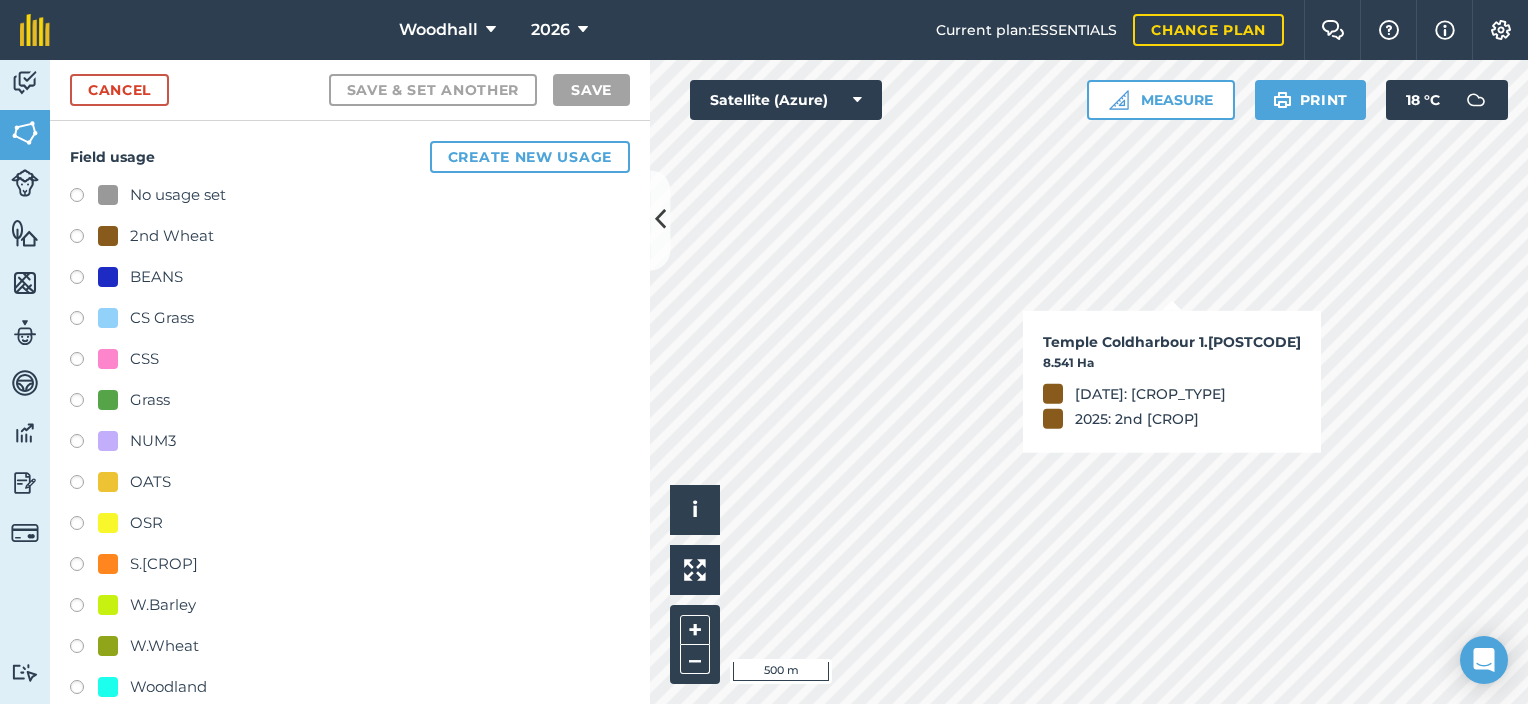checkbox on "true" 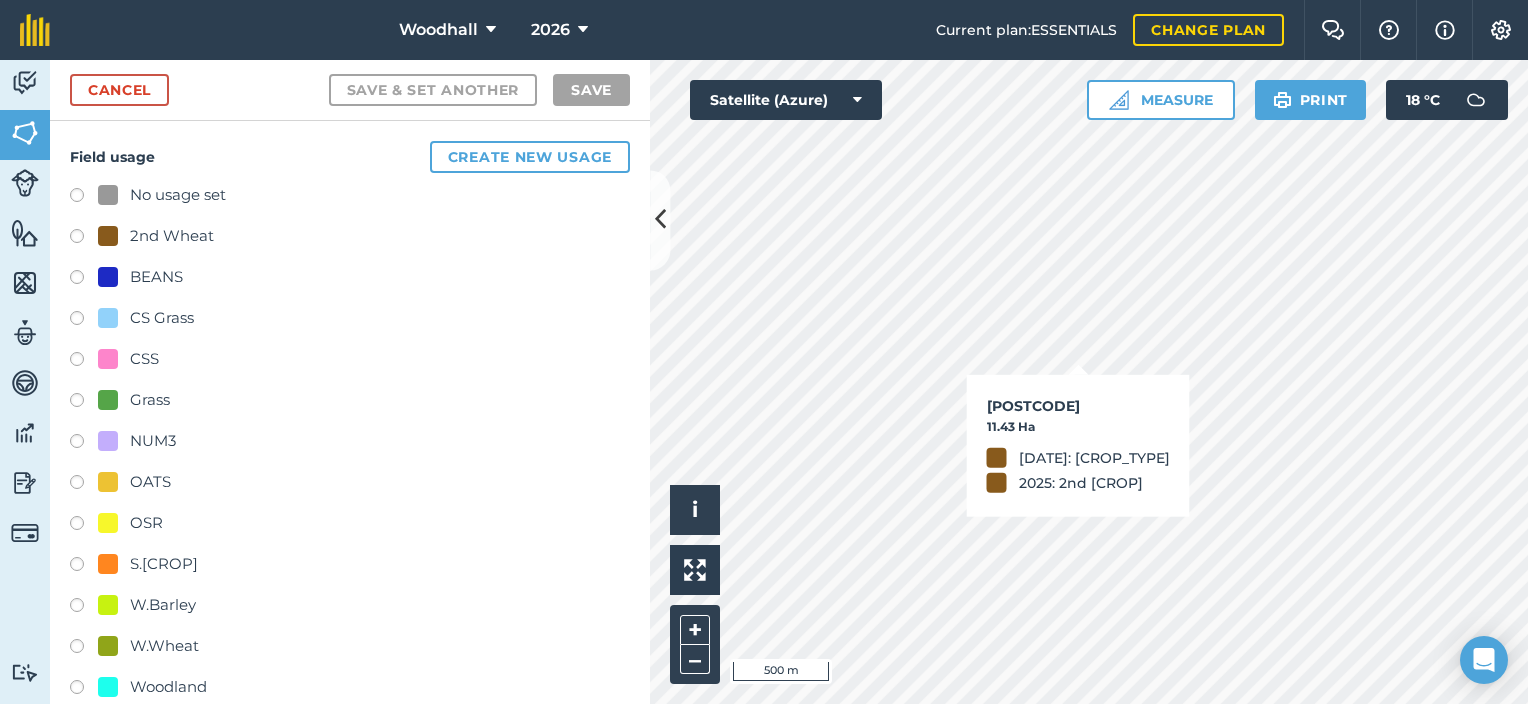 checkbox on "true" 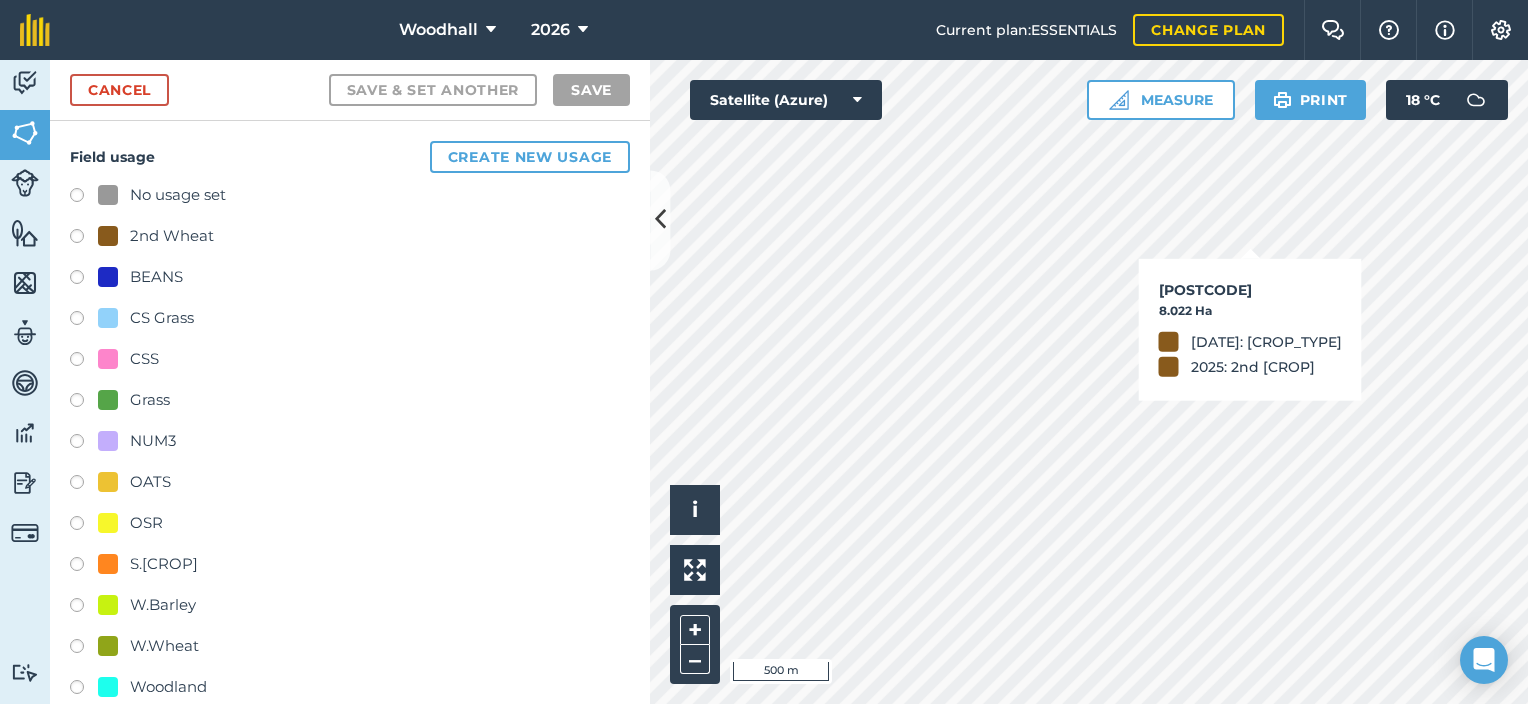 checkbox on "true" 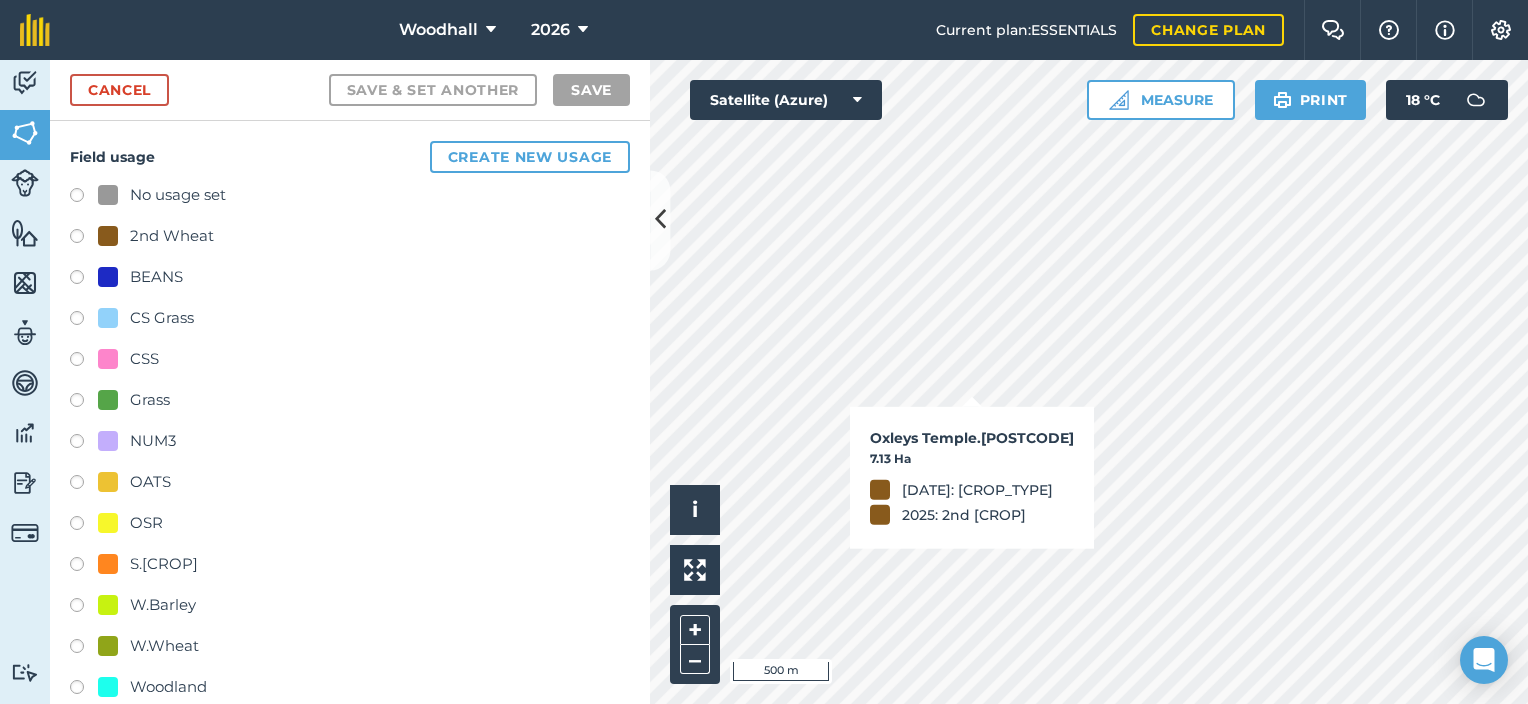 checkbox on "true" 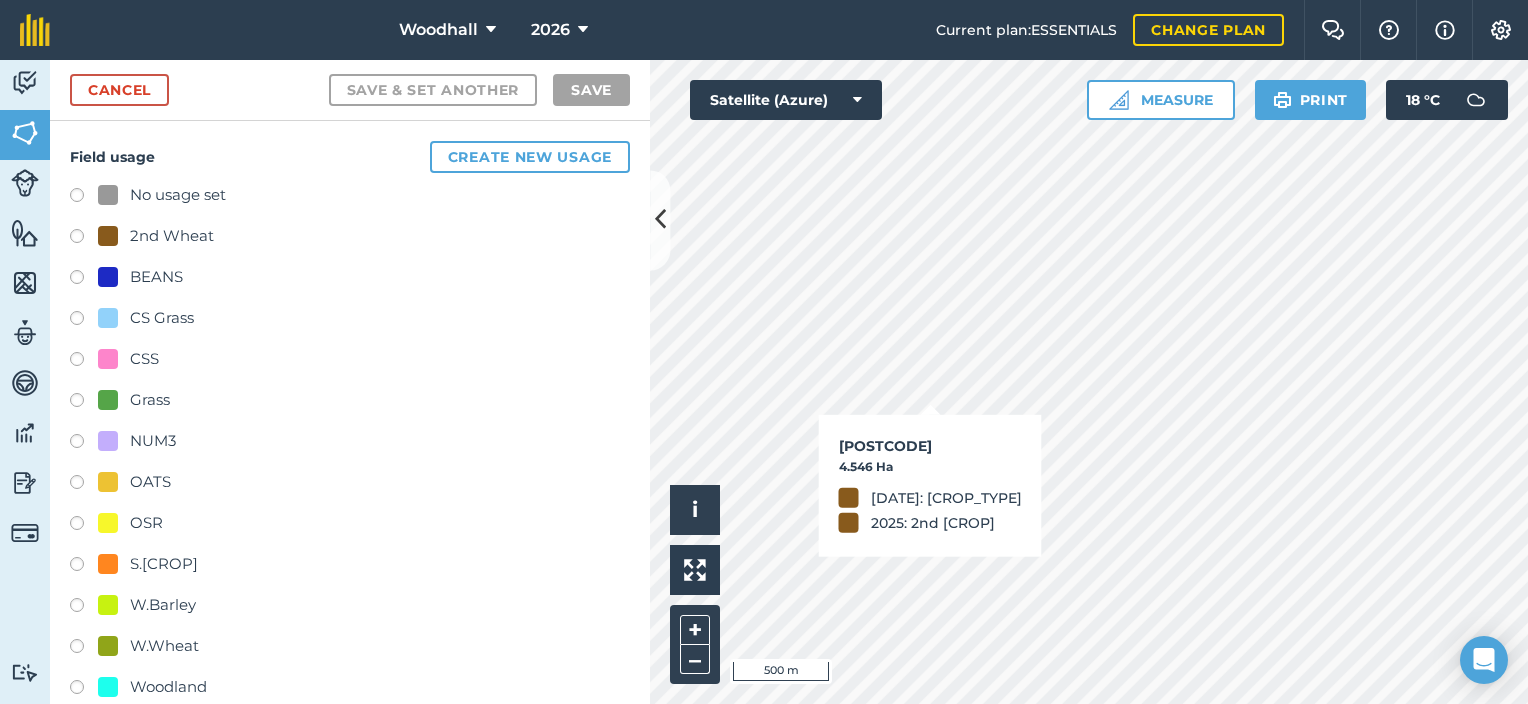 checkbox on "true" 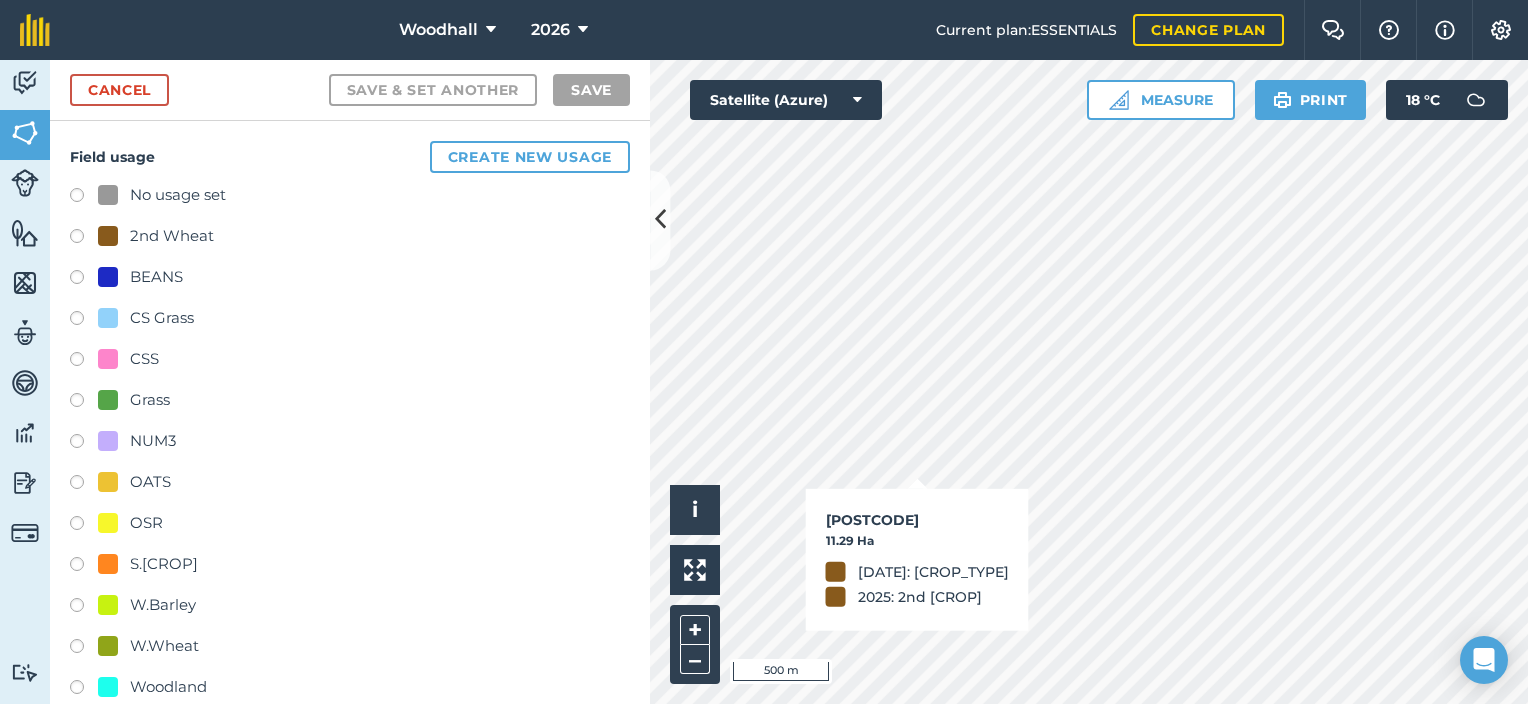 checkbox on "true" 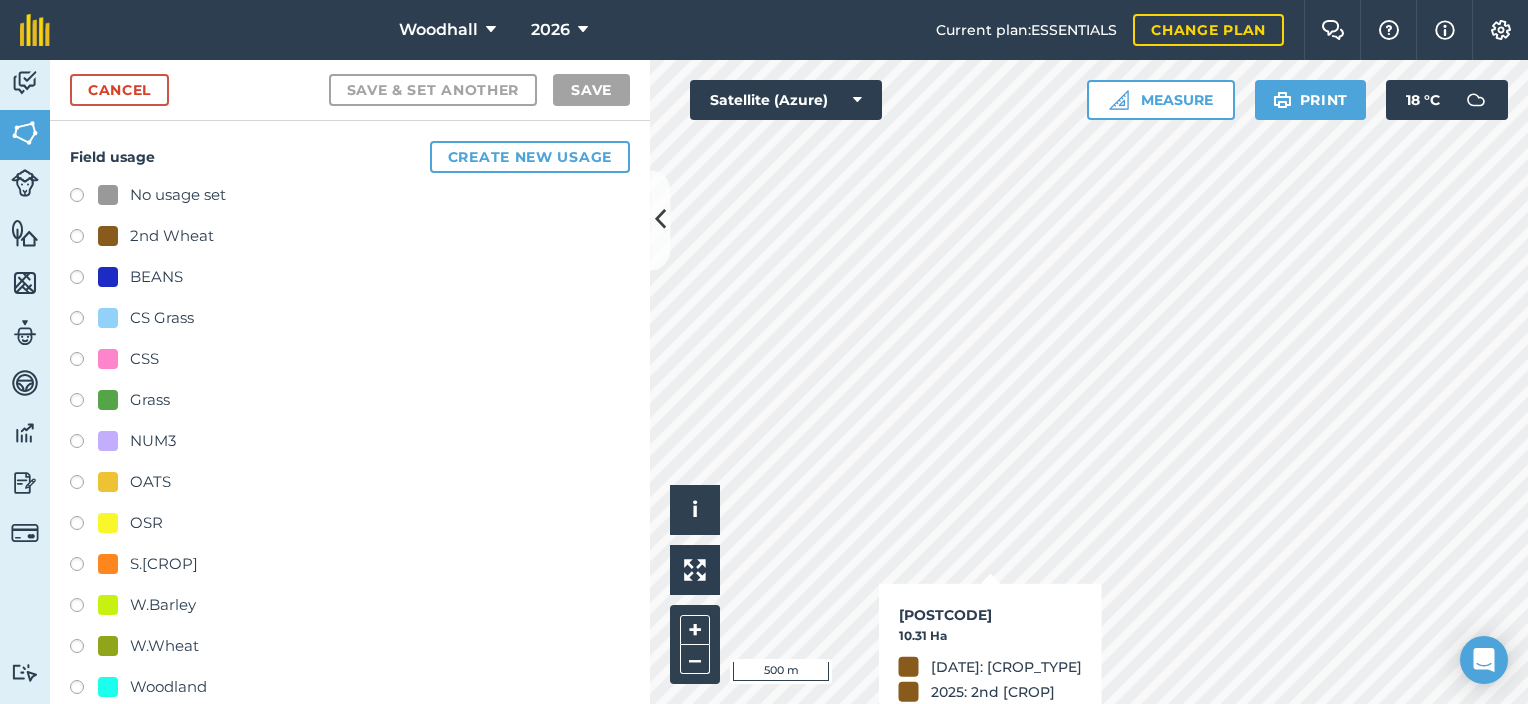 checkbox on "true" 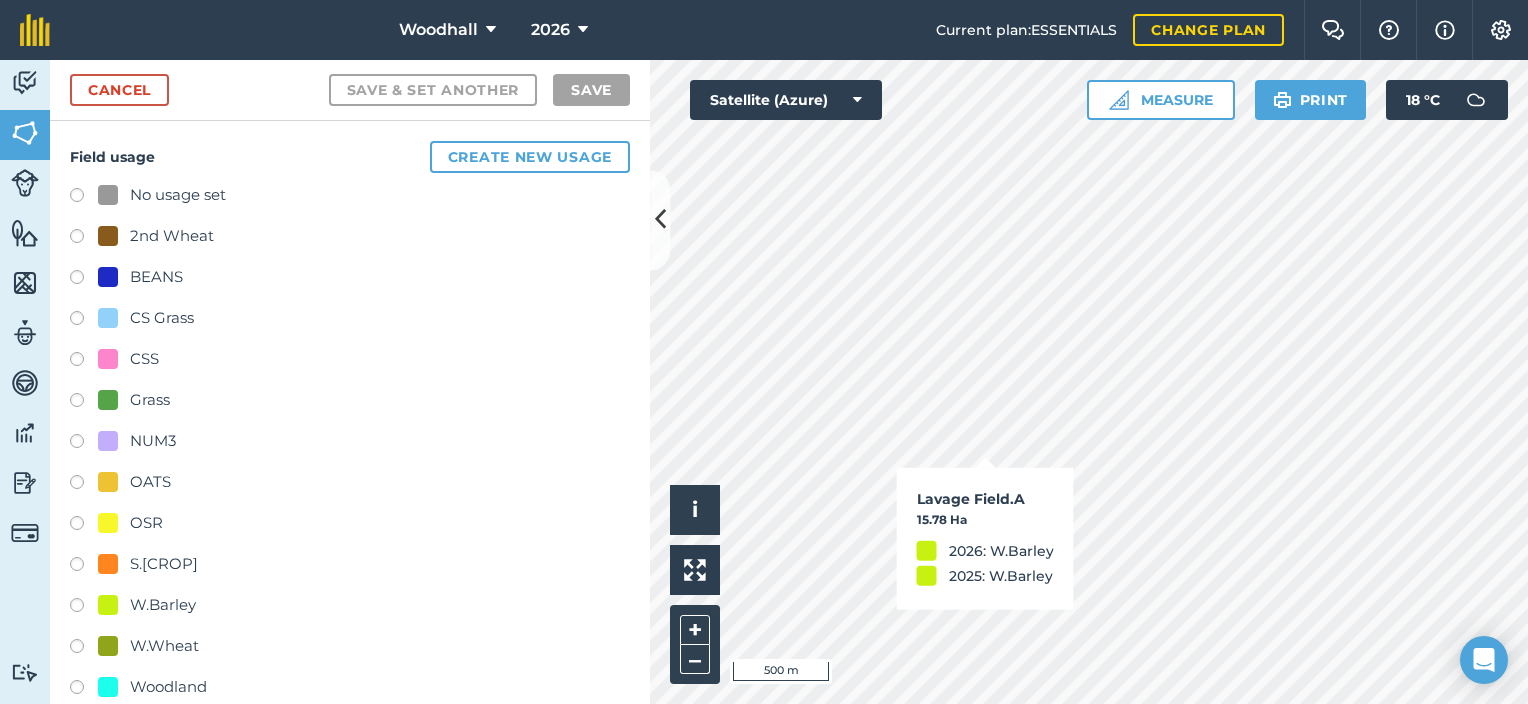 checkbox on "true" 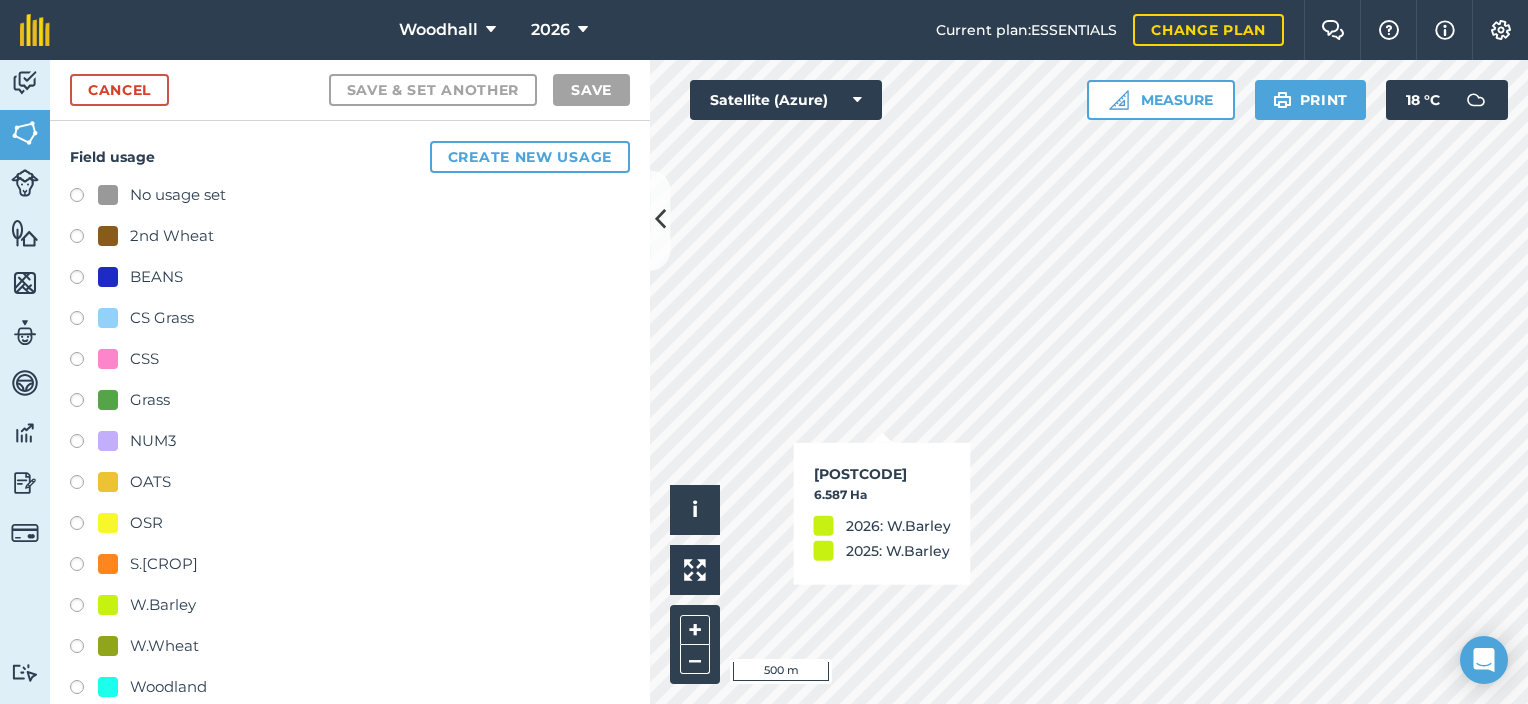 checkbox on "true" 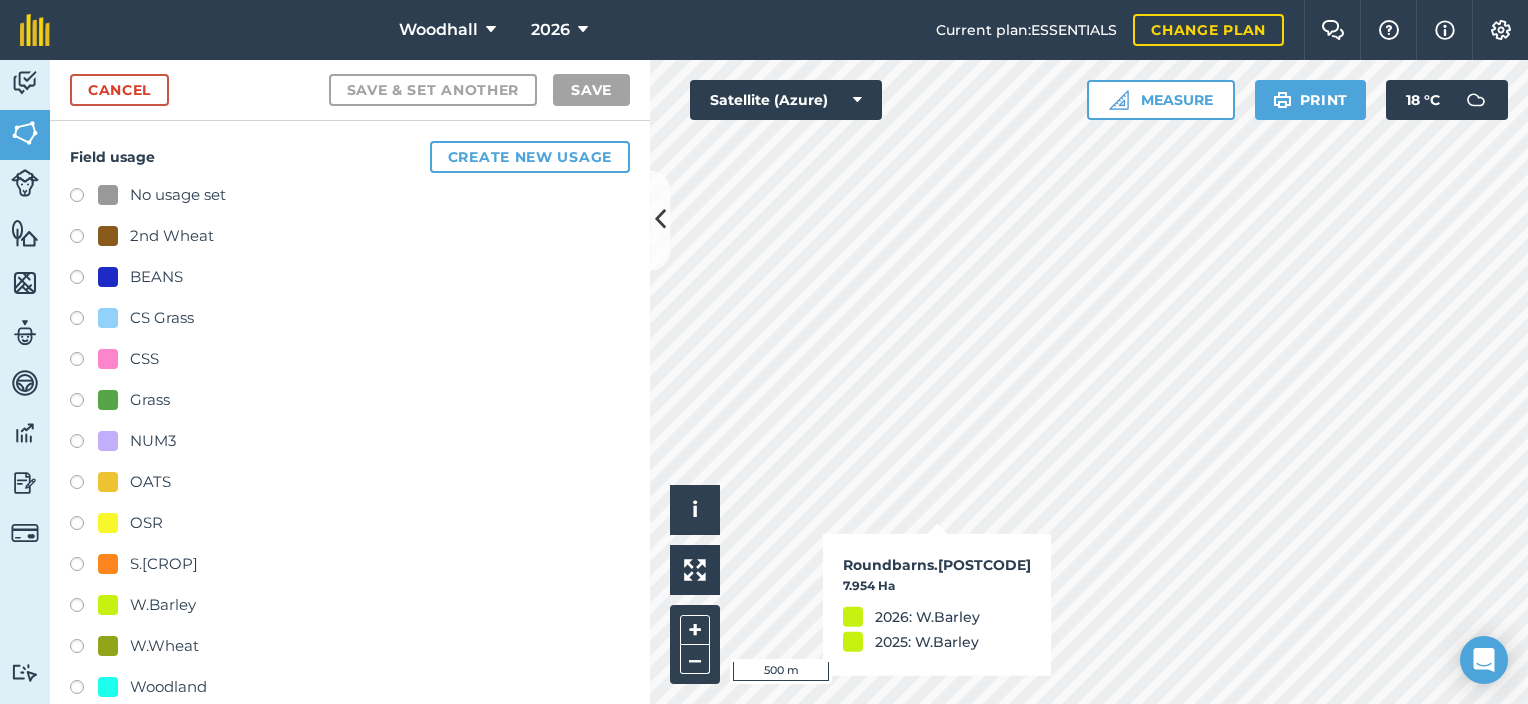 checkbox on "true" 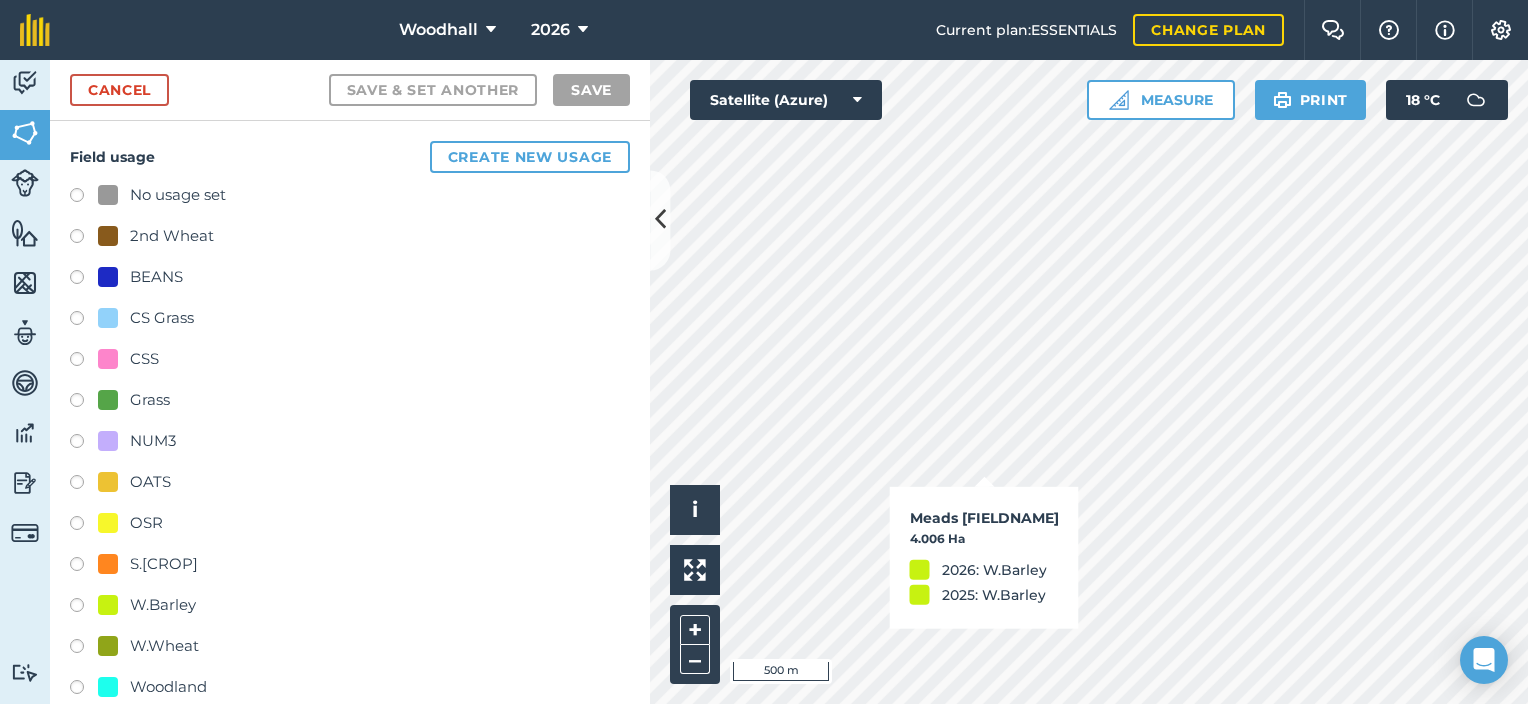checkbox on "true" 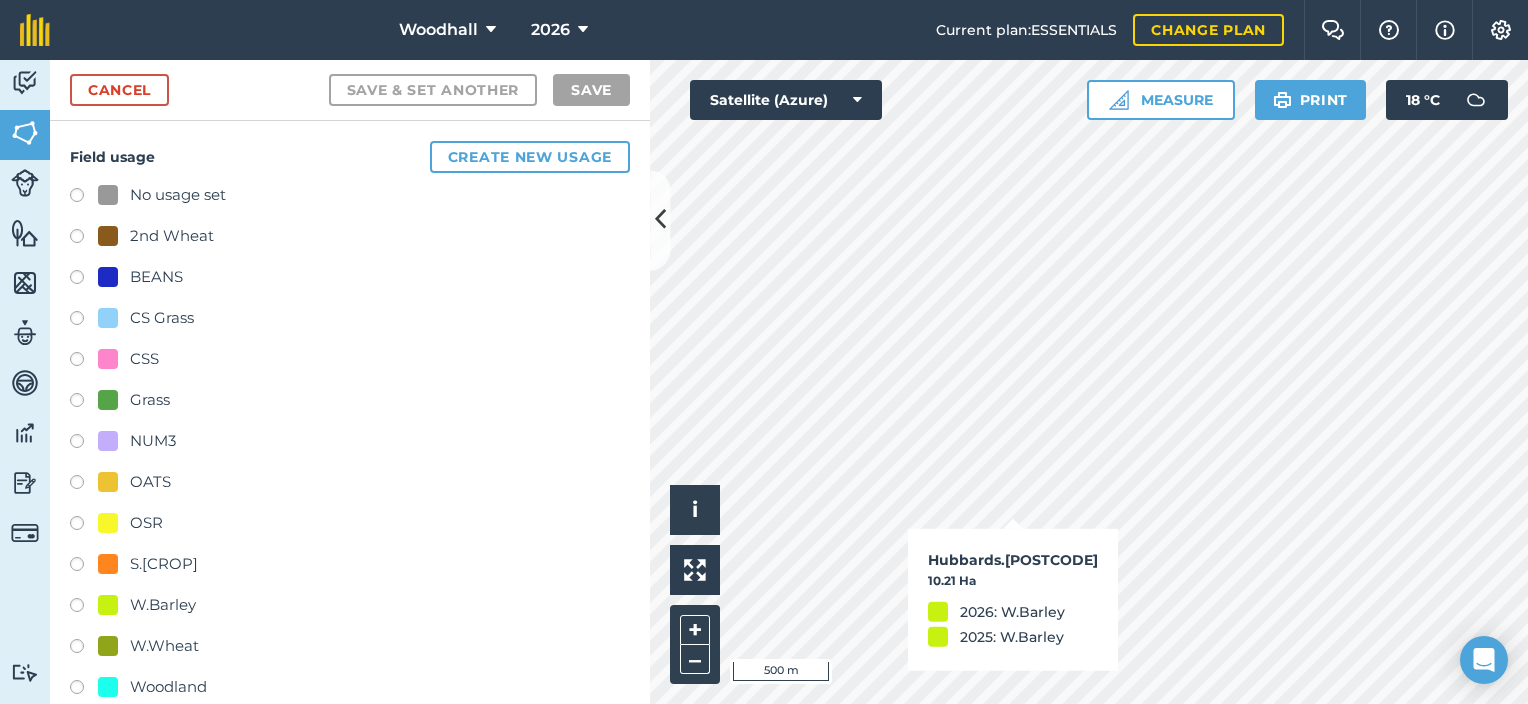 checkbox on "true" 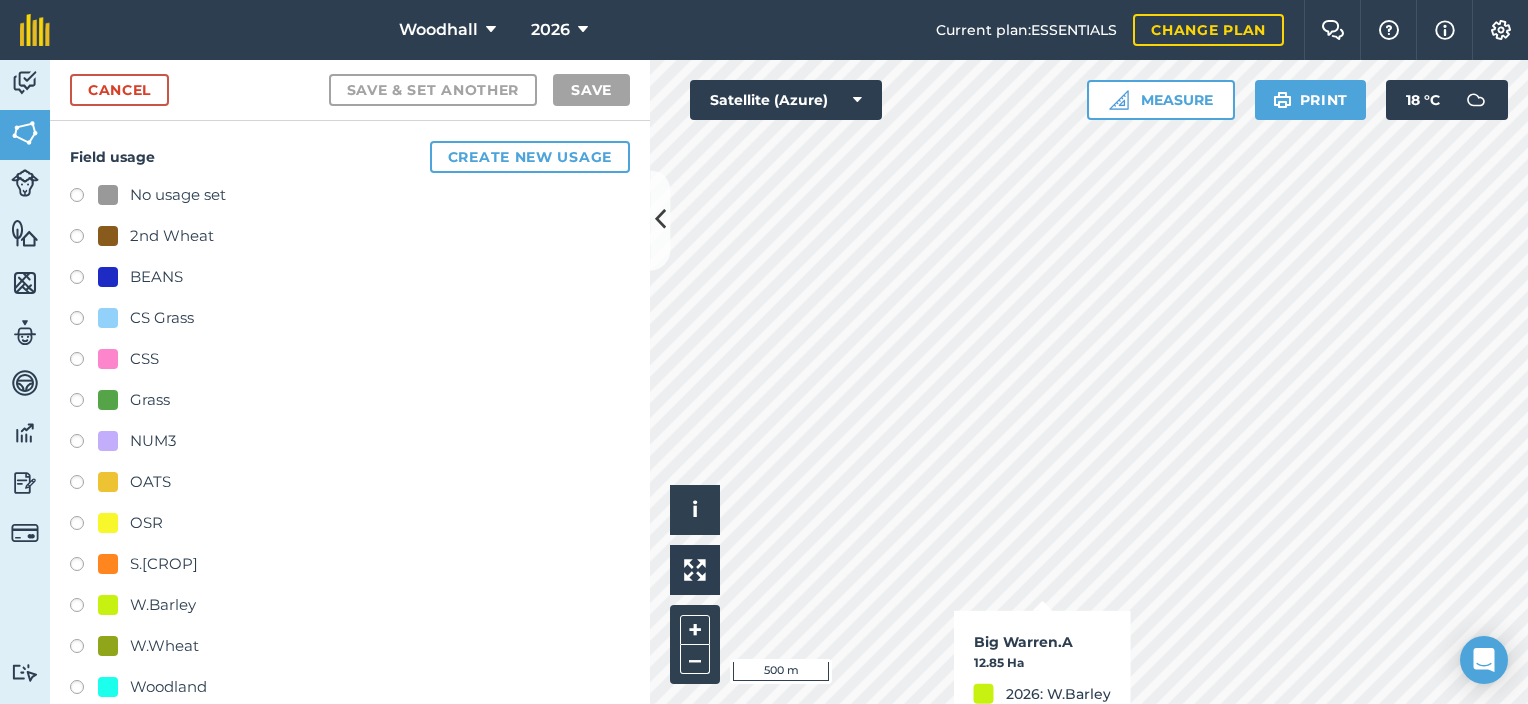 checkbox on "true" 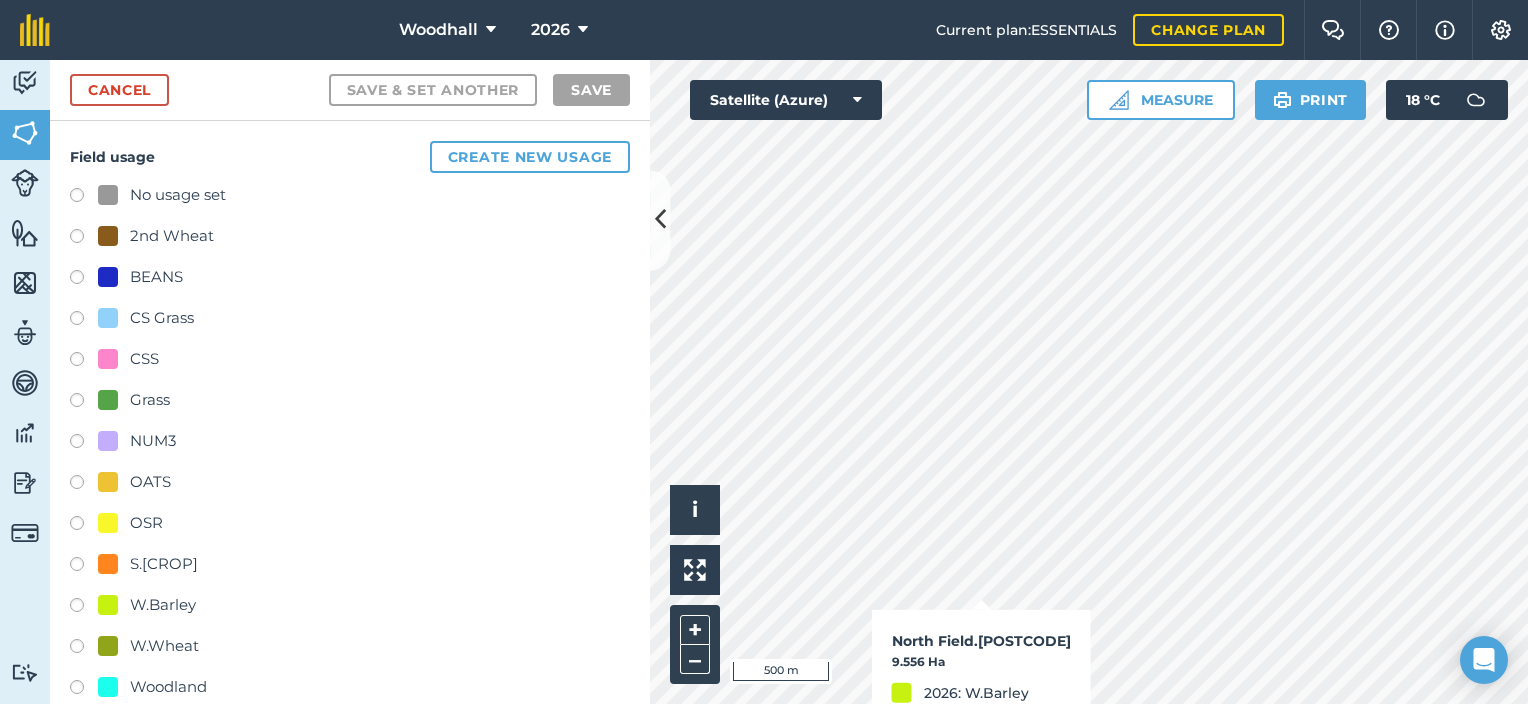 checkbox on "true" 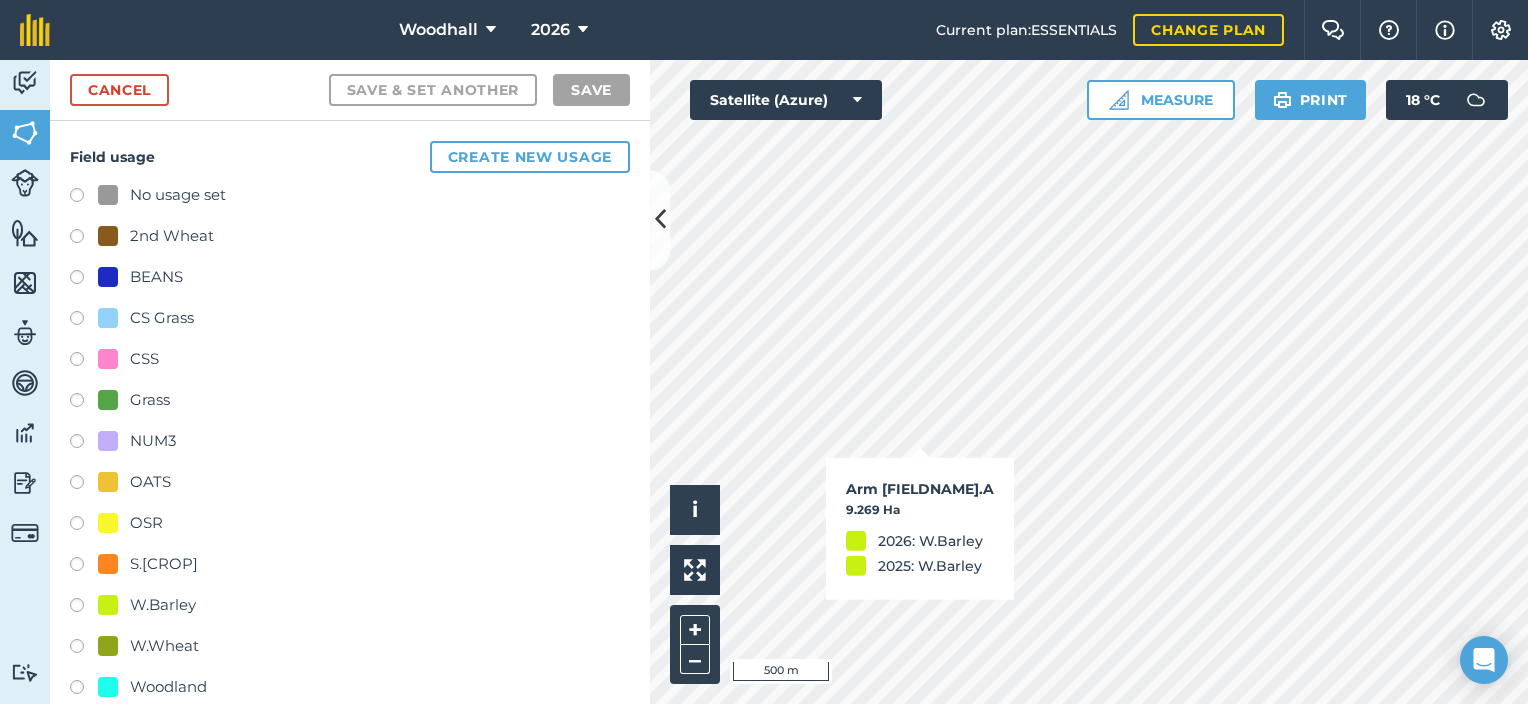checkbox on "true" 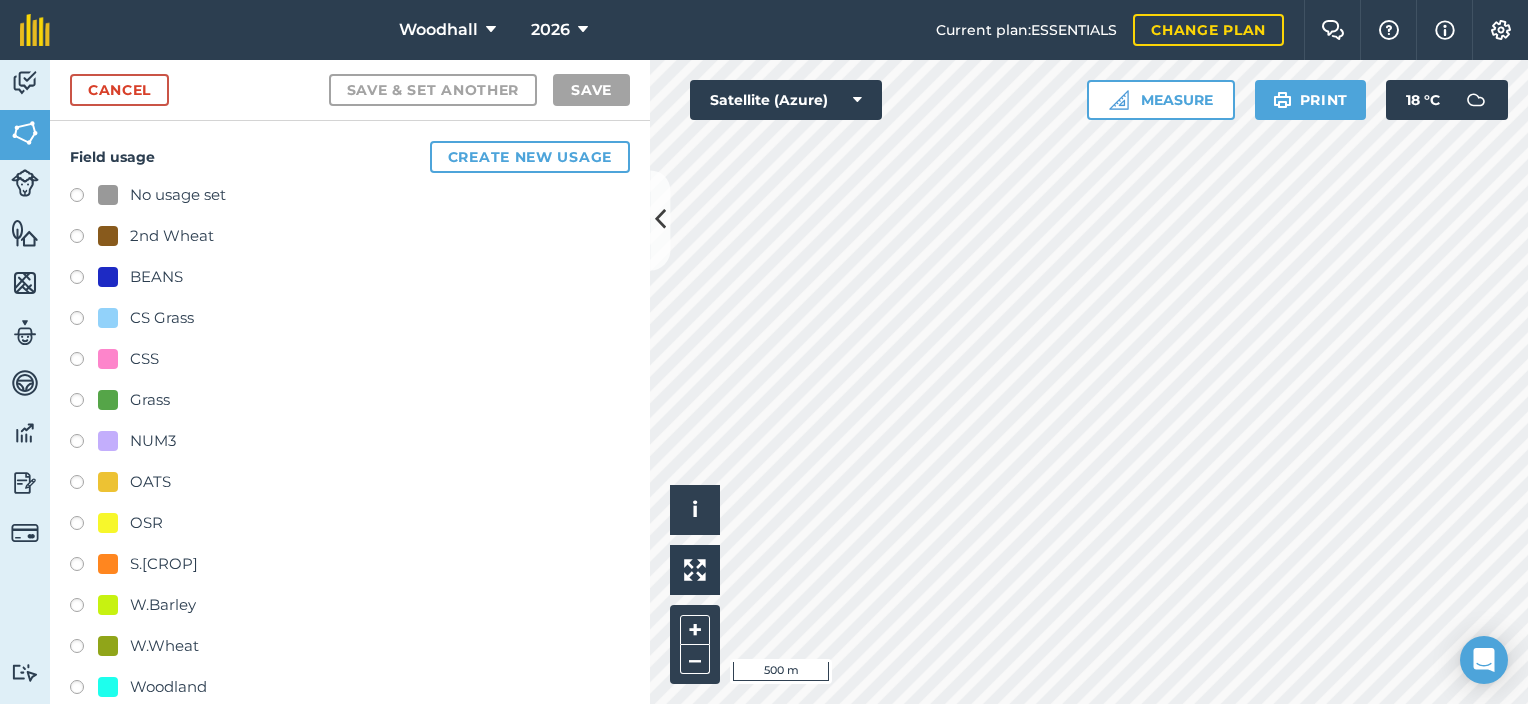 click at bounding box center (84, 526) 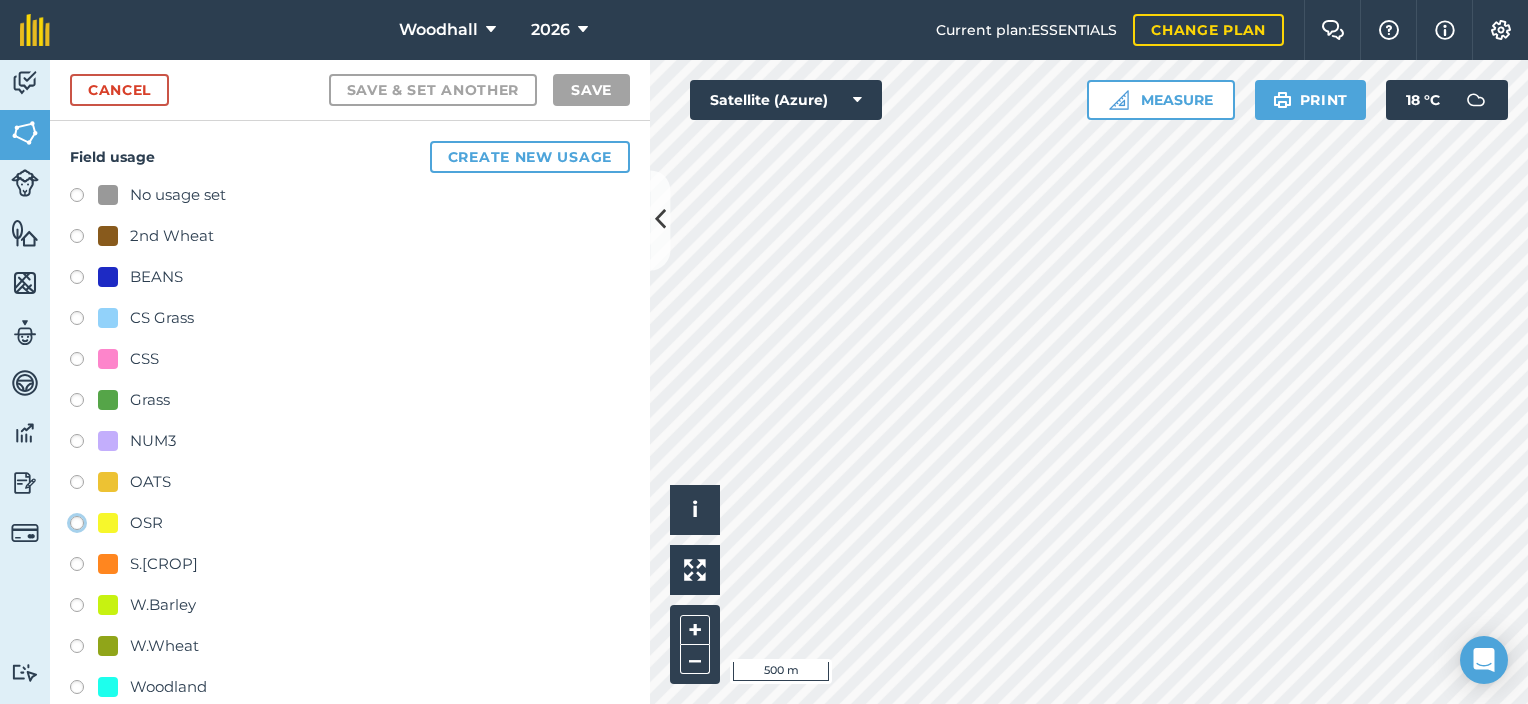 click on "OSR" at bounding box center [-9923, 522] 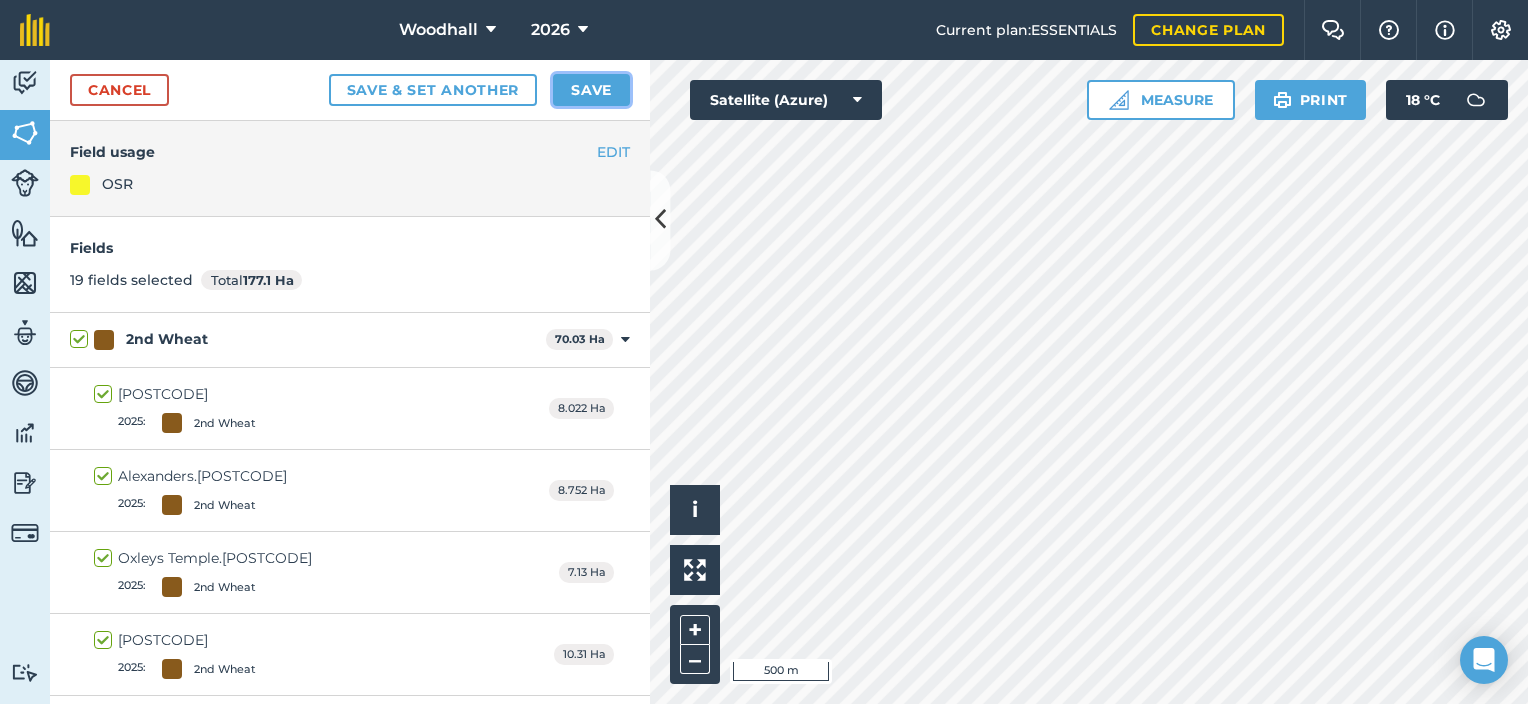 click on "Save" at bounding box center (591, 90) 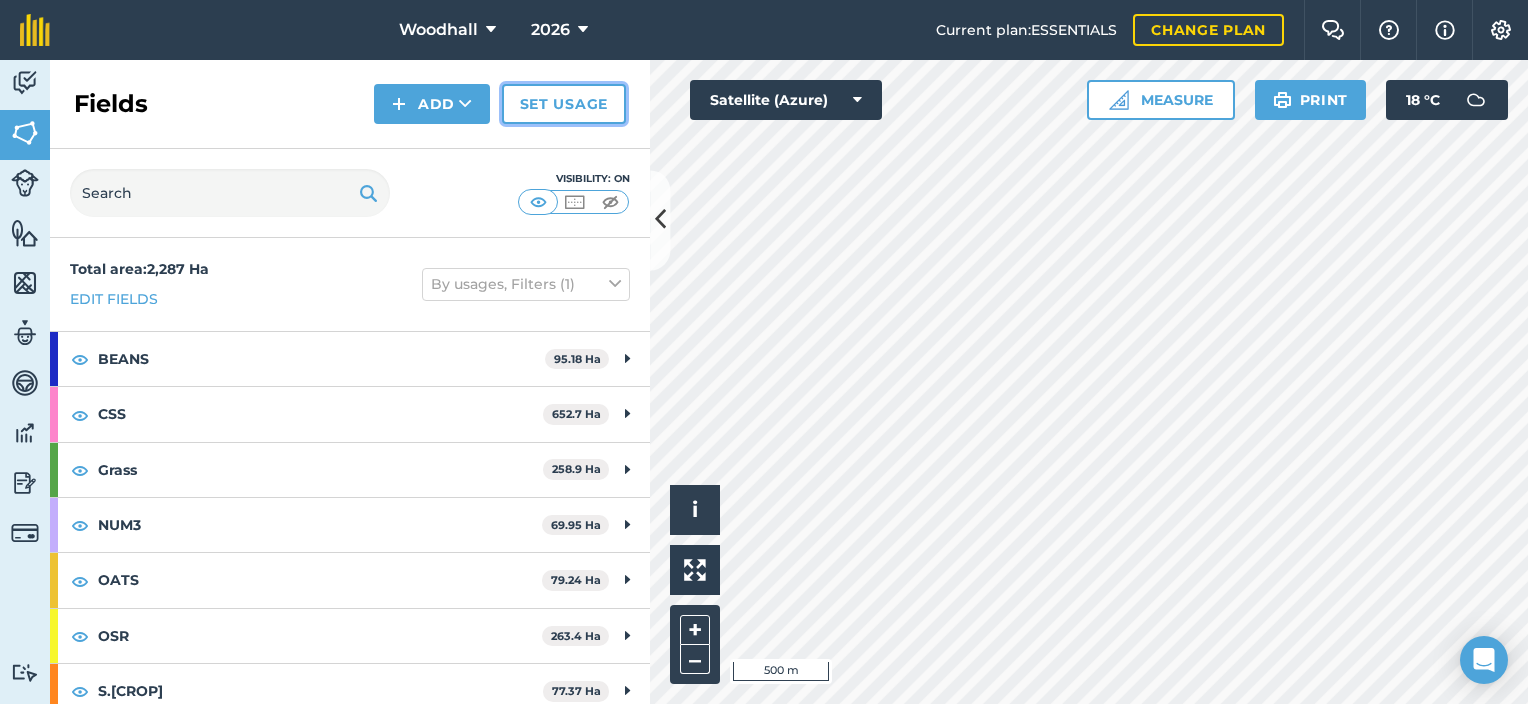 click on "Set usage" at bounding box center [564, 104] 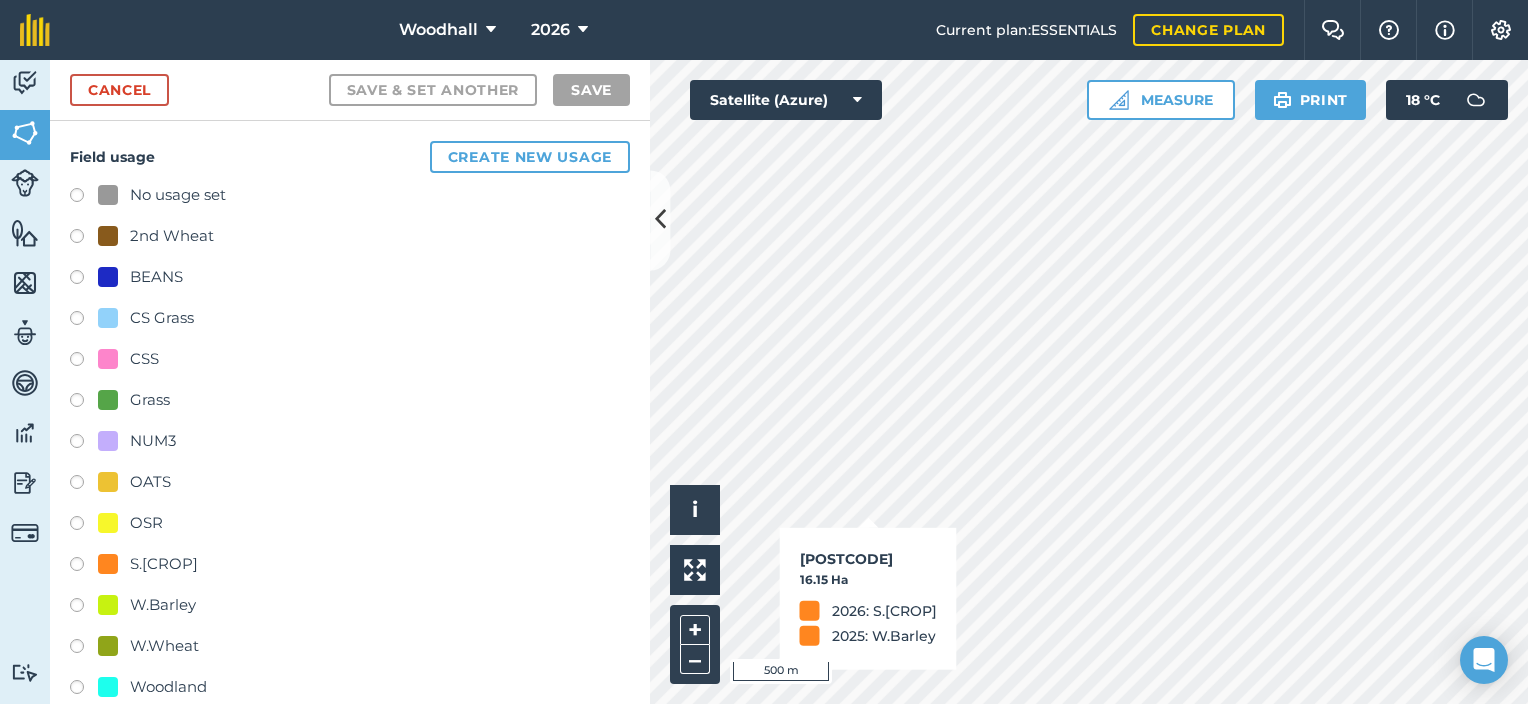 checkbox on "true" 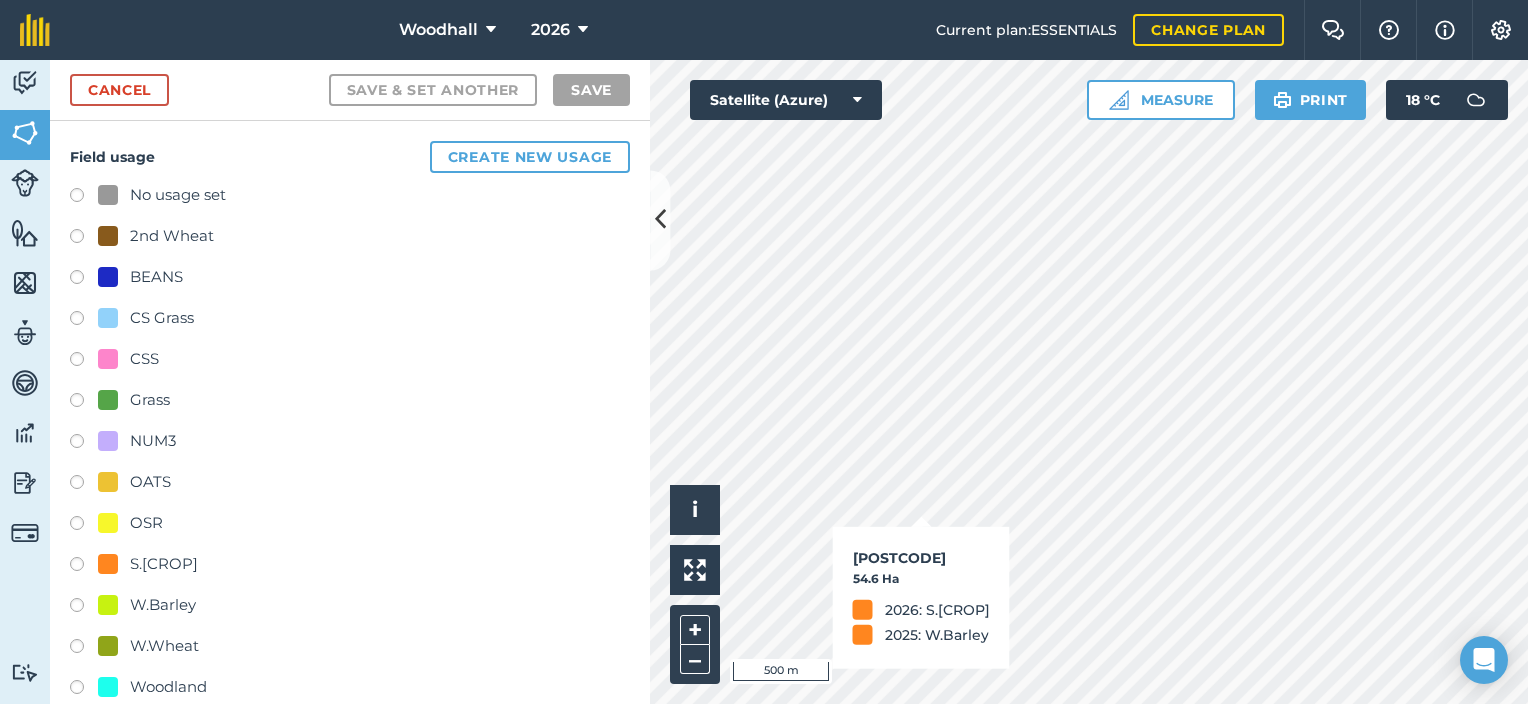 checkbox on "true" 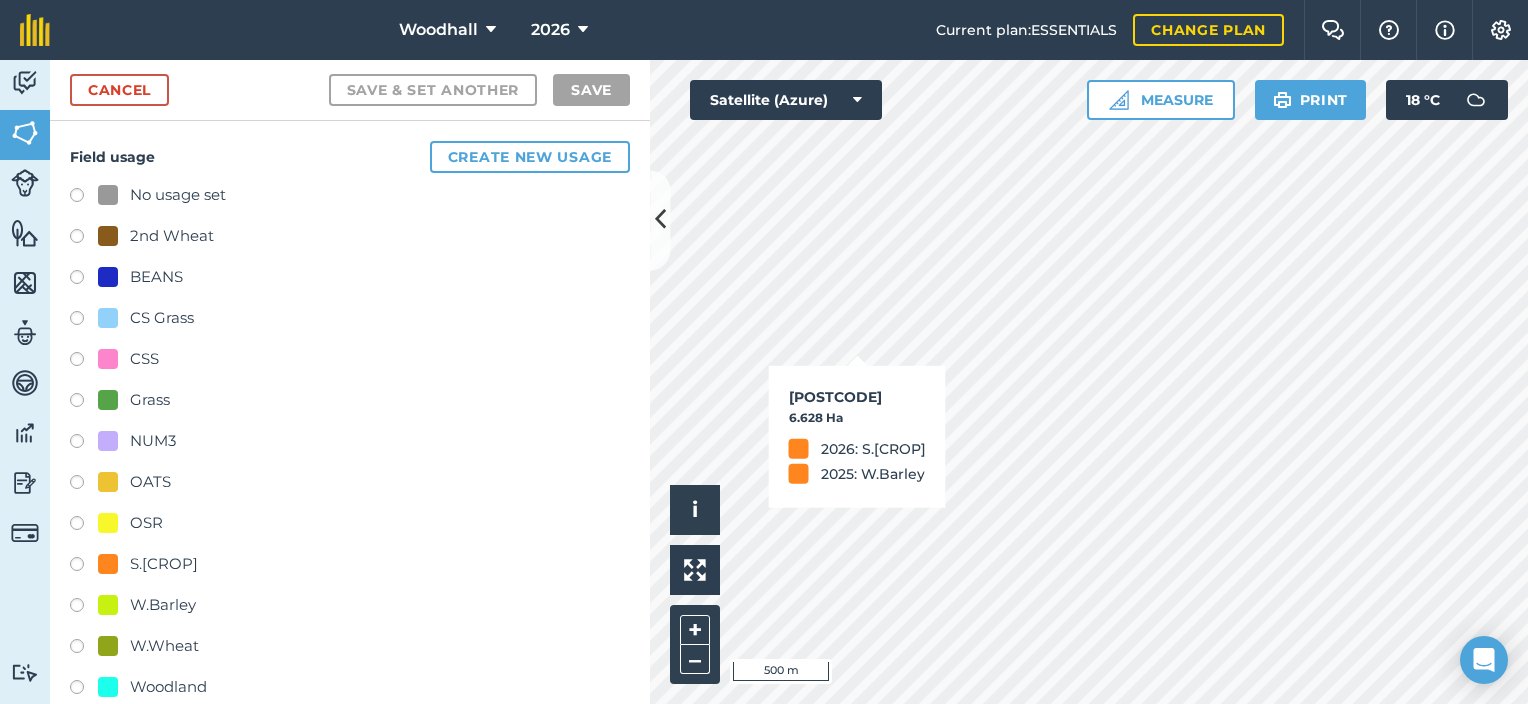 checkbox on "true" 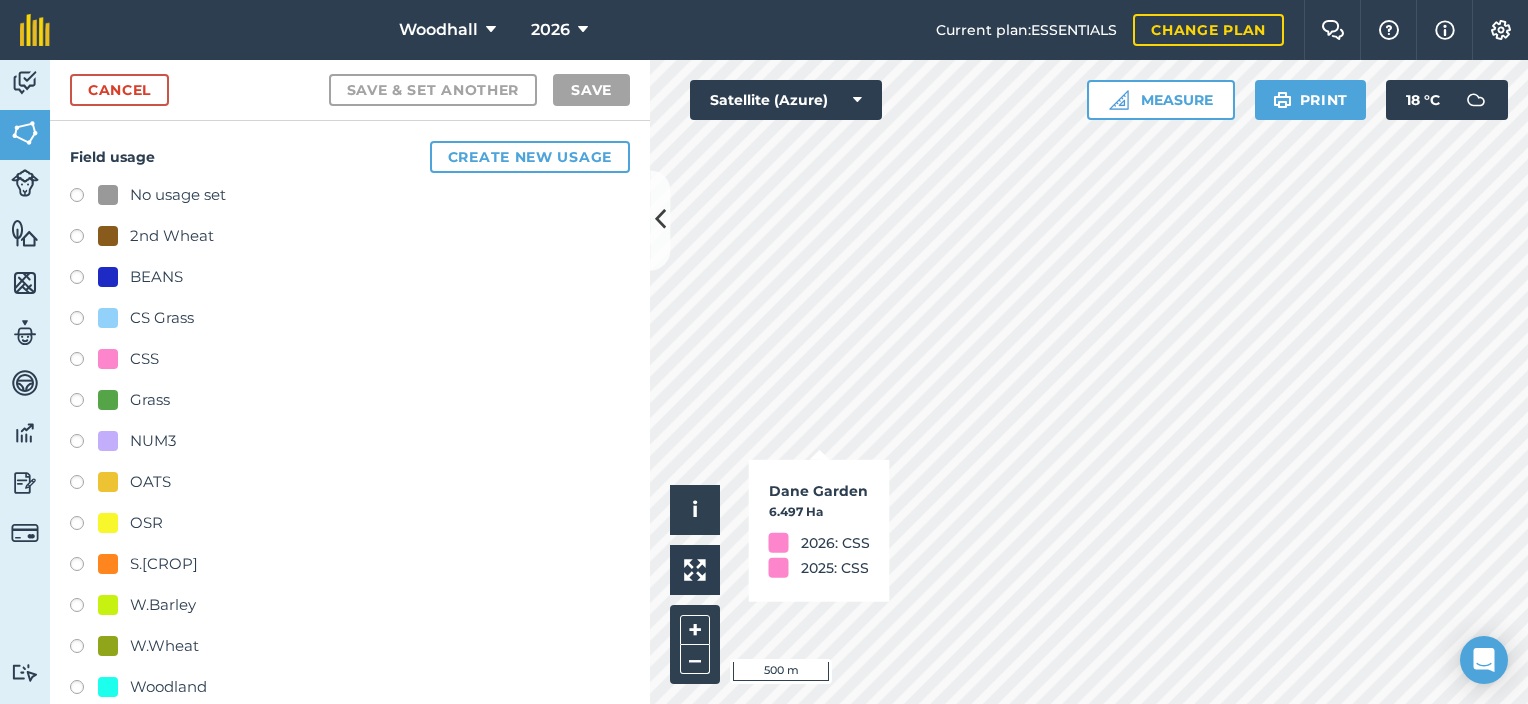 checkbox on "true" 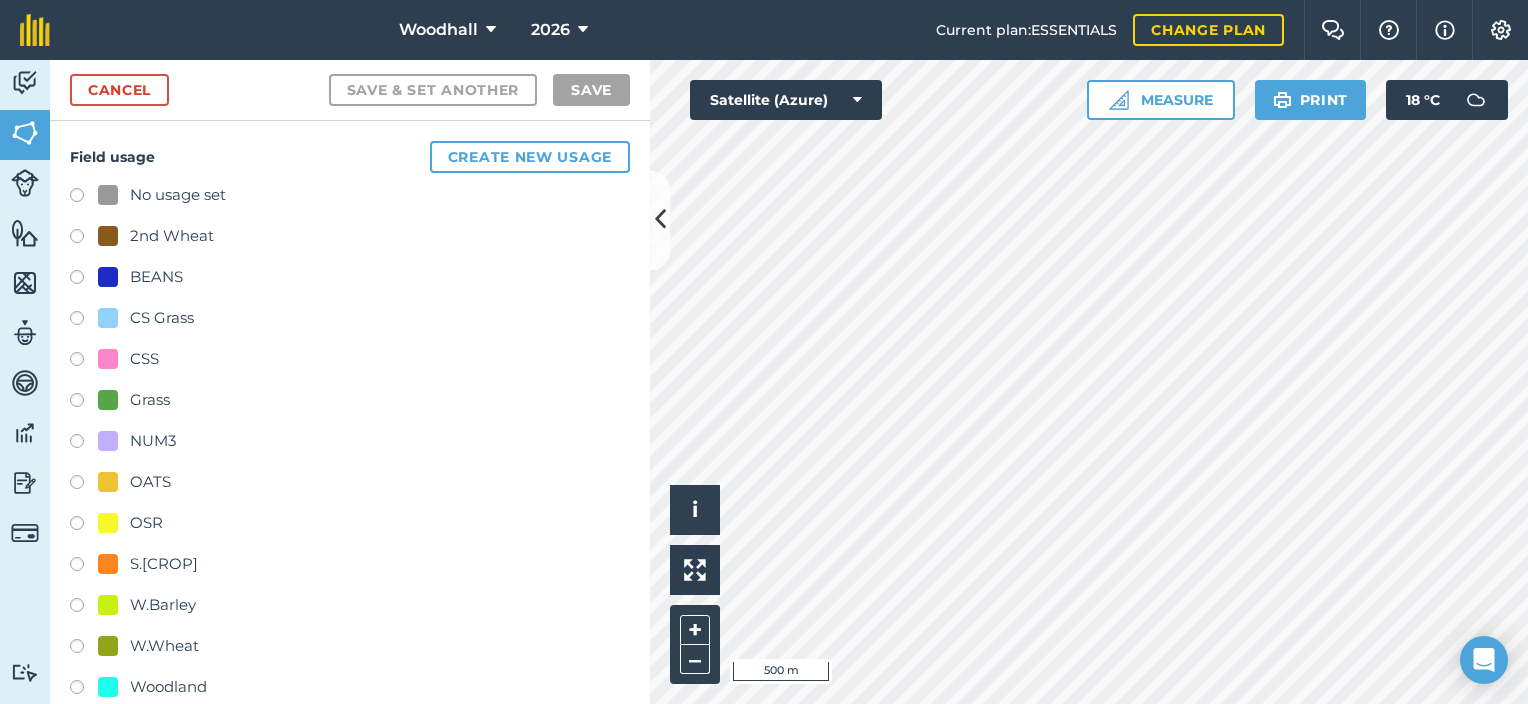 click at bounding box center (108, 605) 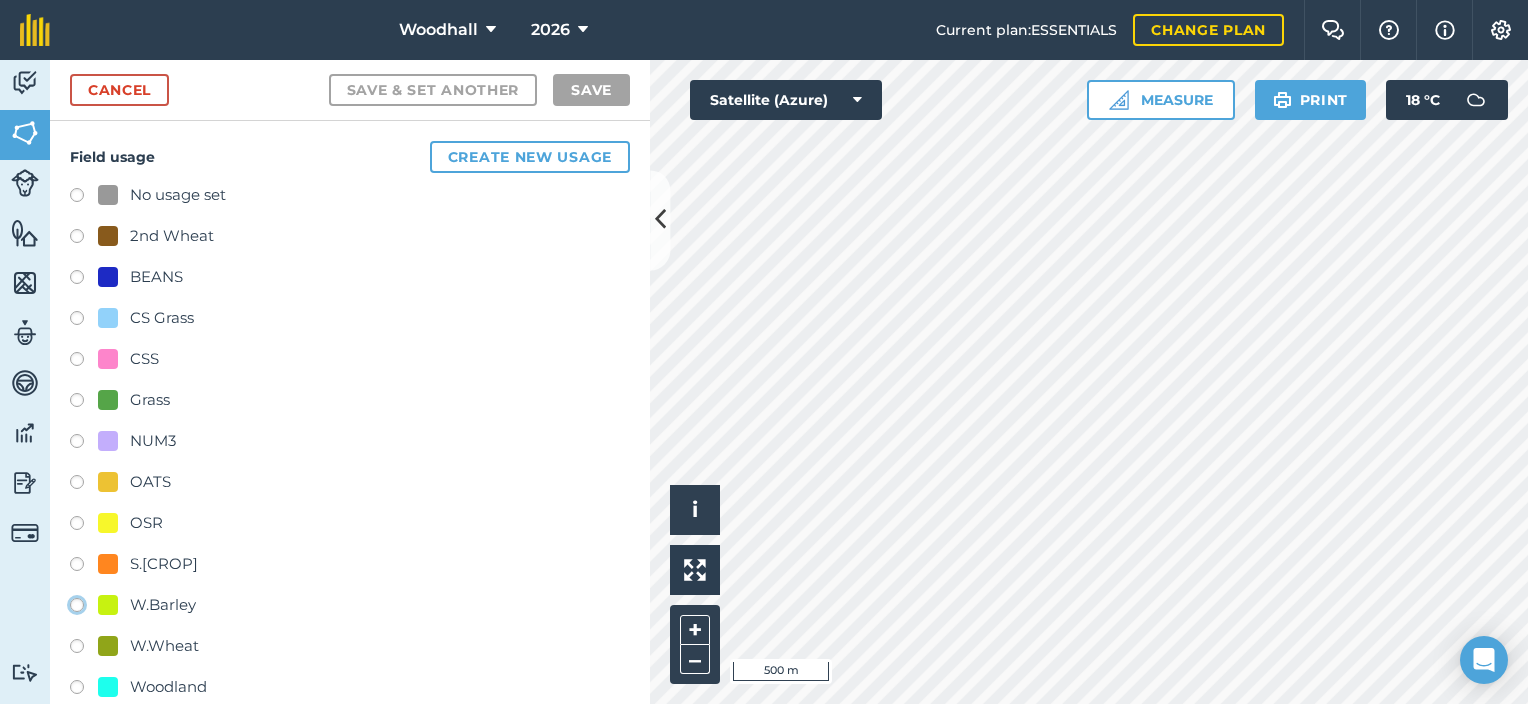click on "W.Barley" at bounding box center (-9923, 604) 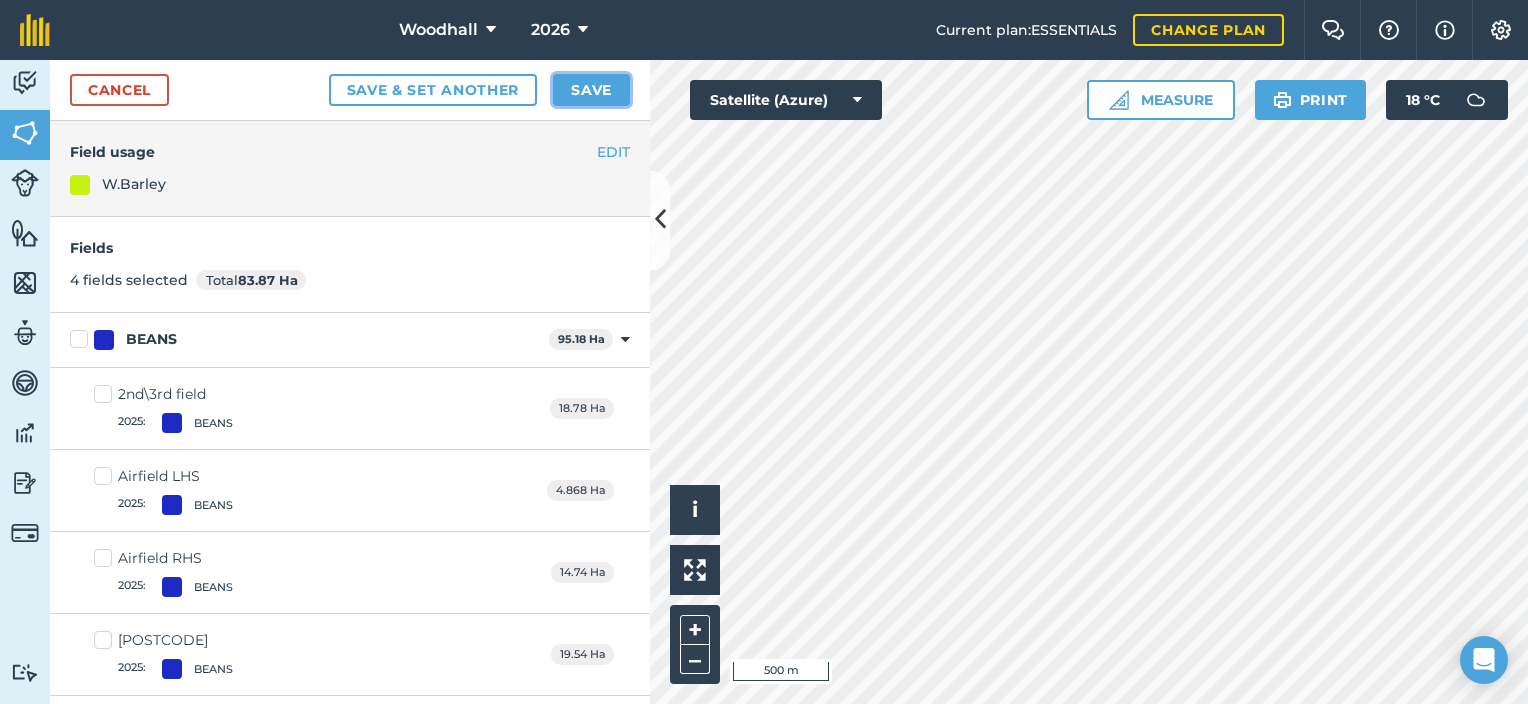 click on "Save" at bounding box center [591, 90] 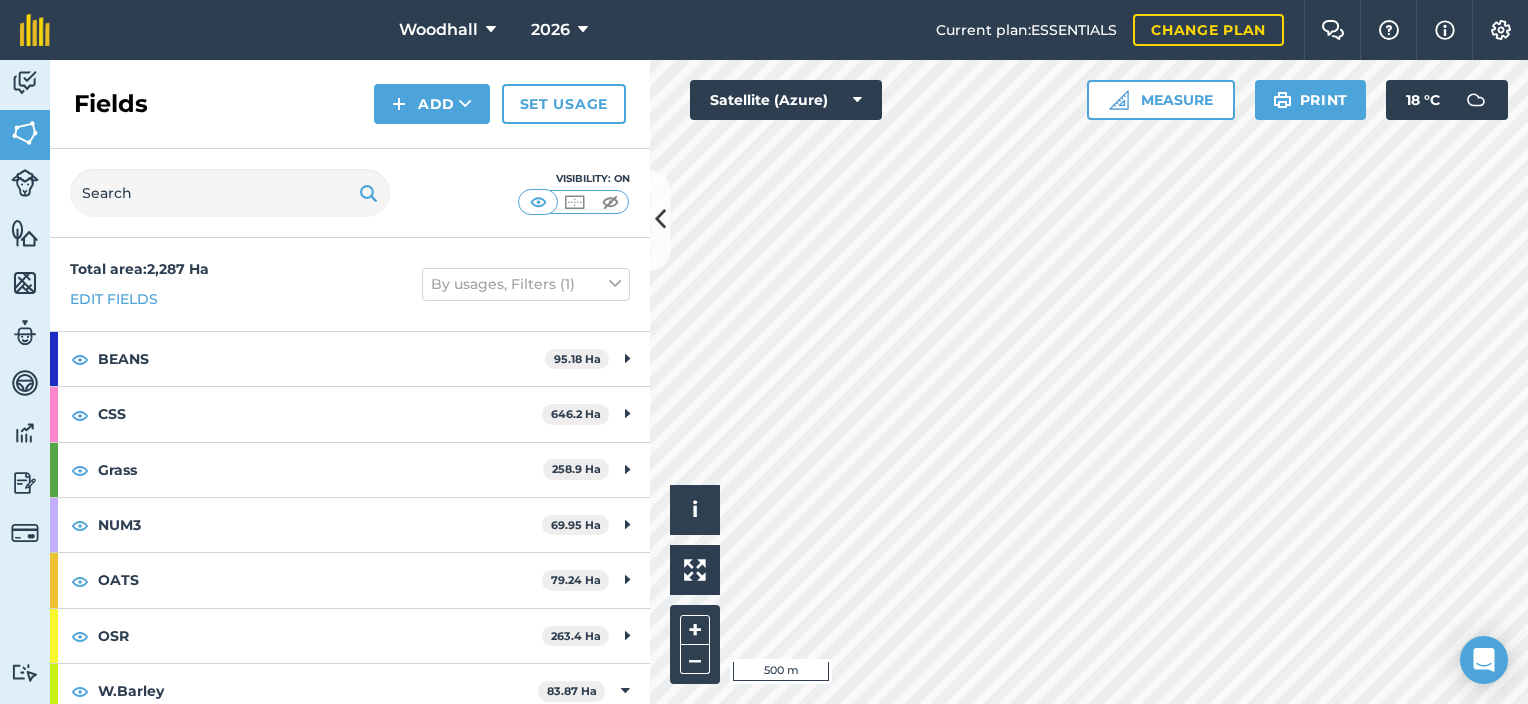 scroll, scrollTop: 0, scrollLeft: 0, axis: both 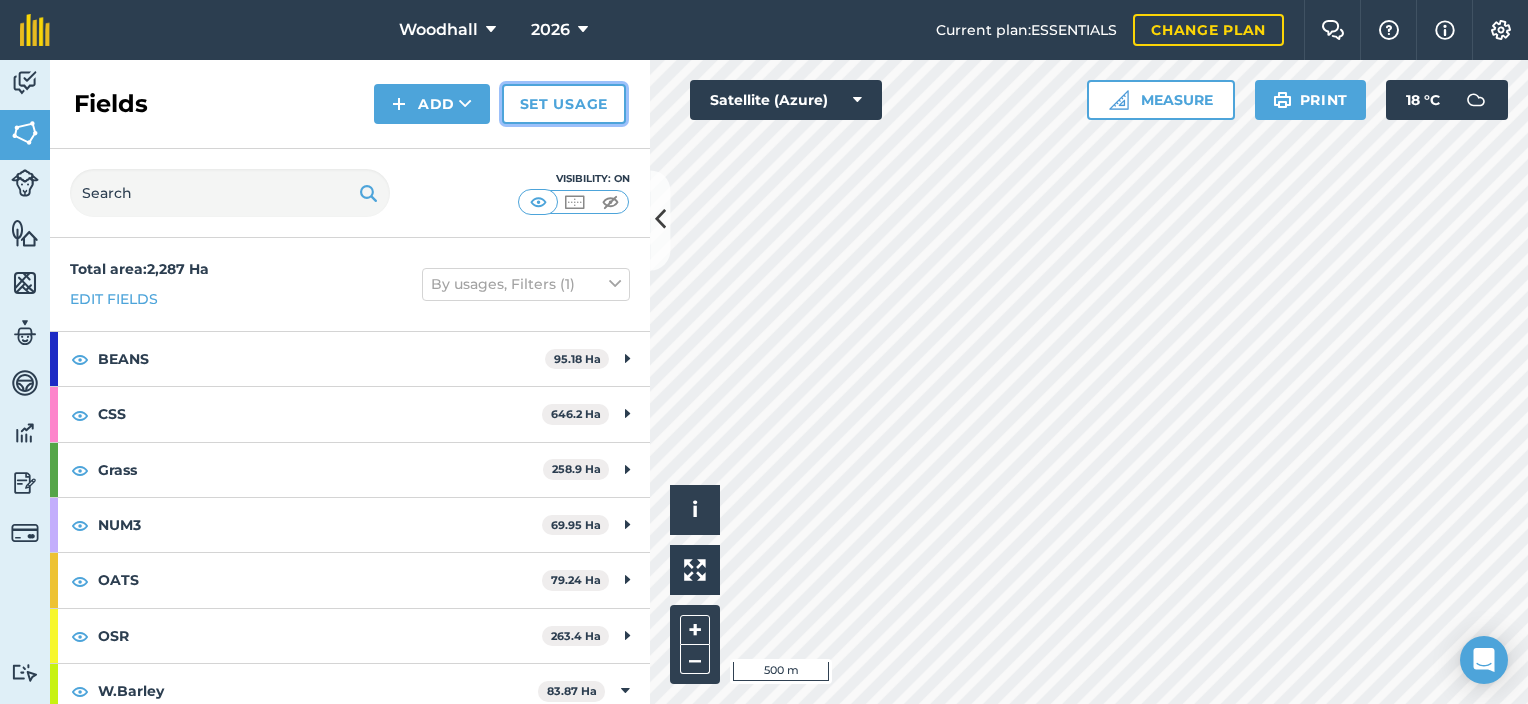 click on "Set usage" at bounding box center [564, 104] 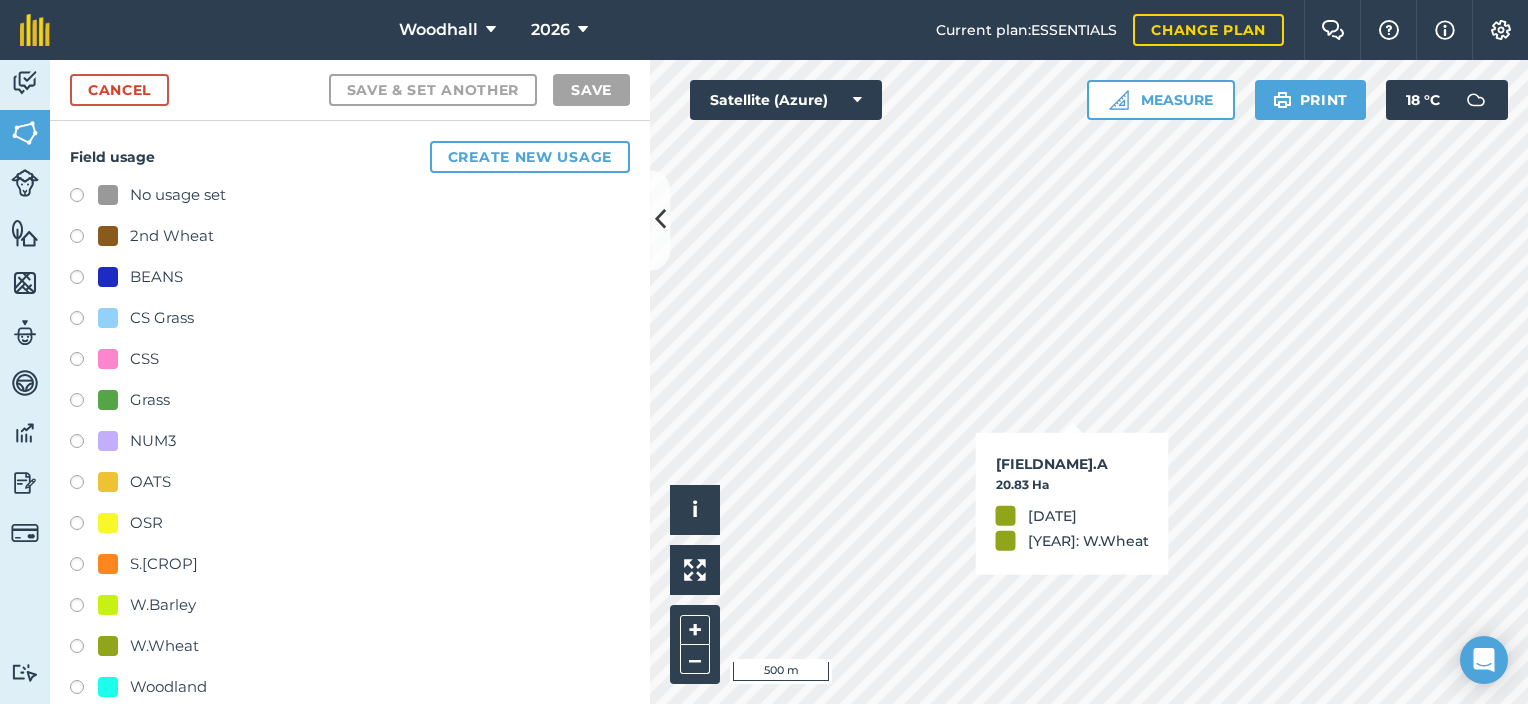 checkbox on "true" 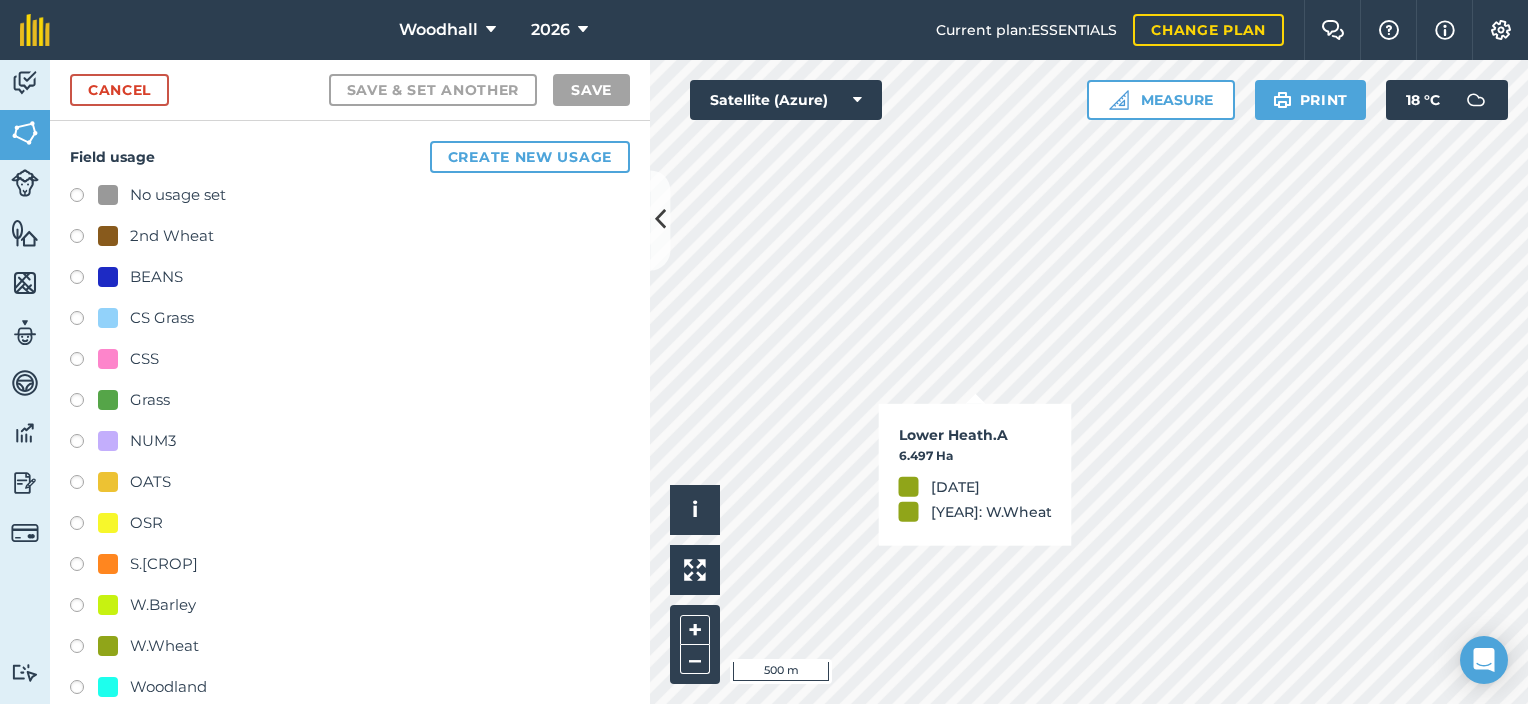 checkbox on "true" 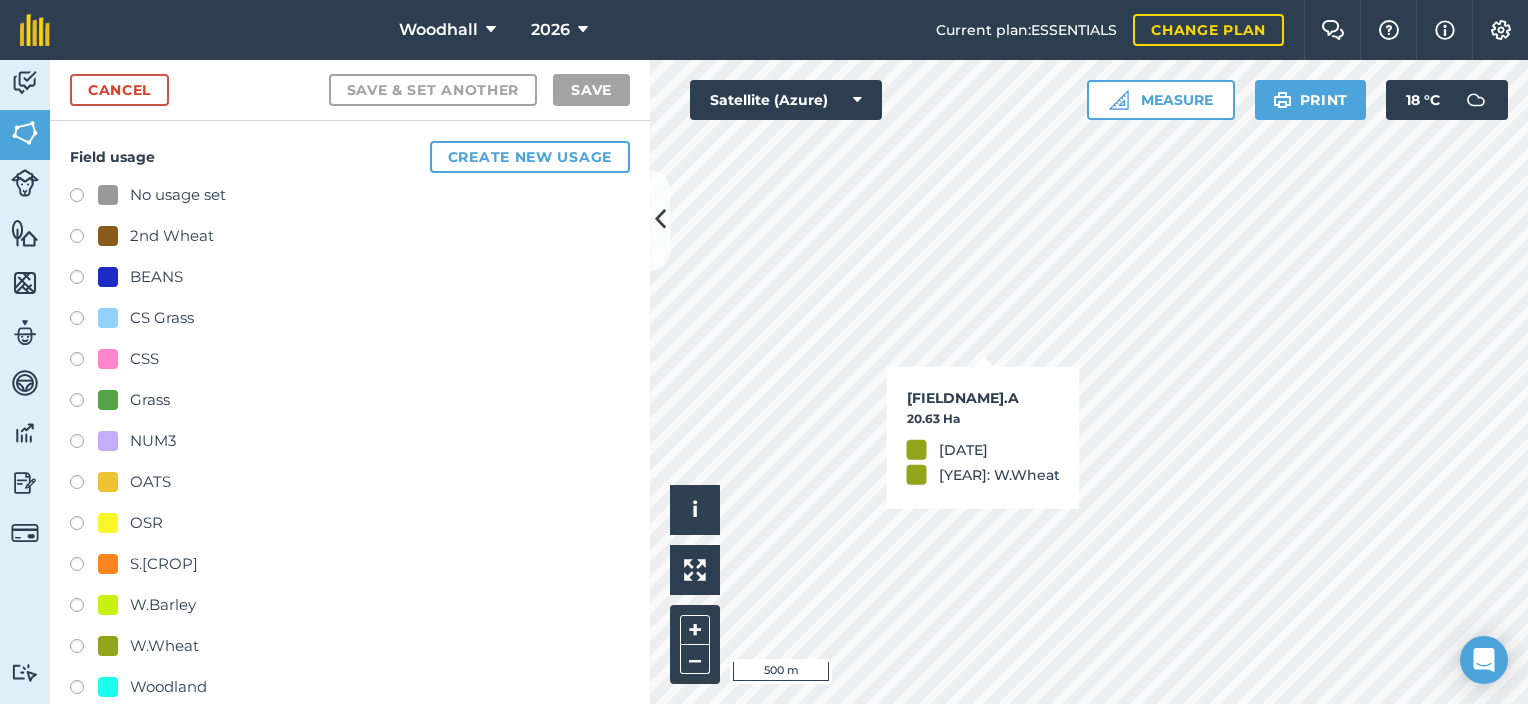 checkbox on "true" 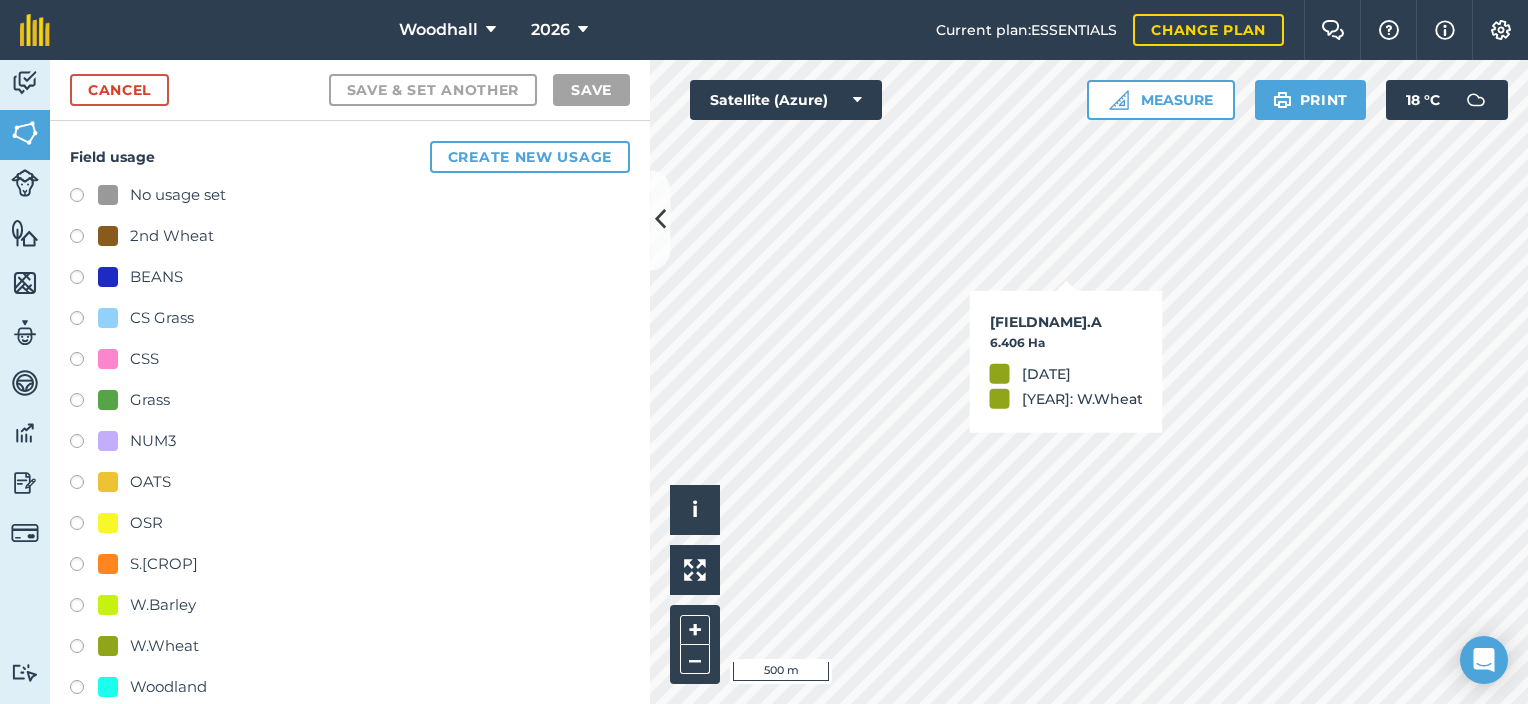checkbox on "true" 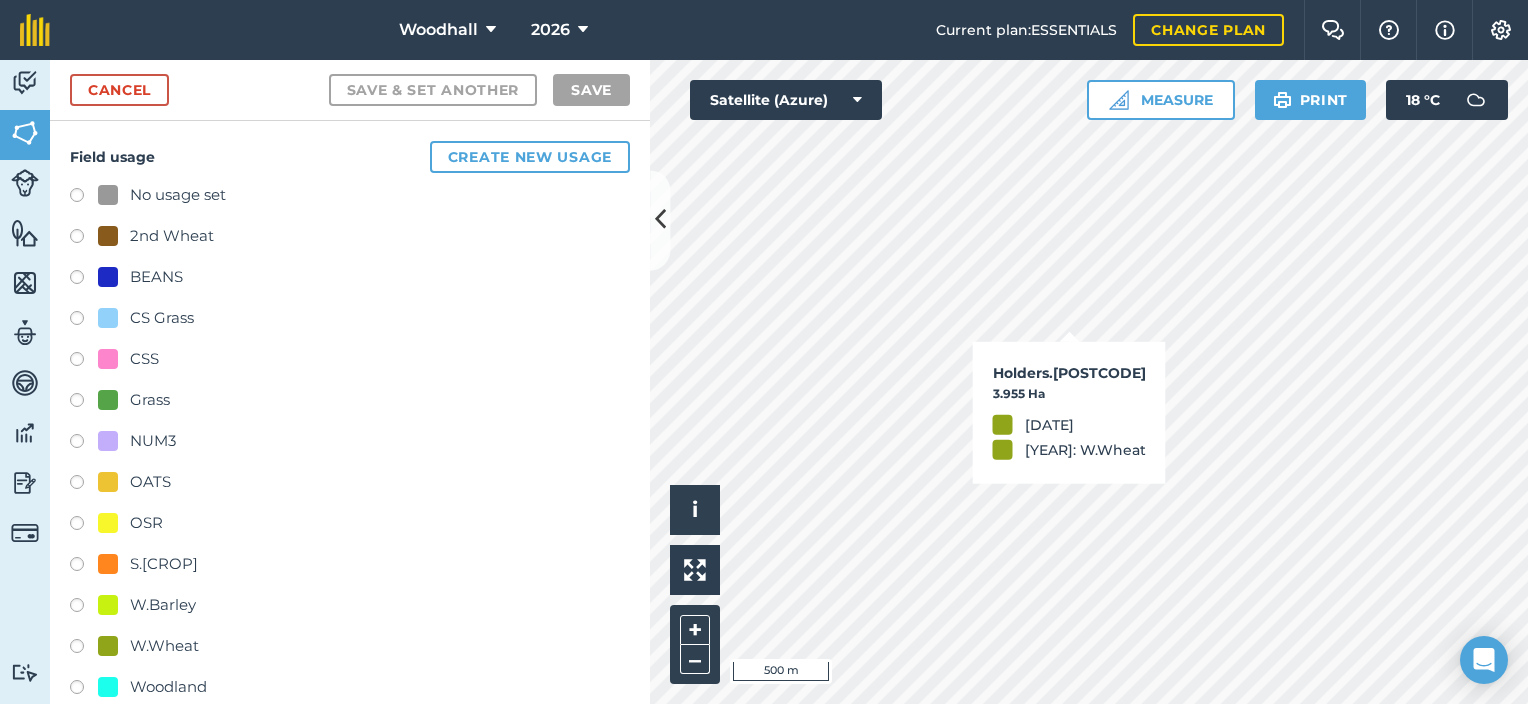 checkbox on "true" 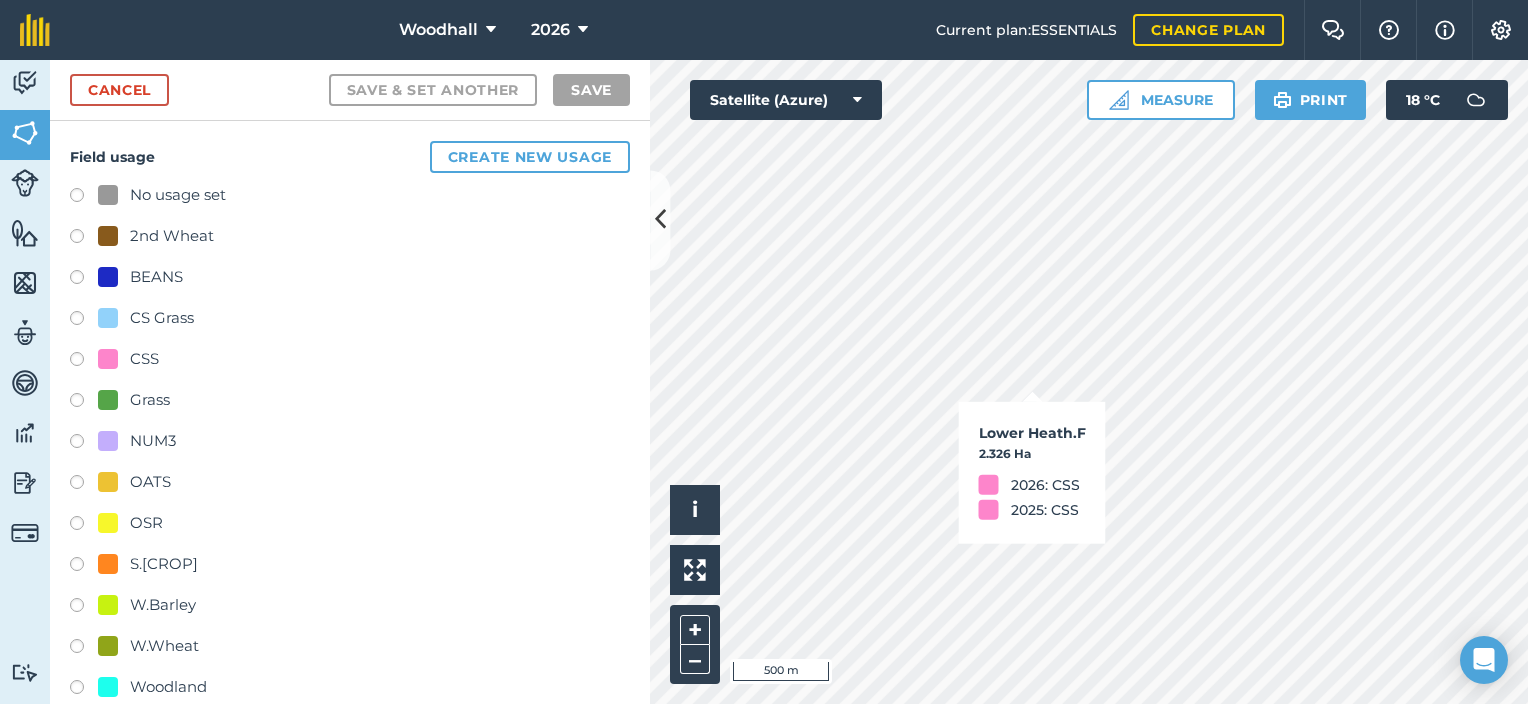 checkbox on "true" 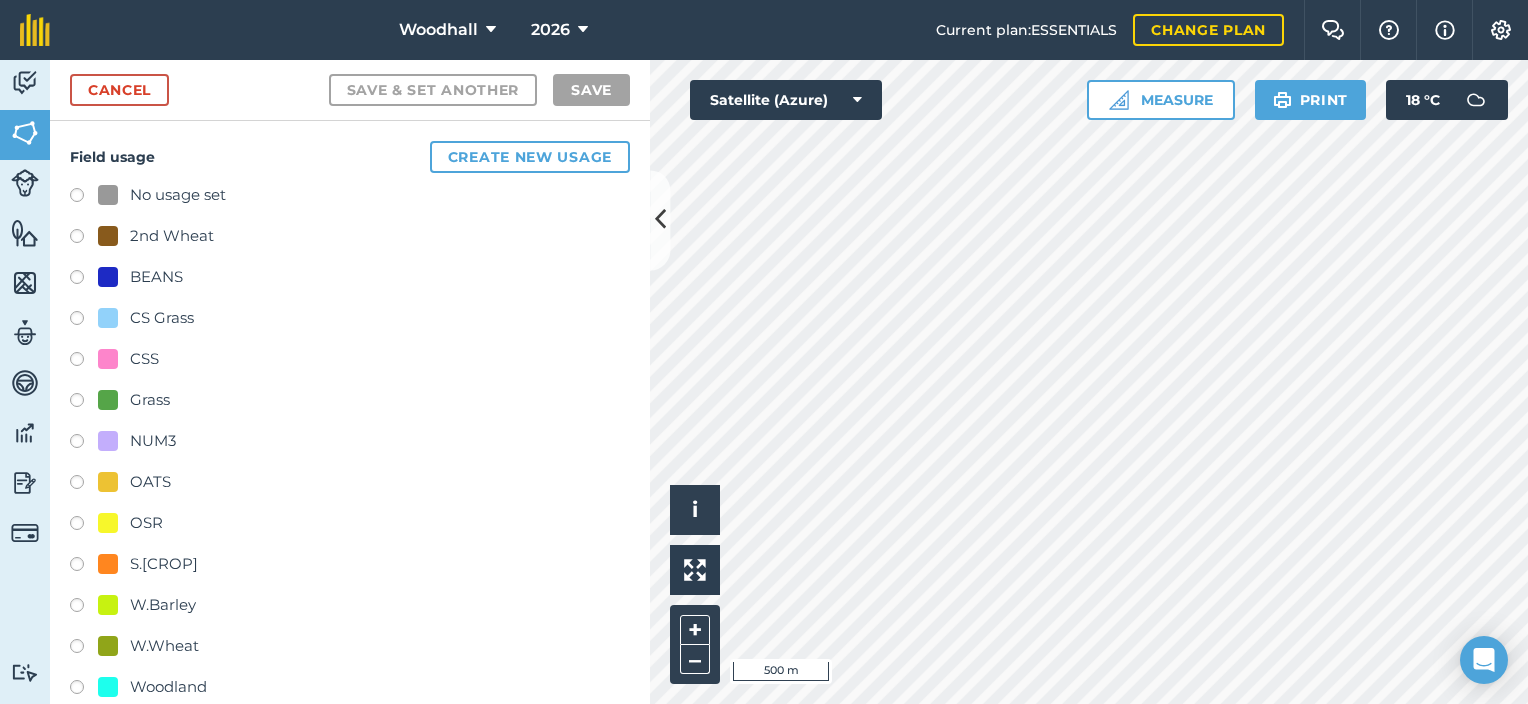 click on "OATS" at bounding box center (150, 482) 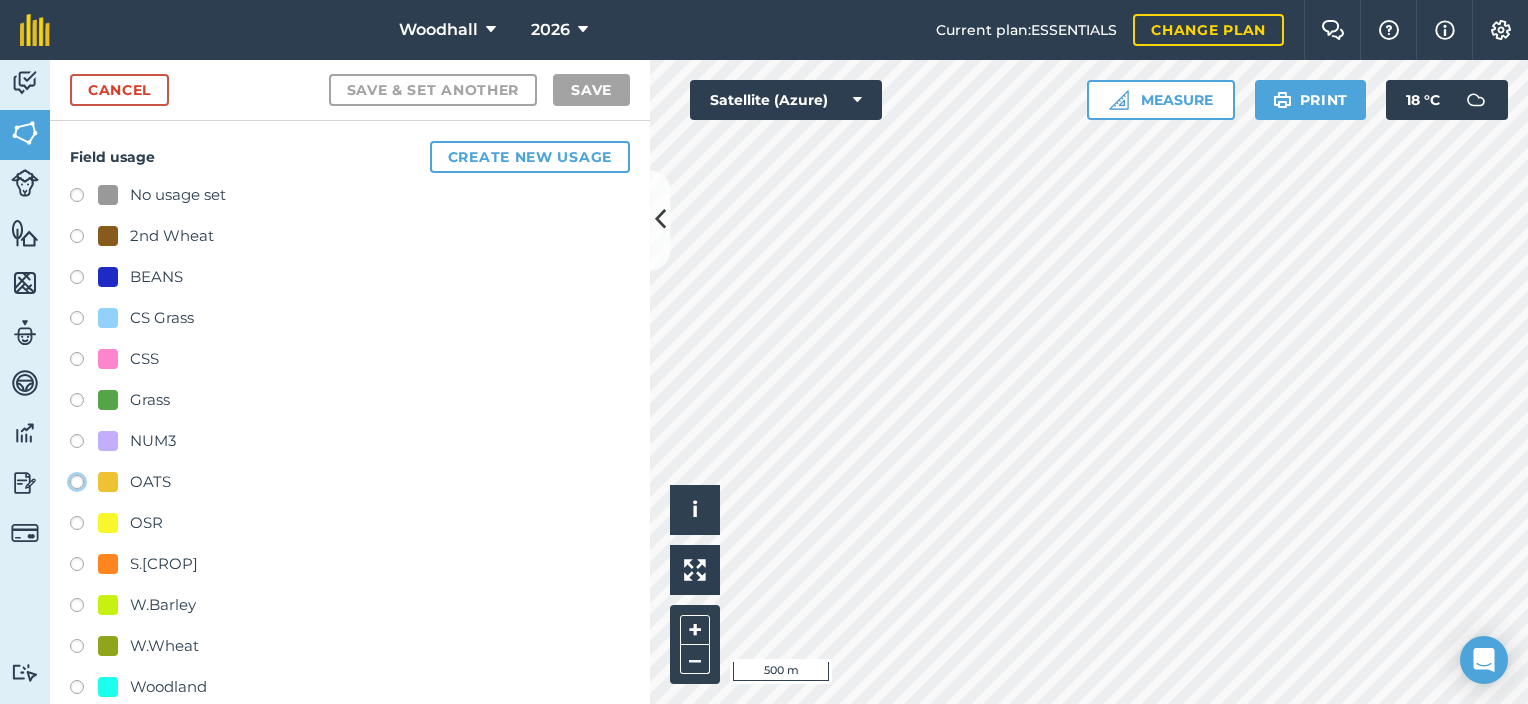 click on "OATS" at bounding box center (-9923, 481) 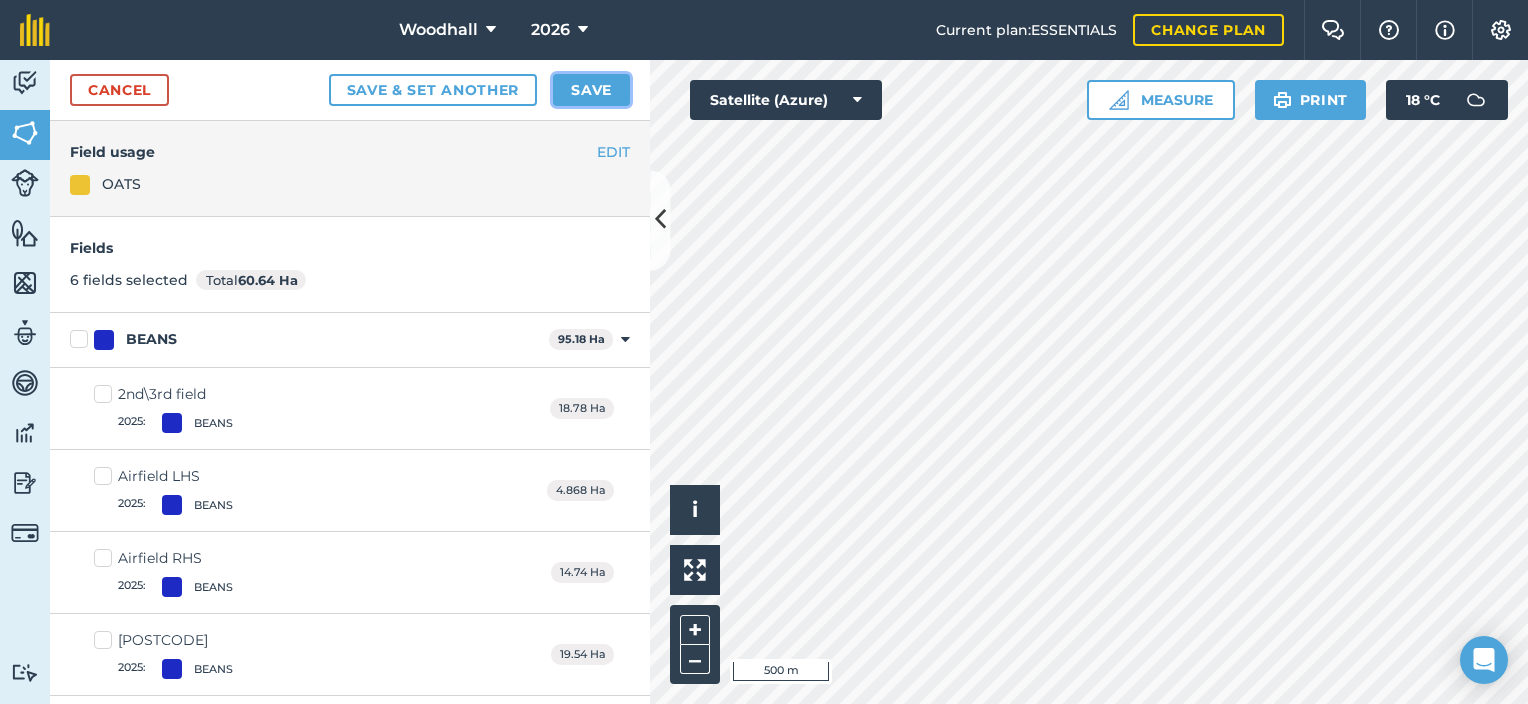 click on "Save" at bounding box center [591, 90] 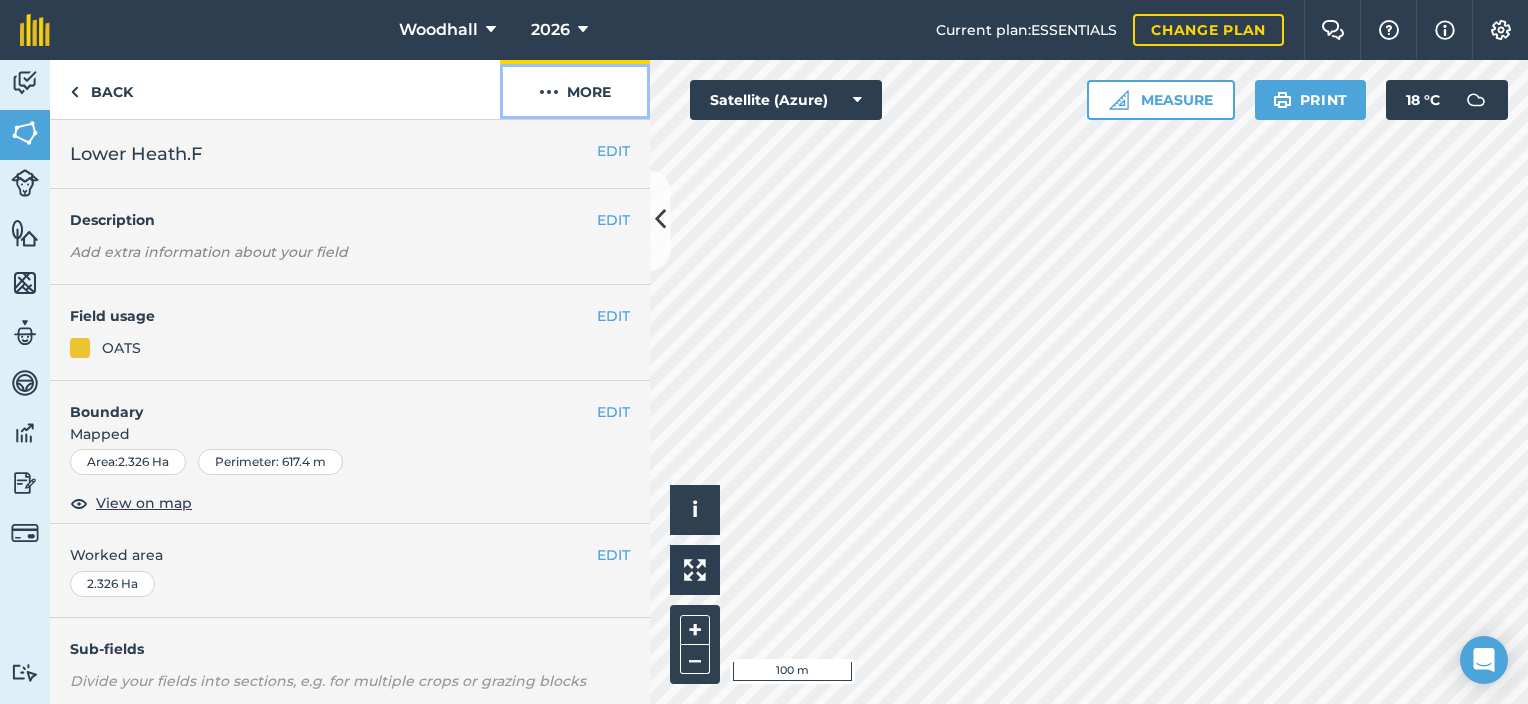 click at bounding box center (549, 92) 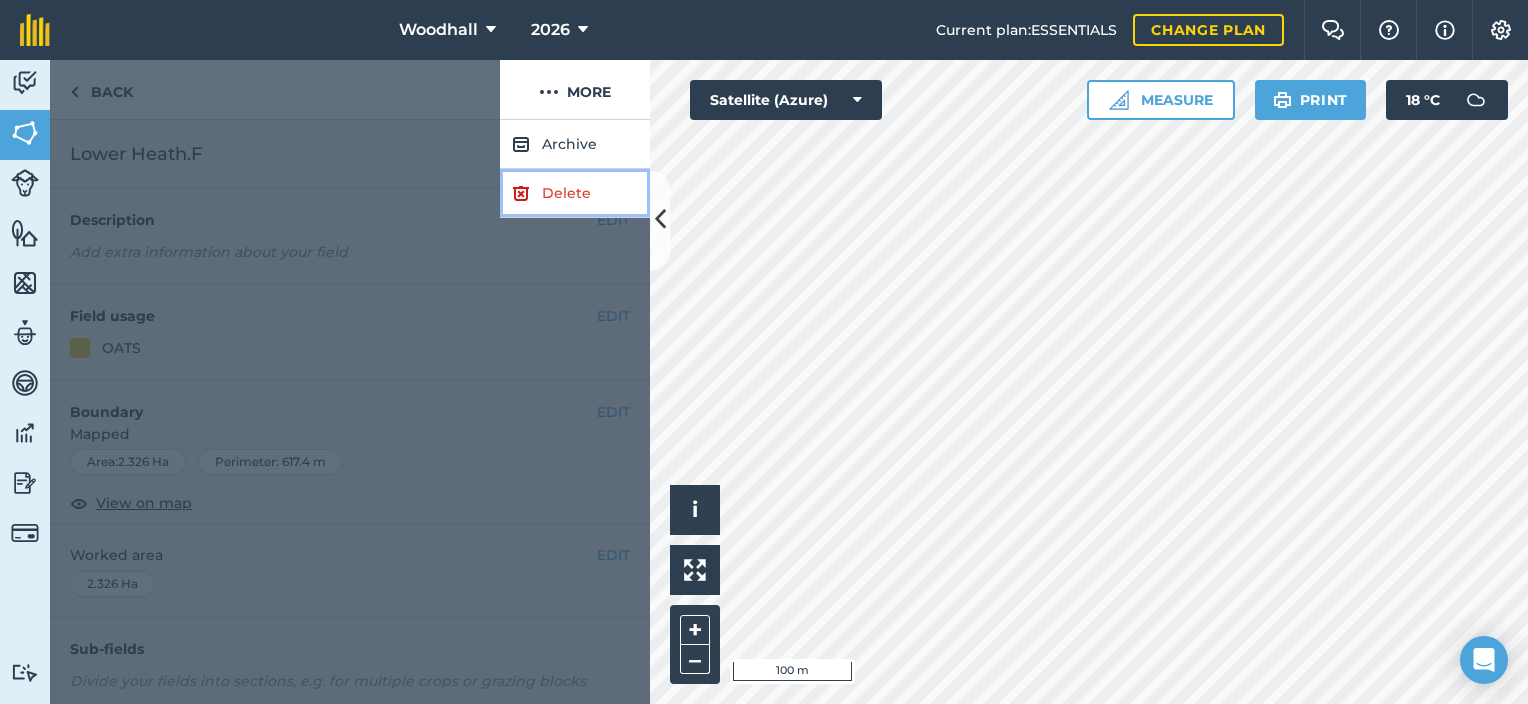 click on "Delete" at bounding box center (575, 193) 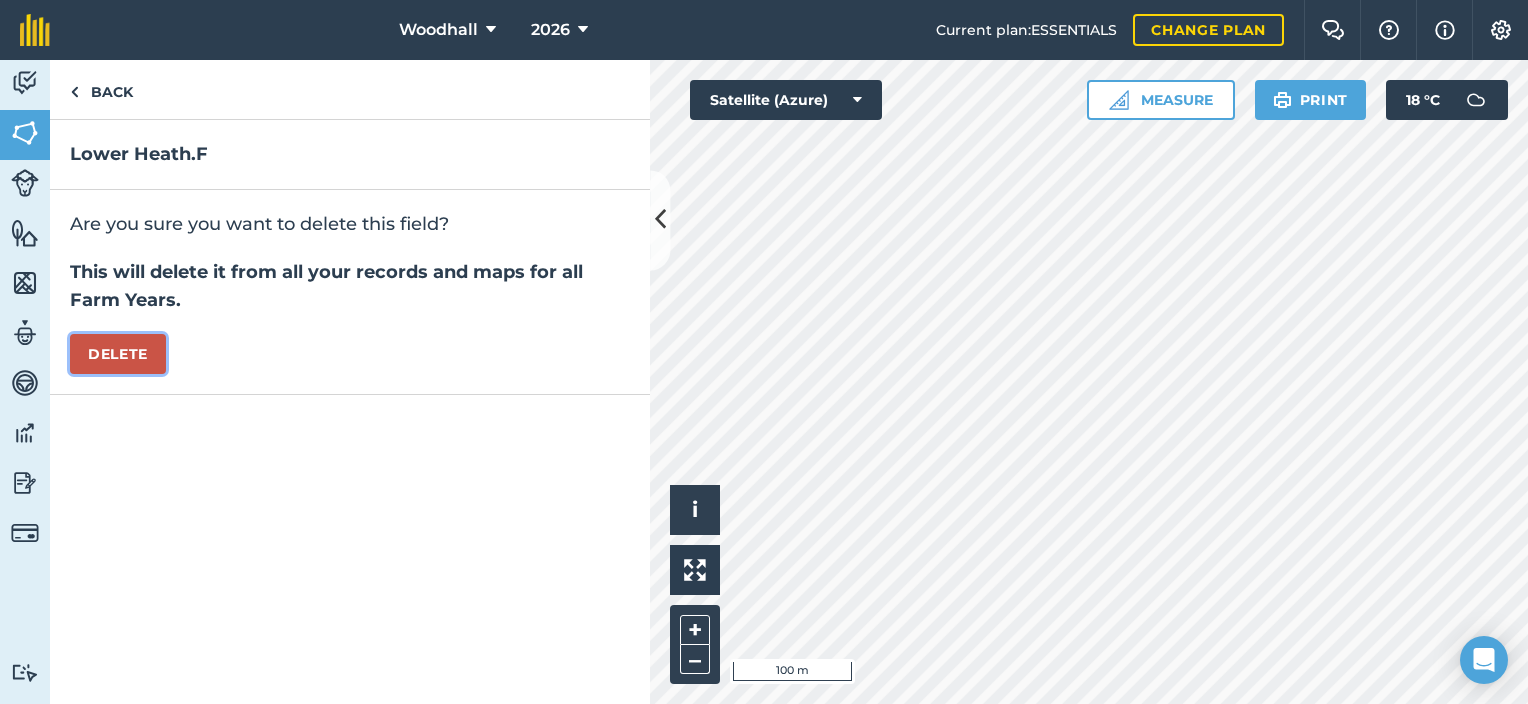 click on "Delete" at bounding box center (118, 354) 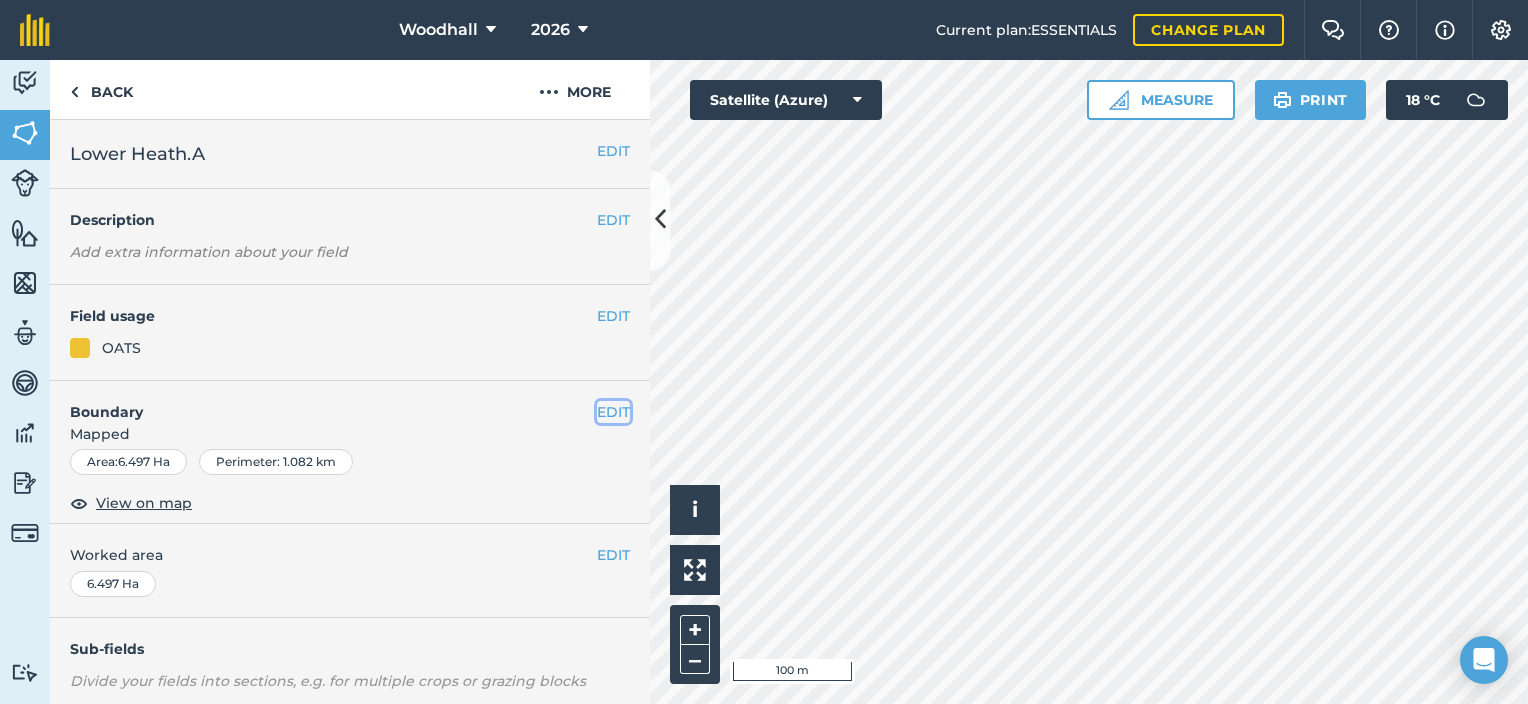 click on "EDIT" at bounding box center (613, 412) 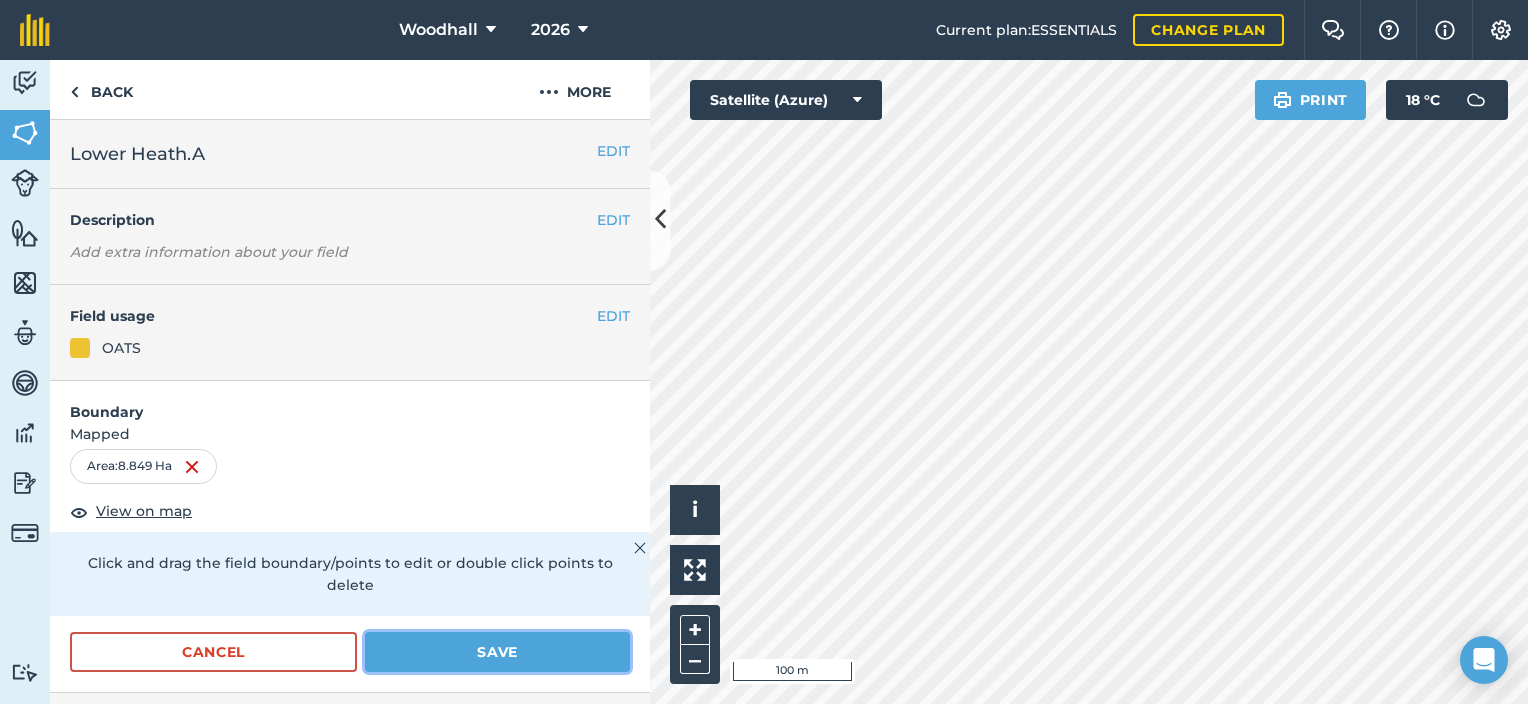 click on "Save" at bounding box center [497, 652] 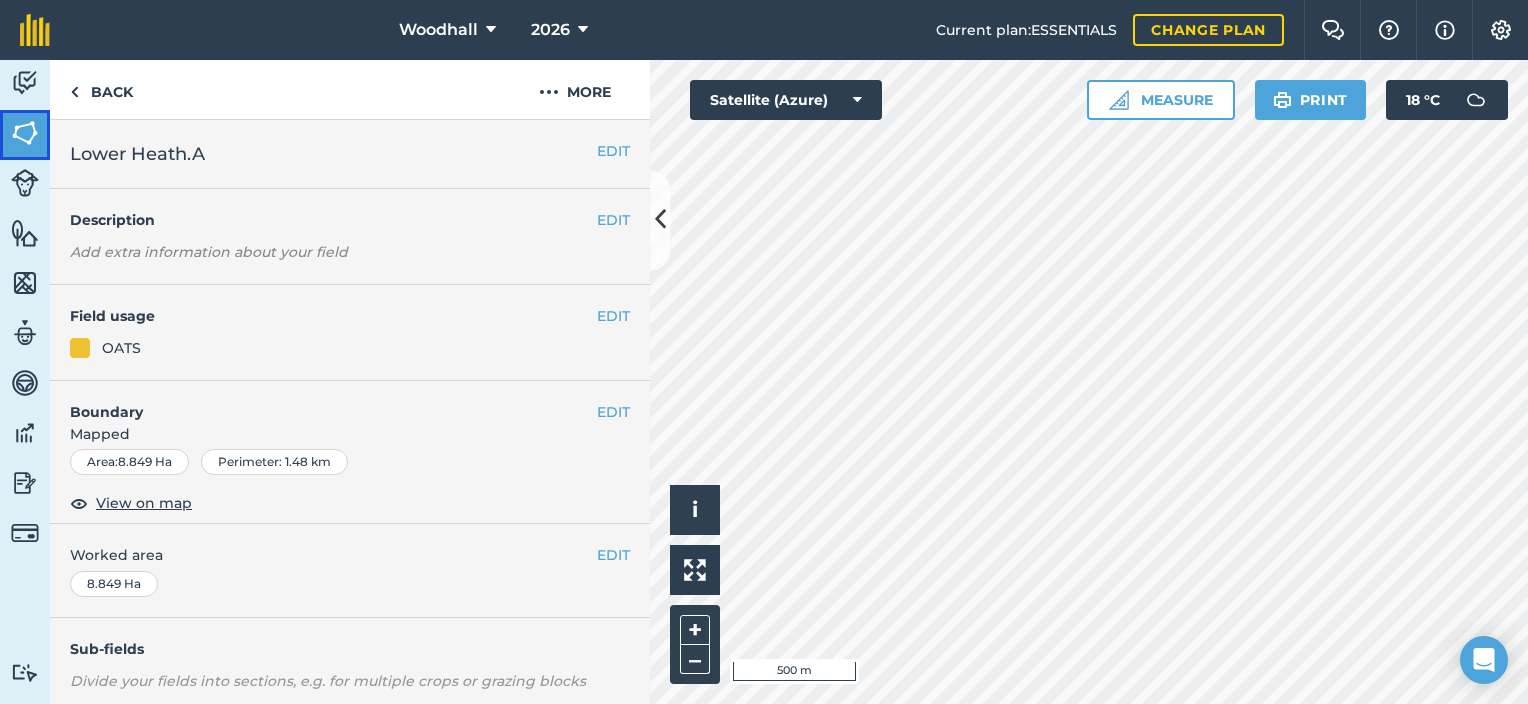 click at bounding box center [25, 133] 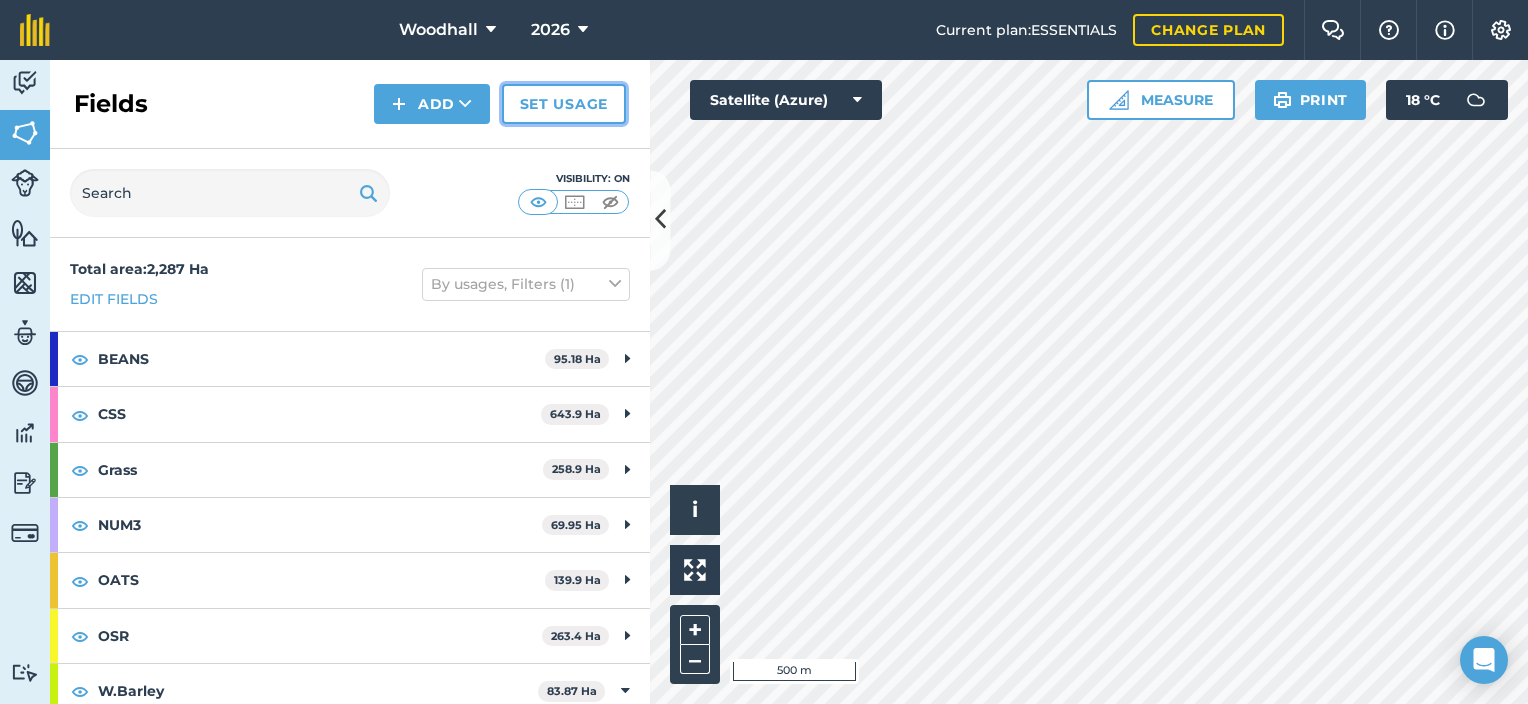 click on "Set usage" at bounding box center [564, 104] 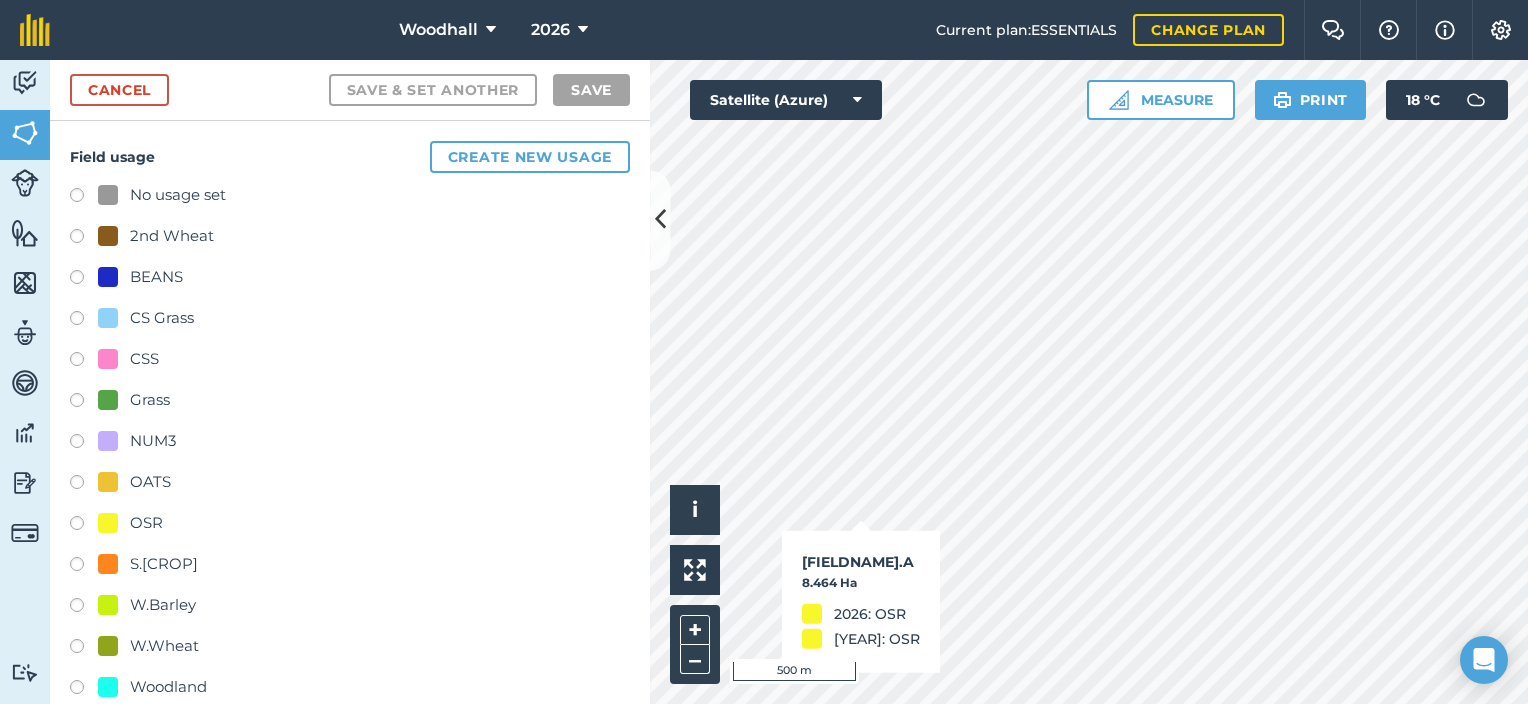 checkbox on "true" 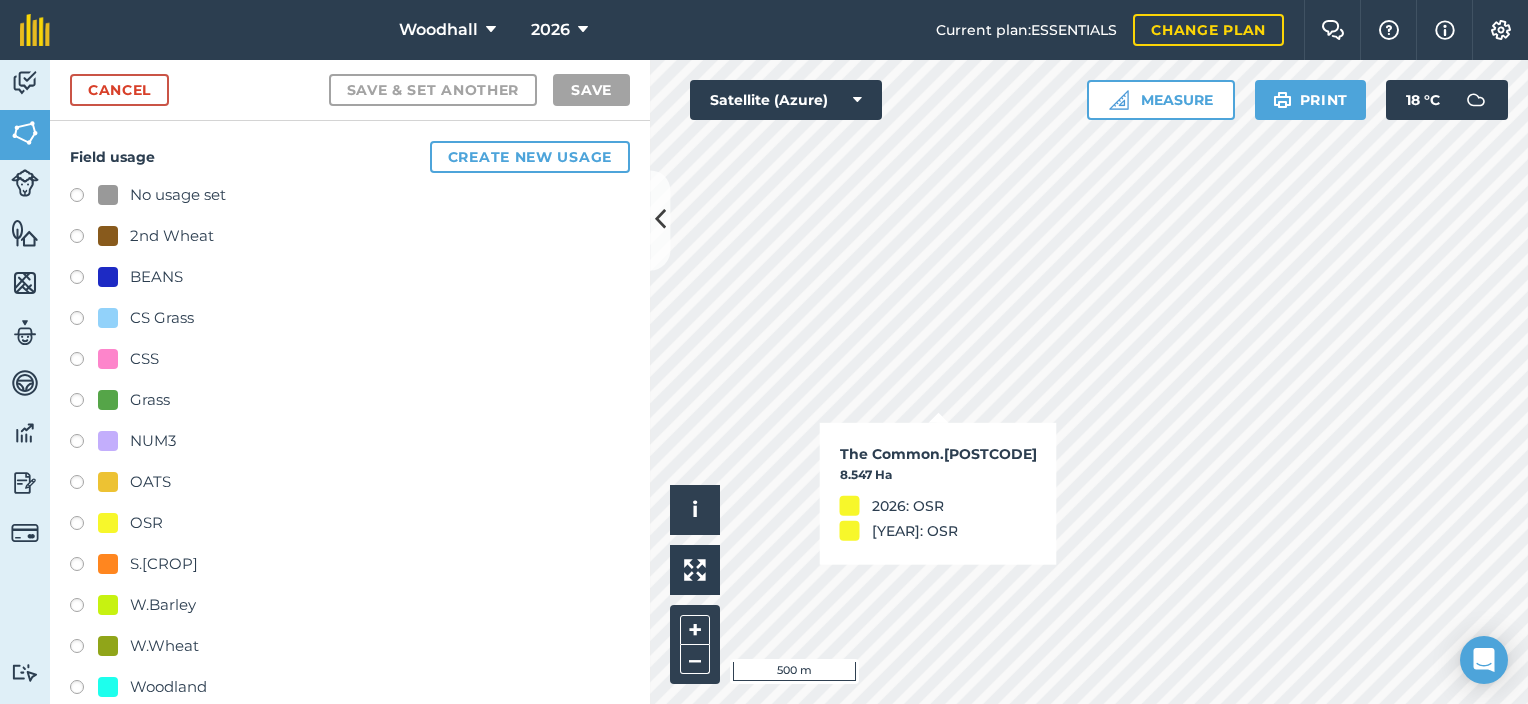 checkbox on "true" 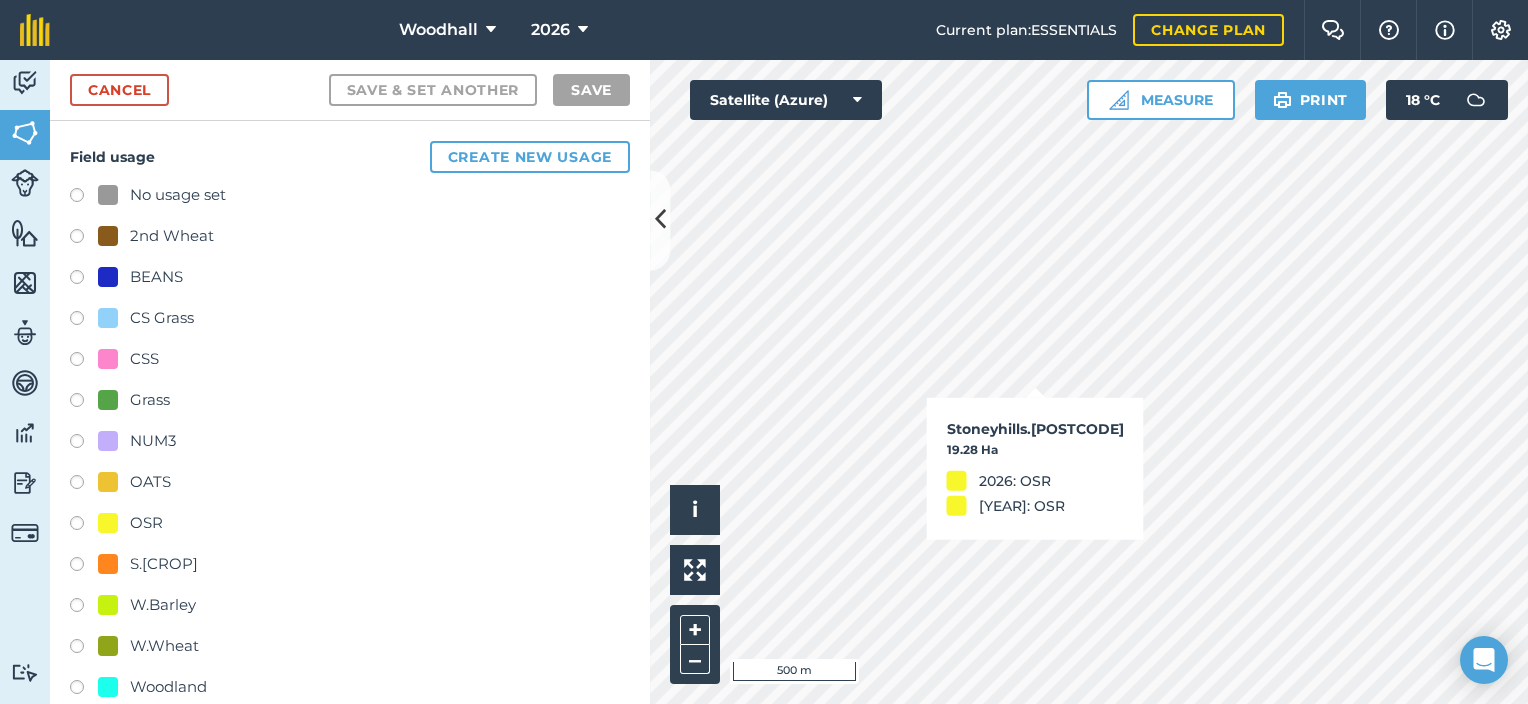 checkbox on "true" 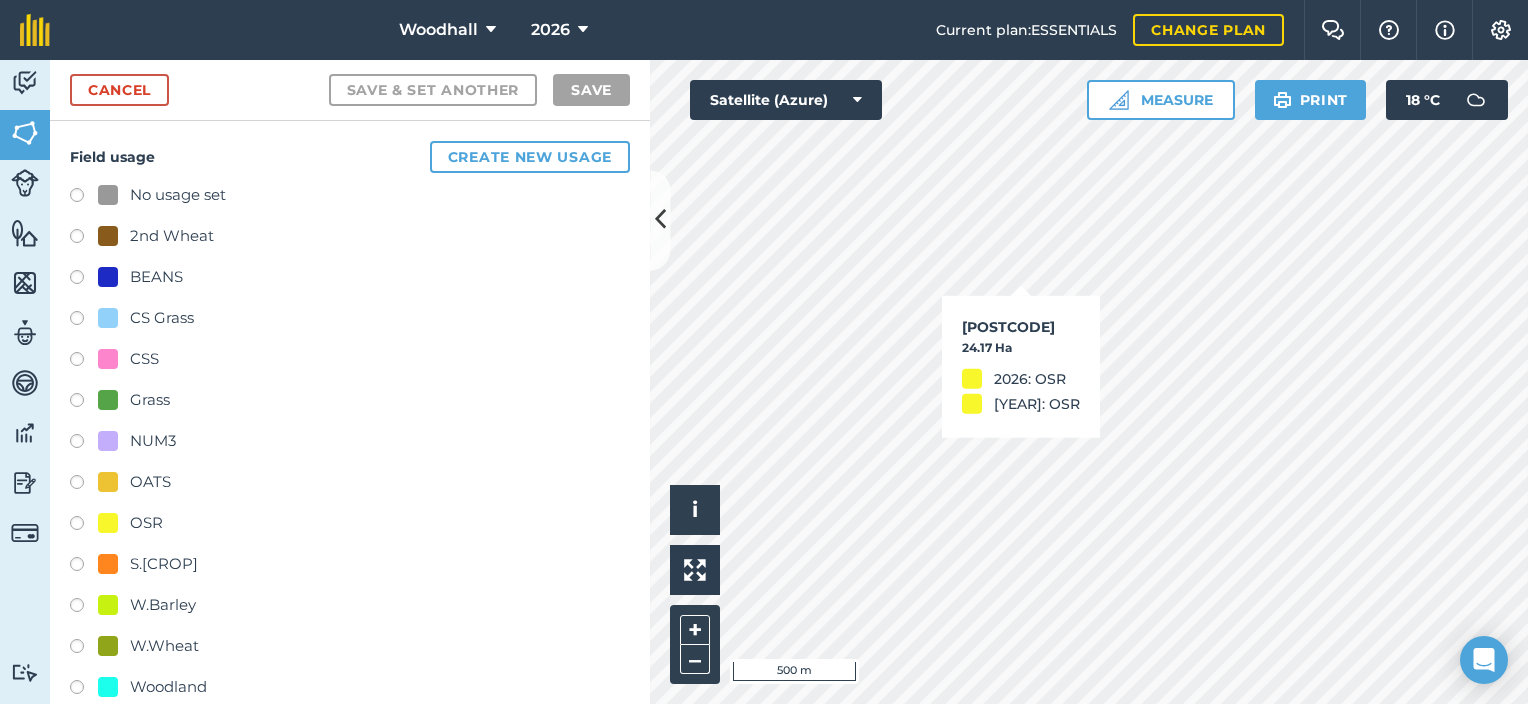 checkbox on "true" 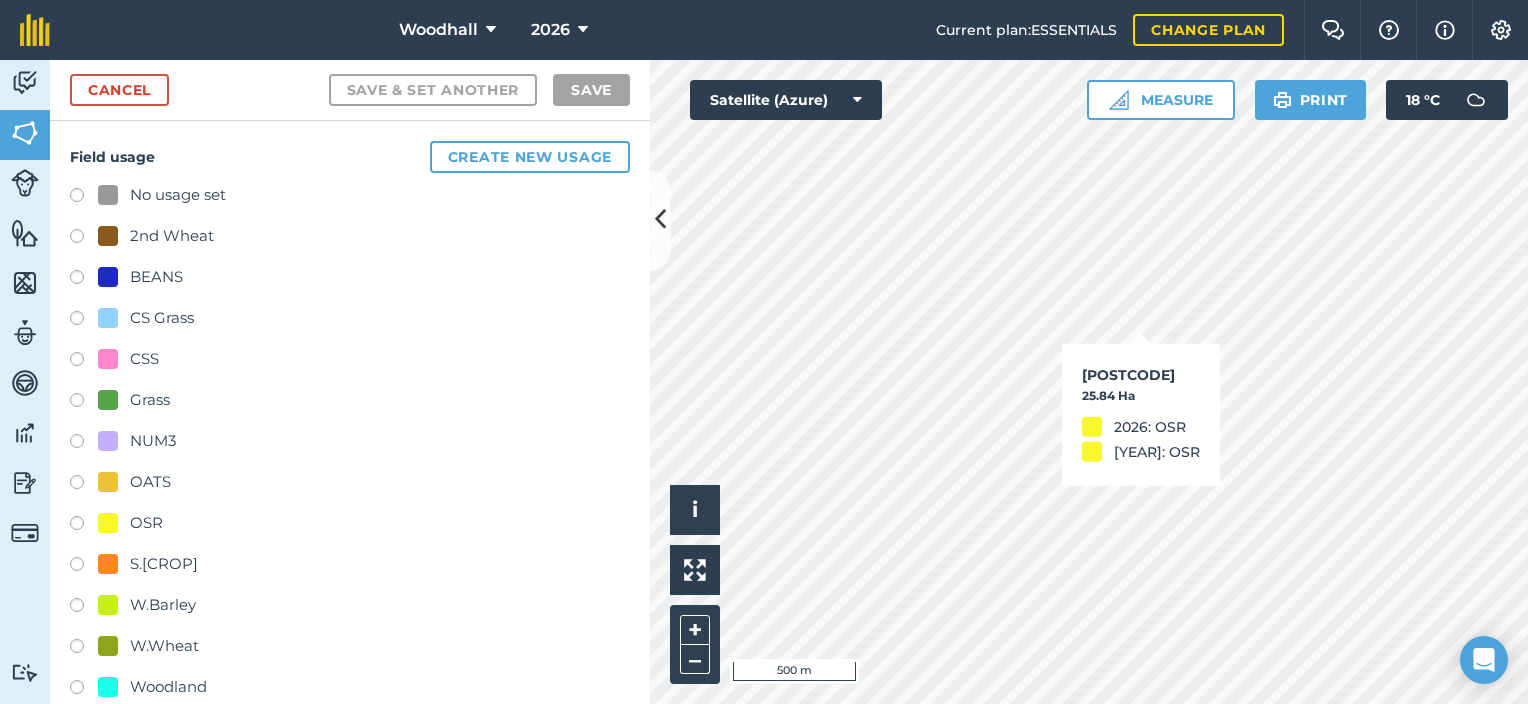 checkbox on "true" 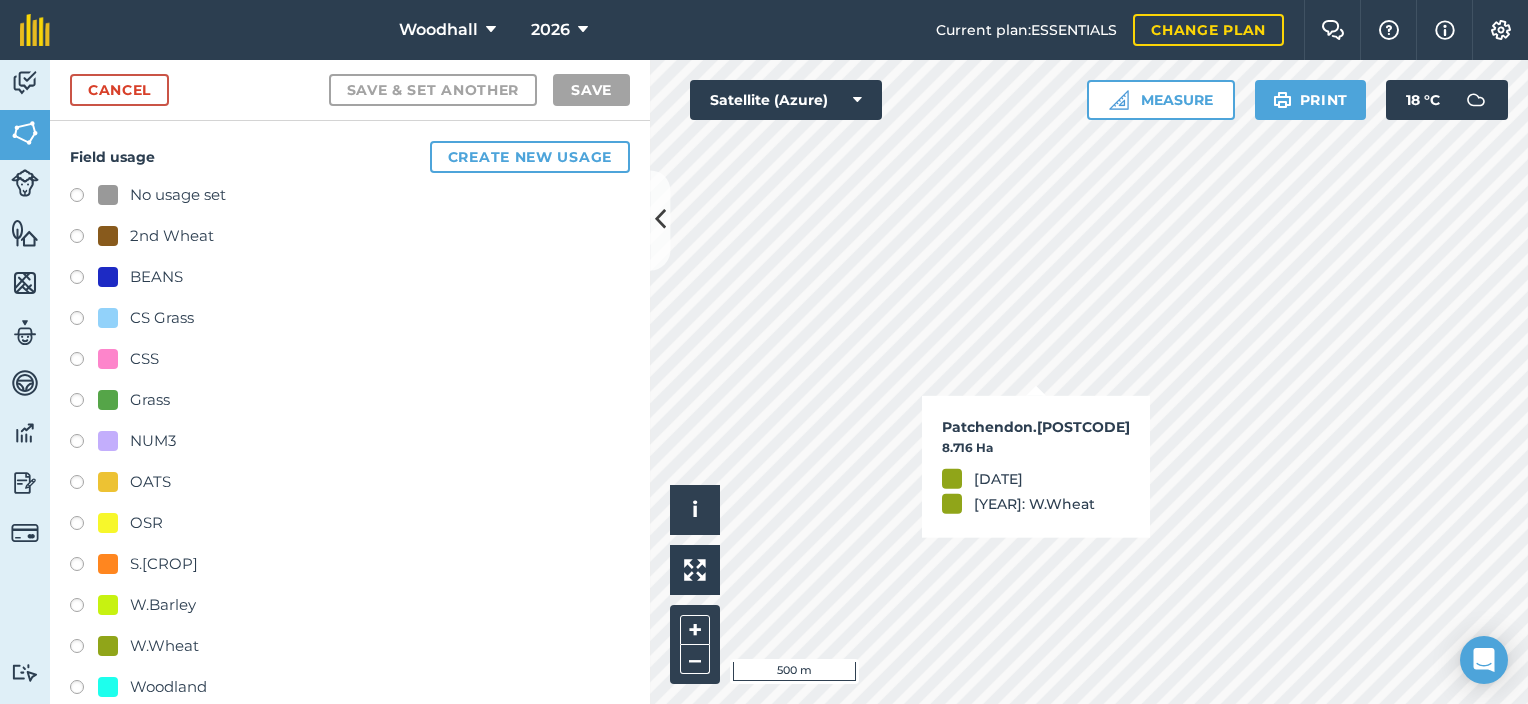 checkbox on "true" 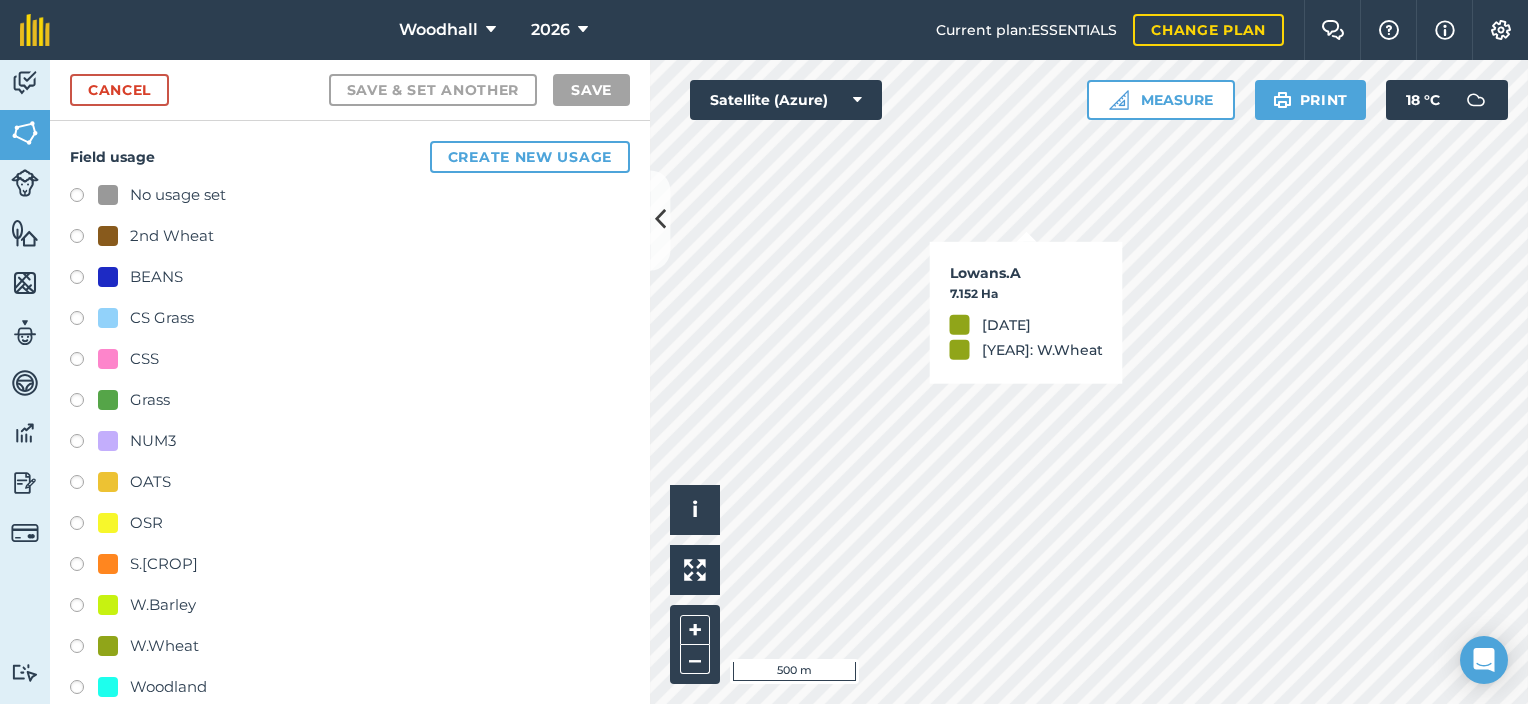 checkbox on "true" 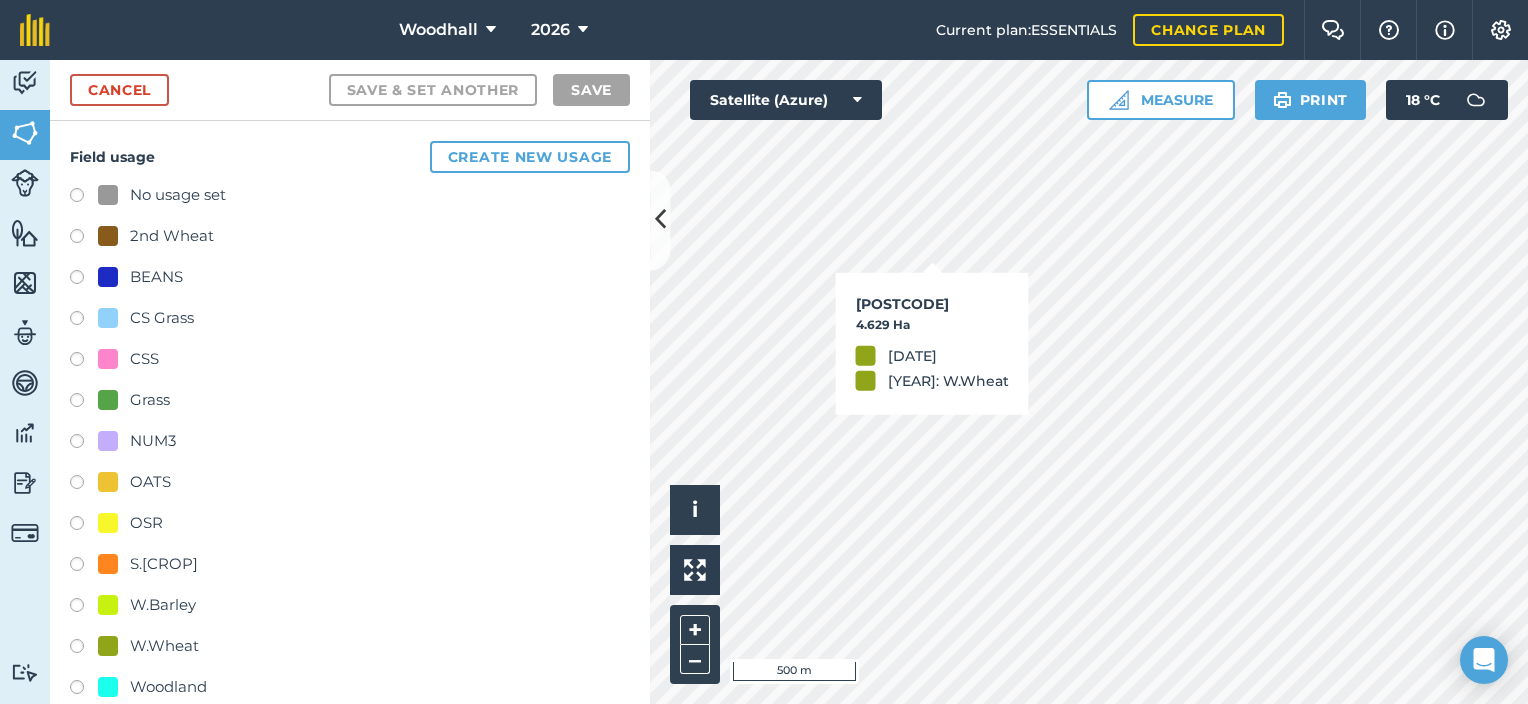 checkbox on "true" 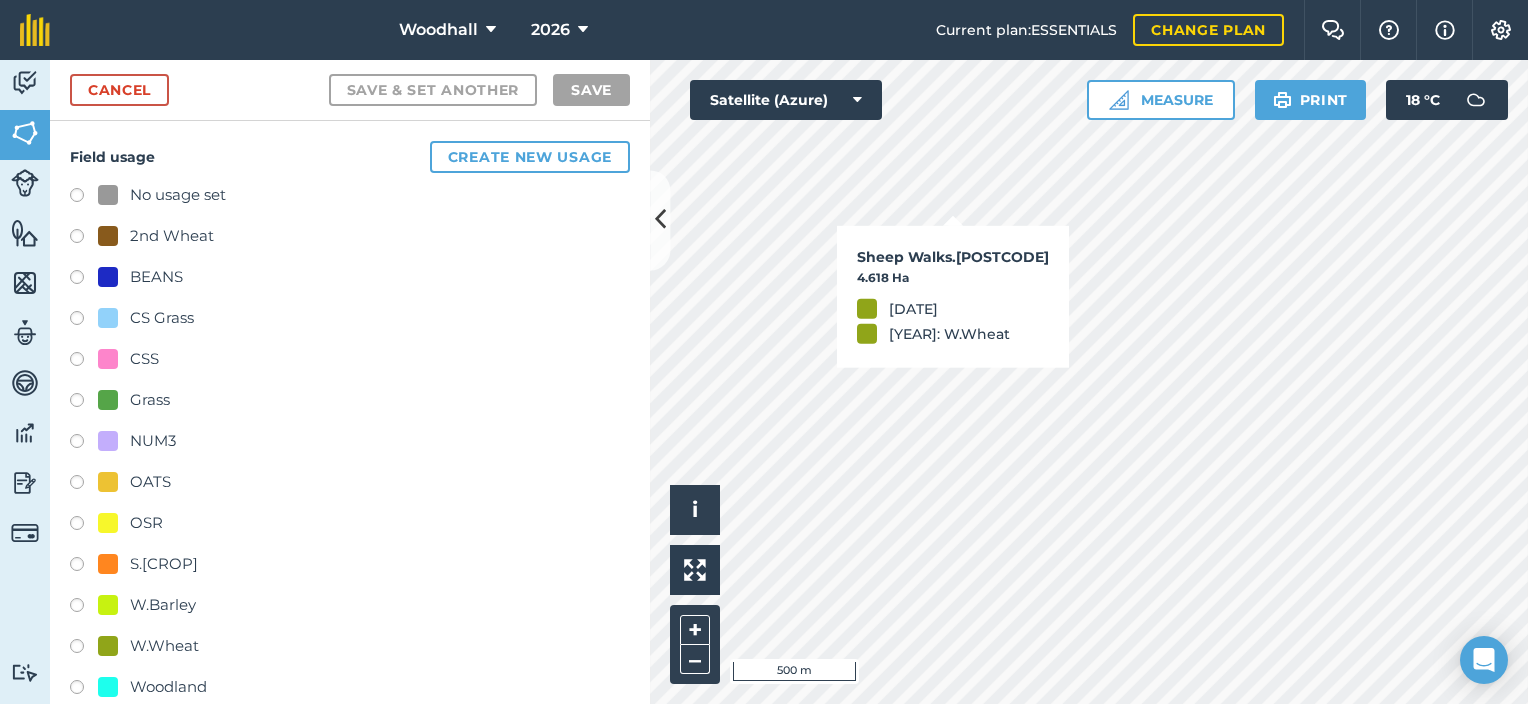 checkbox on "true" 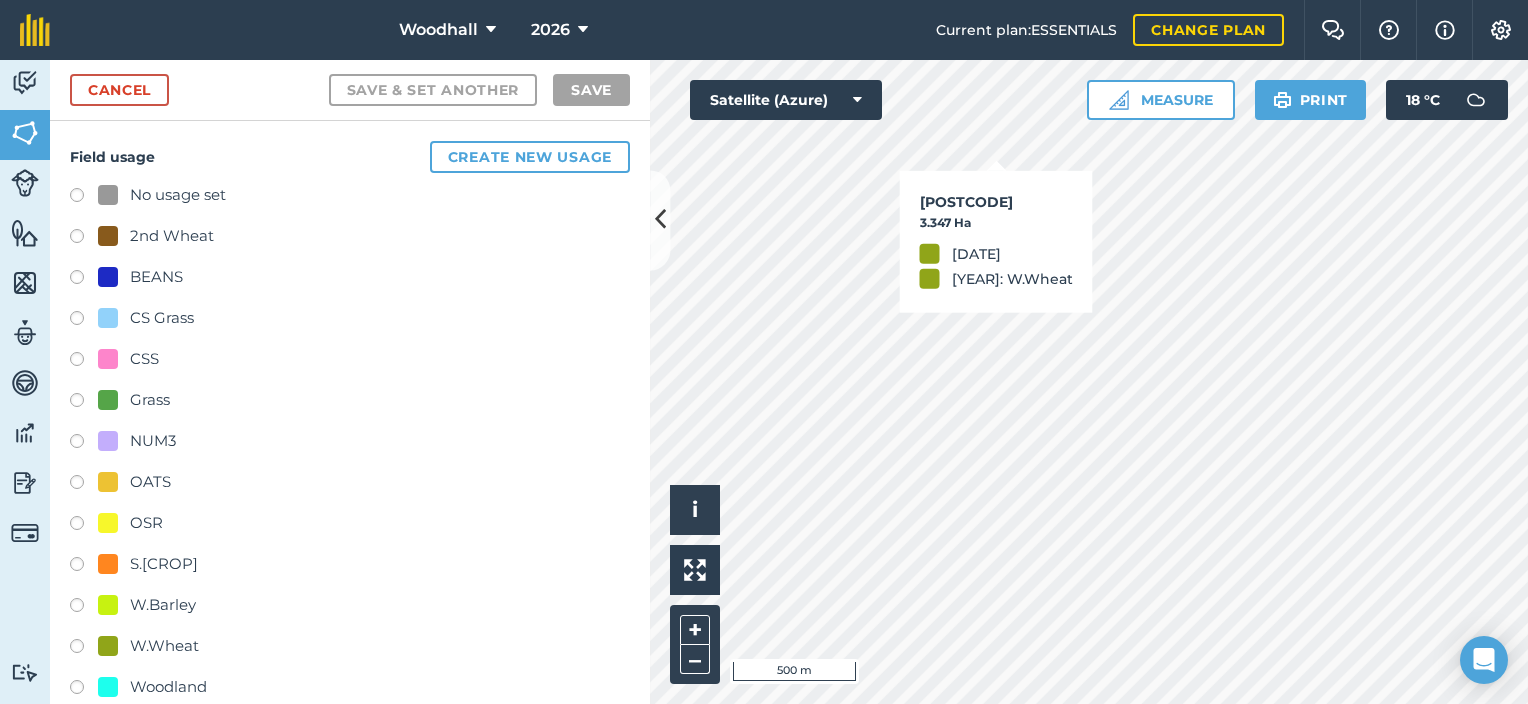 checkbox on "true" 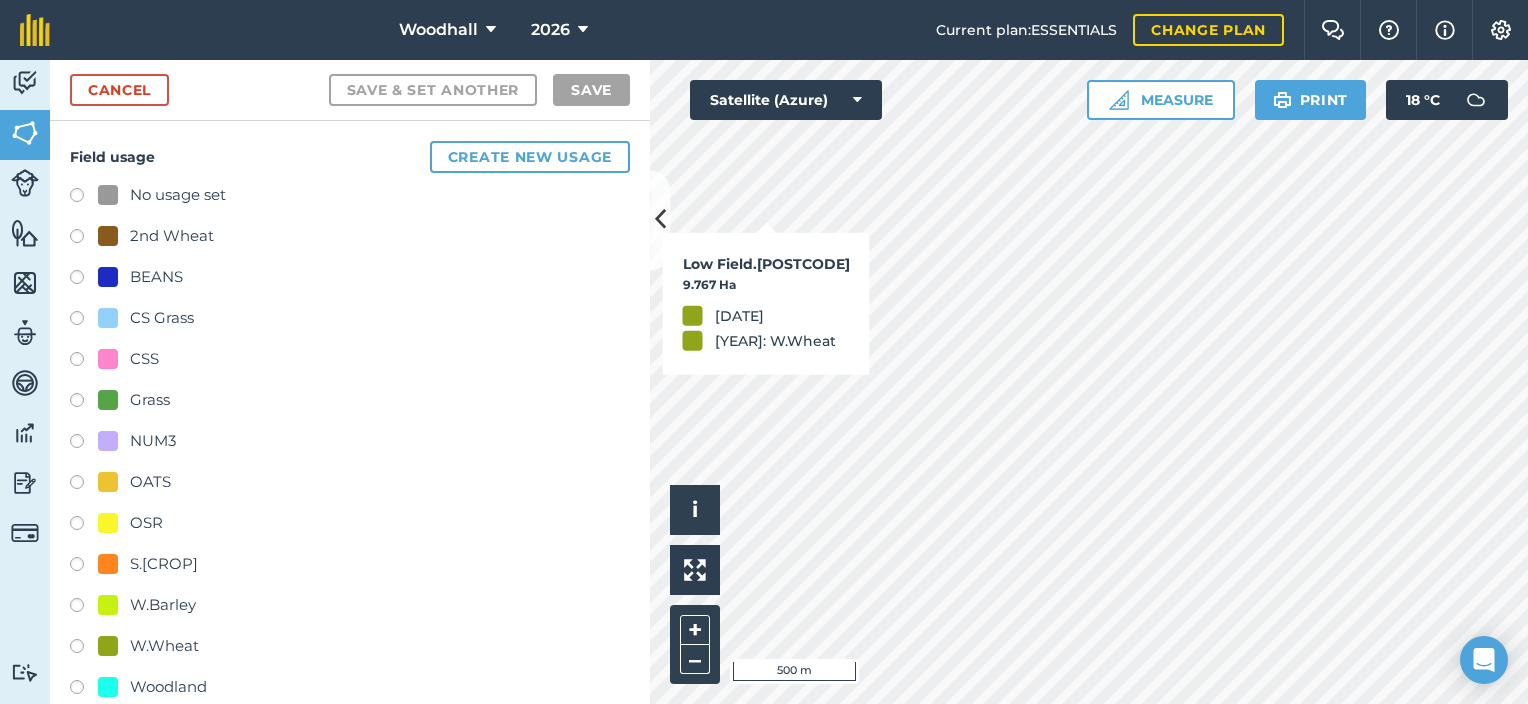 checkbox on "true" 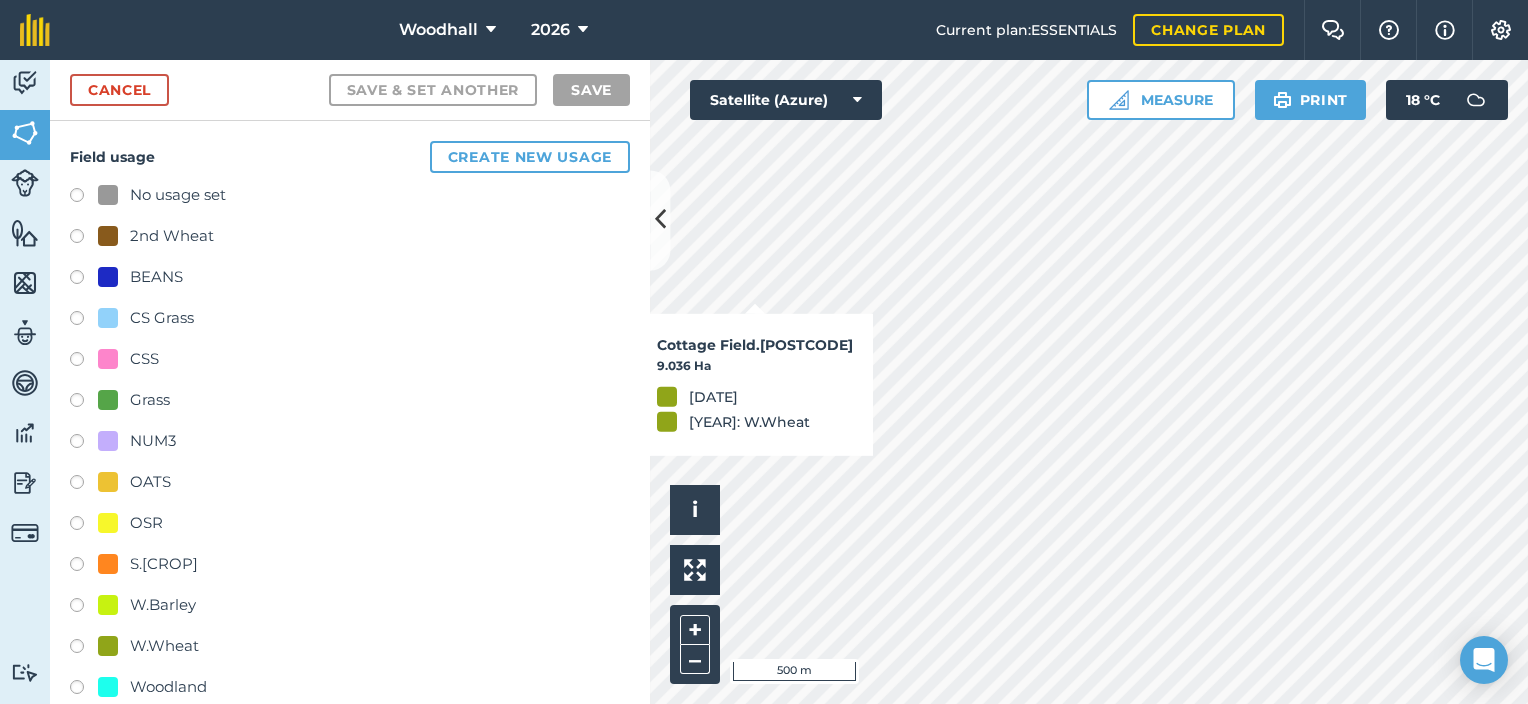 checkbox on "true" 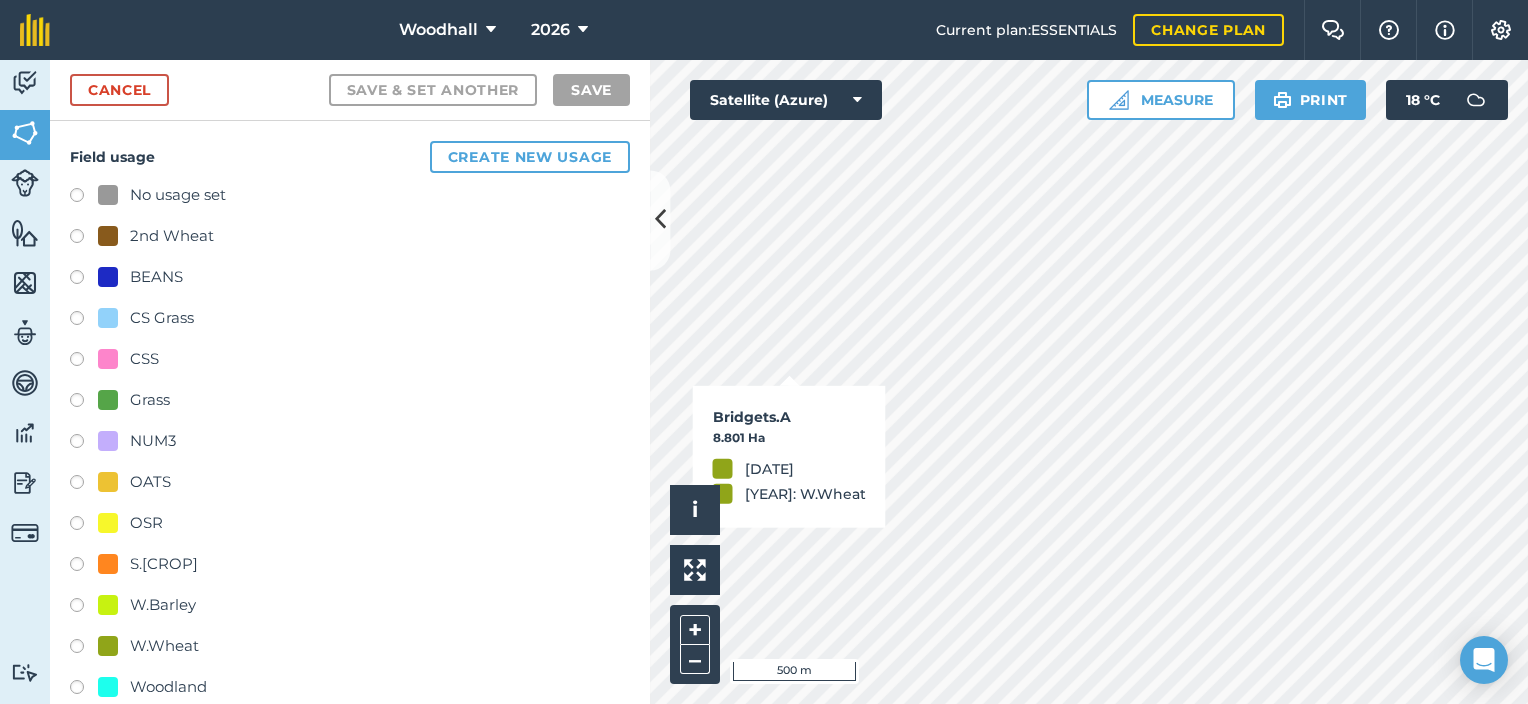 checkbox on "true" 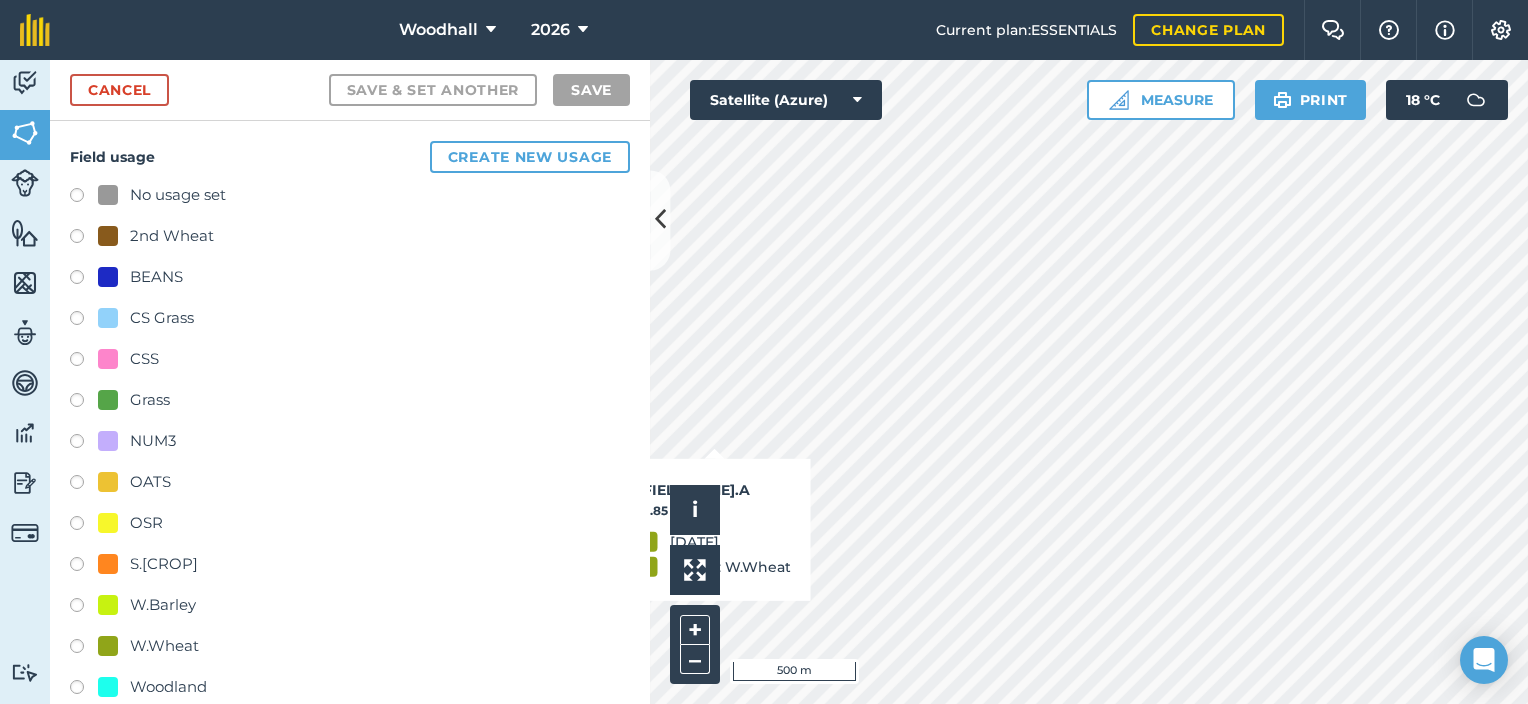 checkbox on "true" 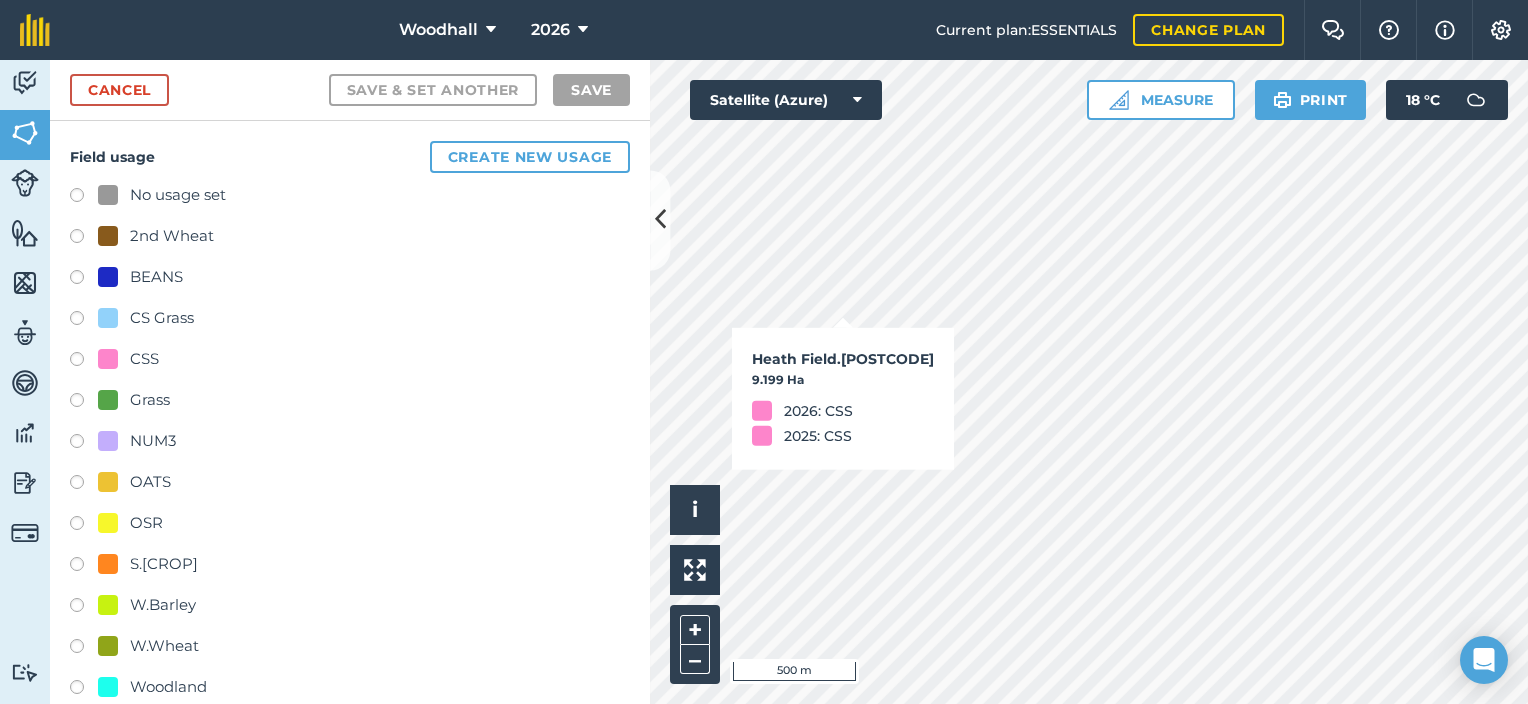checkbox on "true" 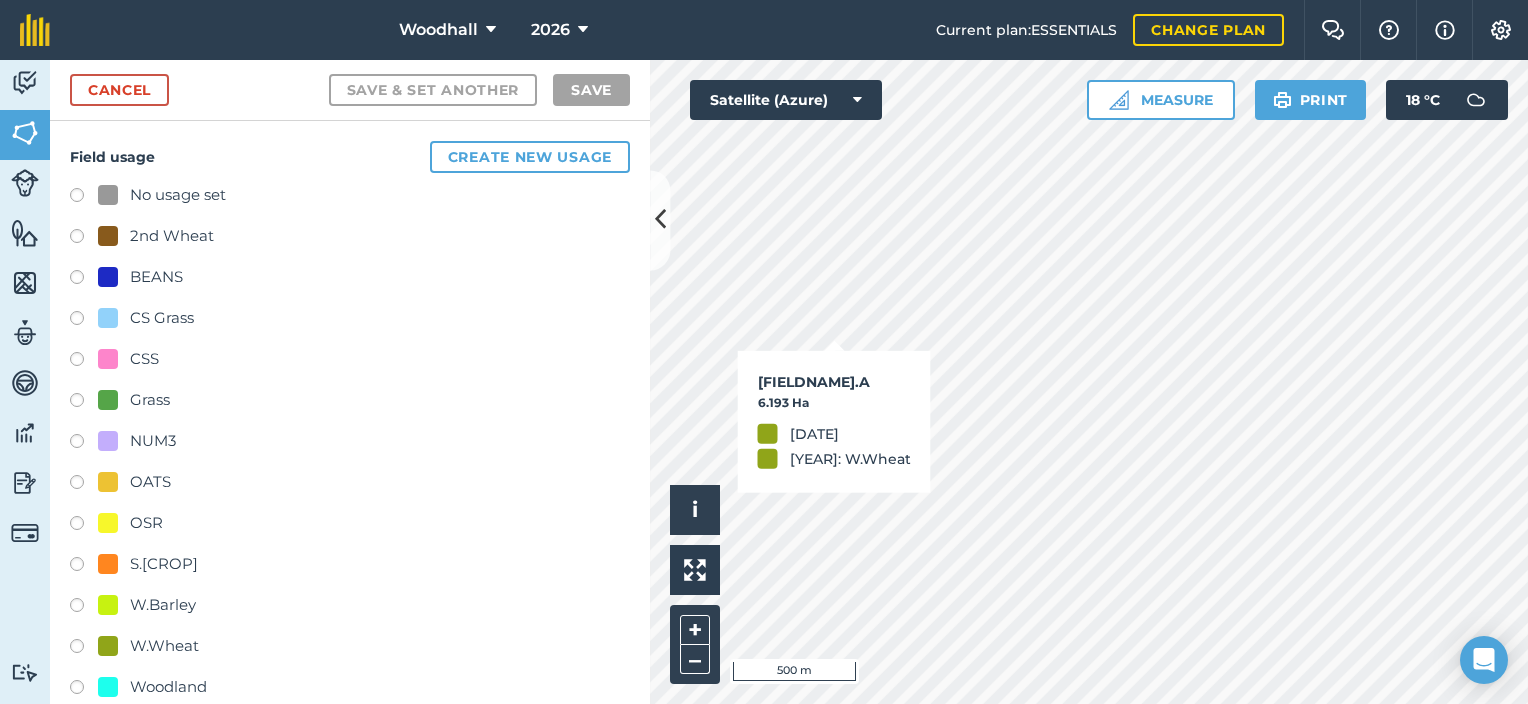 checkbox on "true" 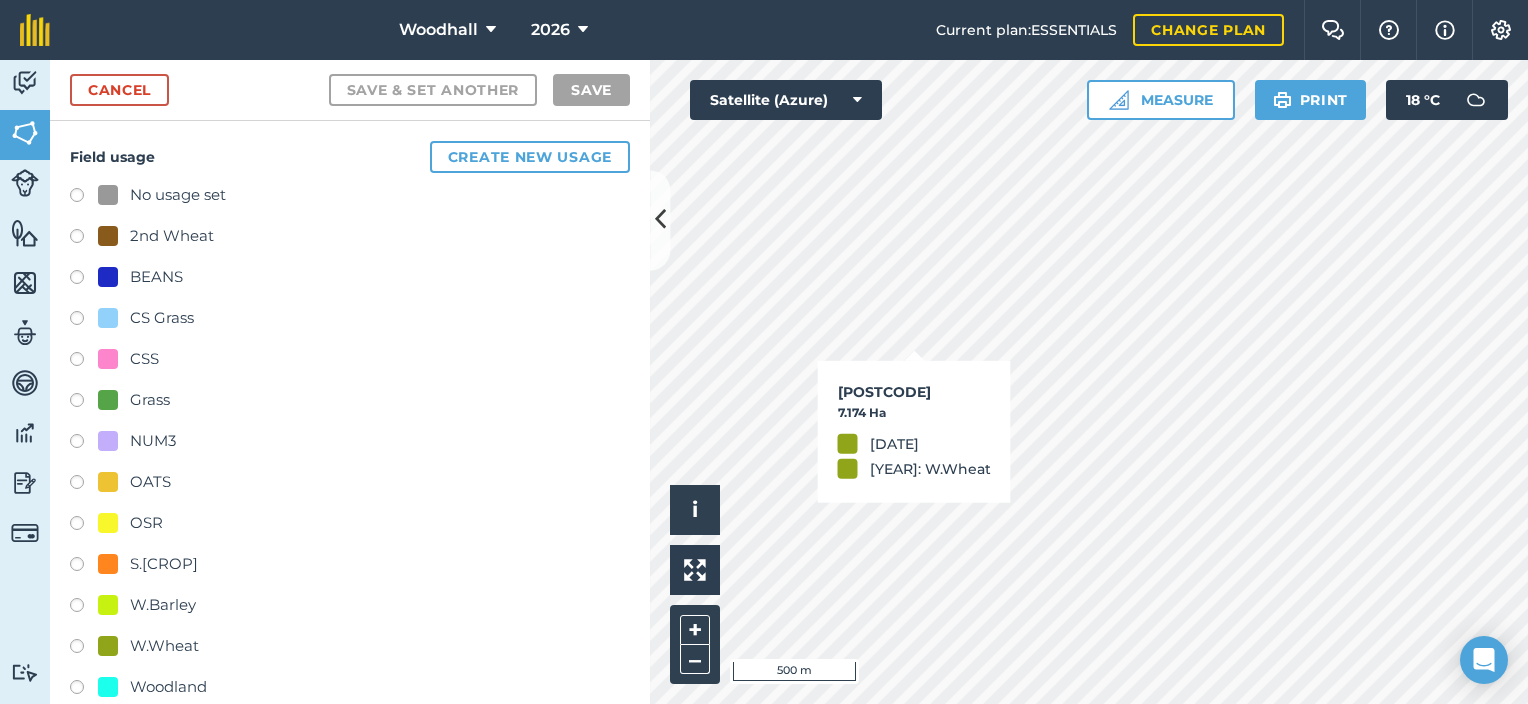 checkbox on "true" 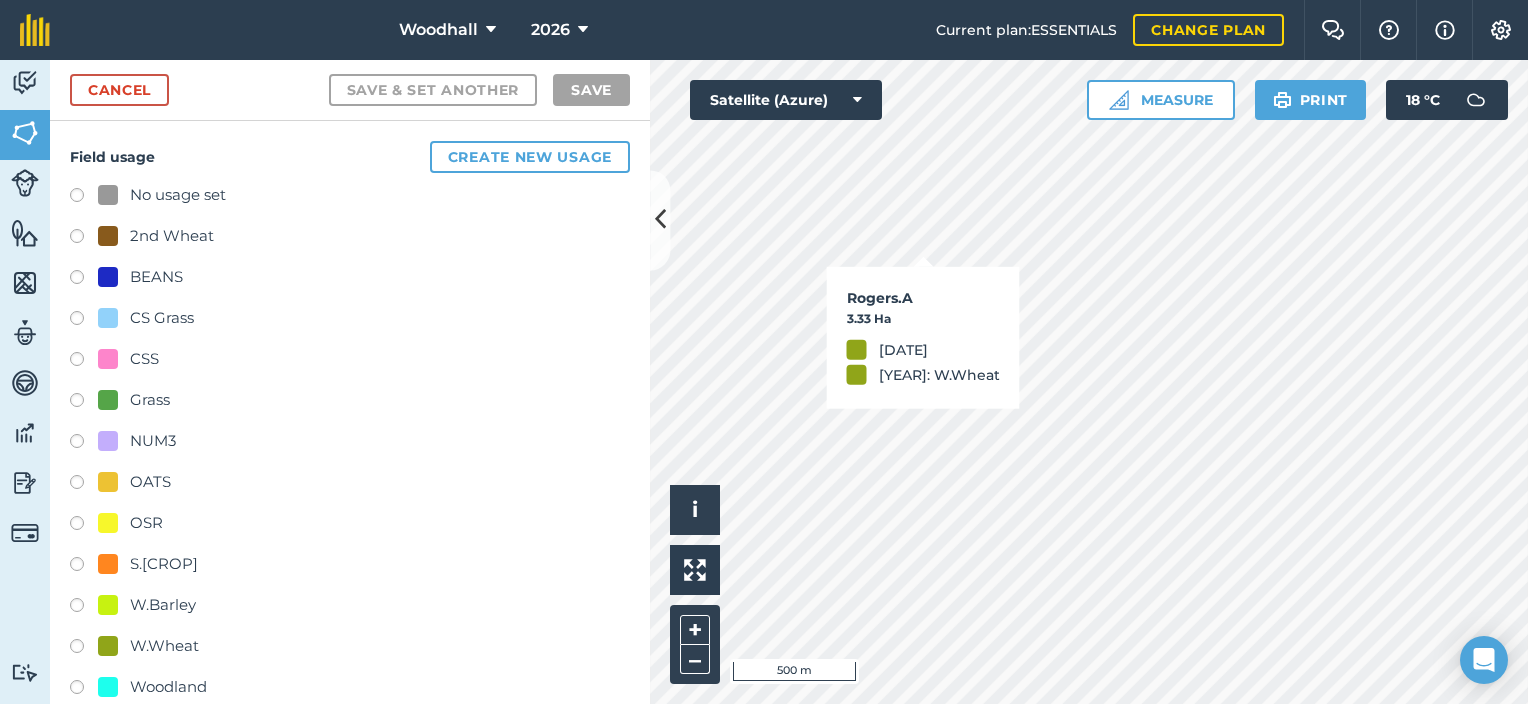 checkbox on "true" 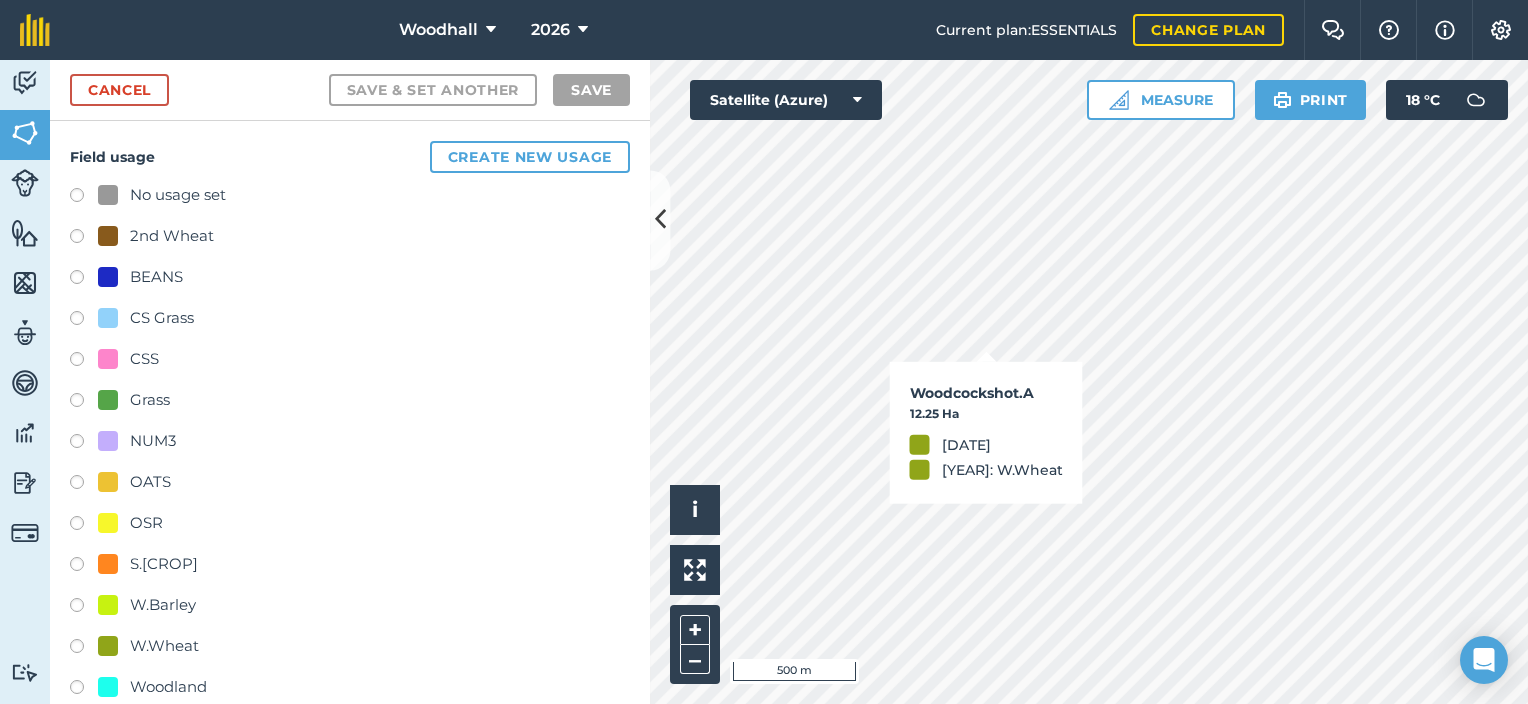 checkbox on "true" 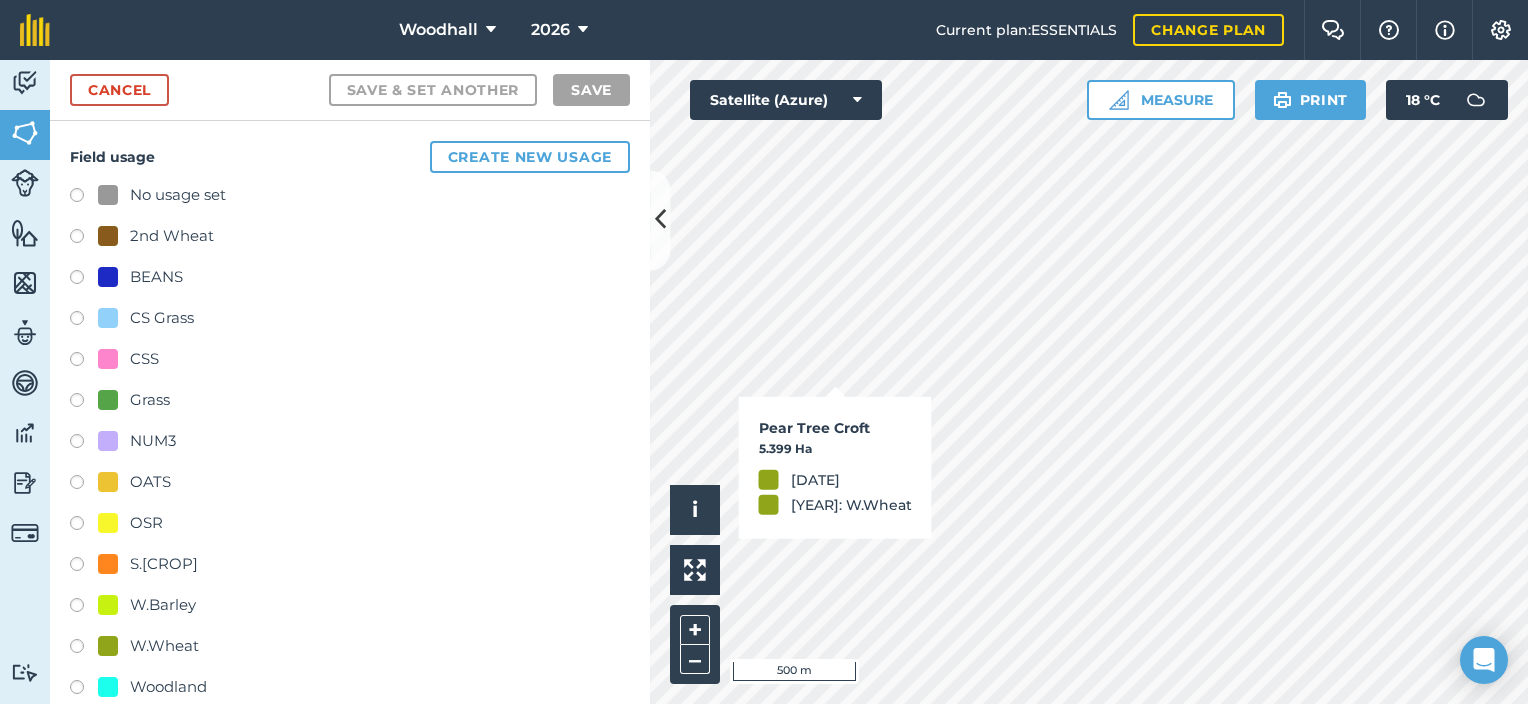 checkbox on "true" 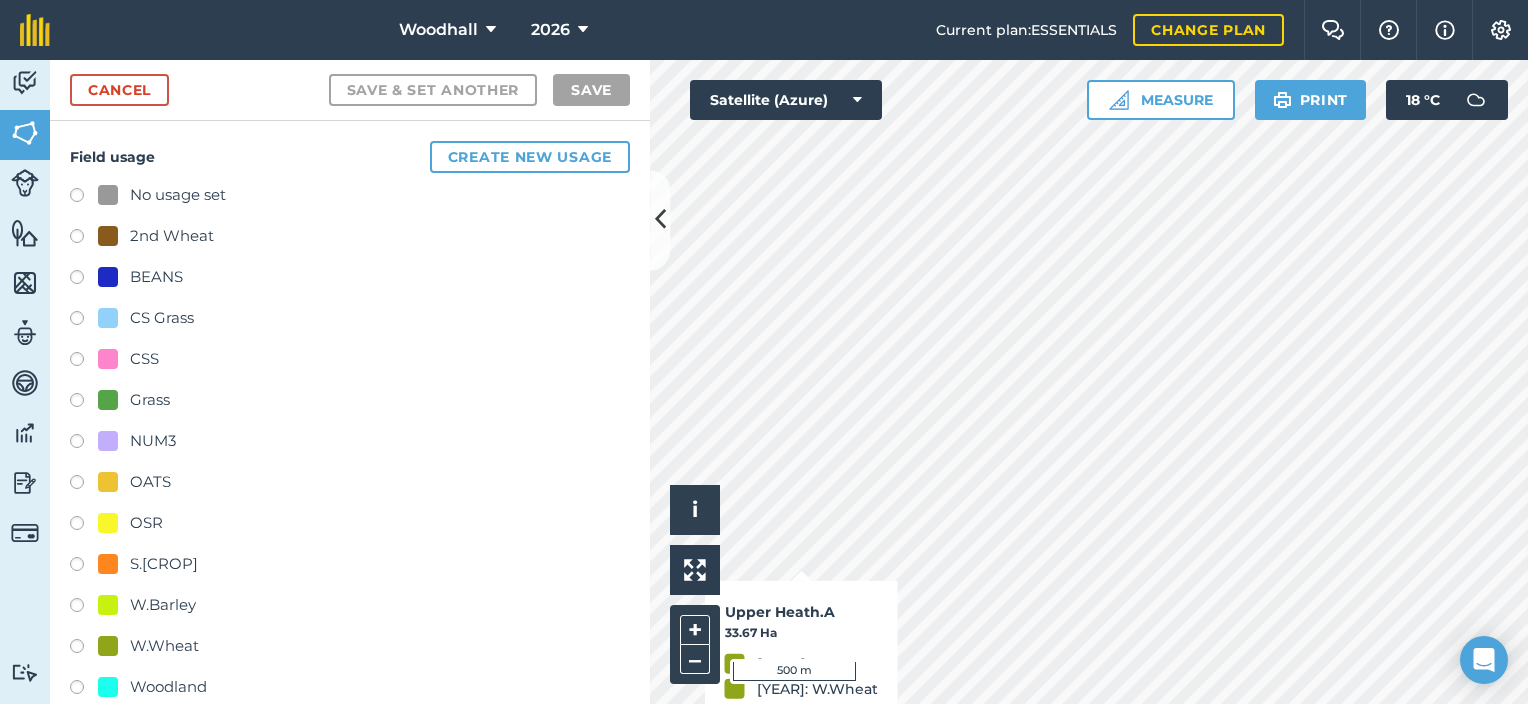 checkbox on "true" 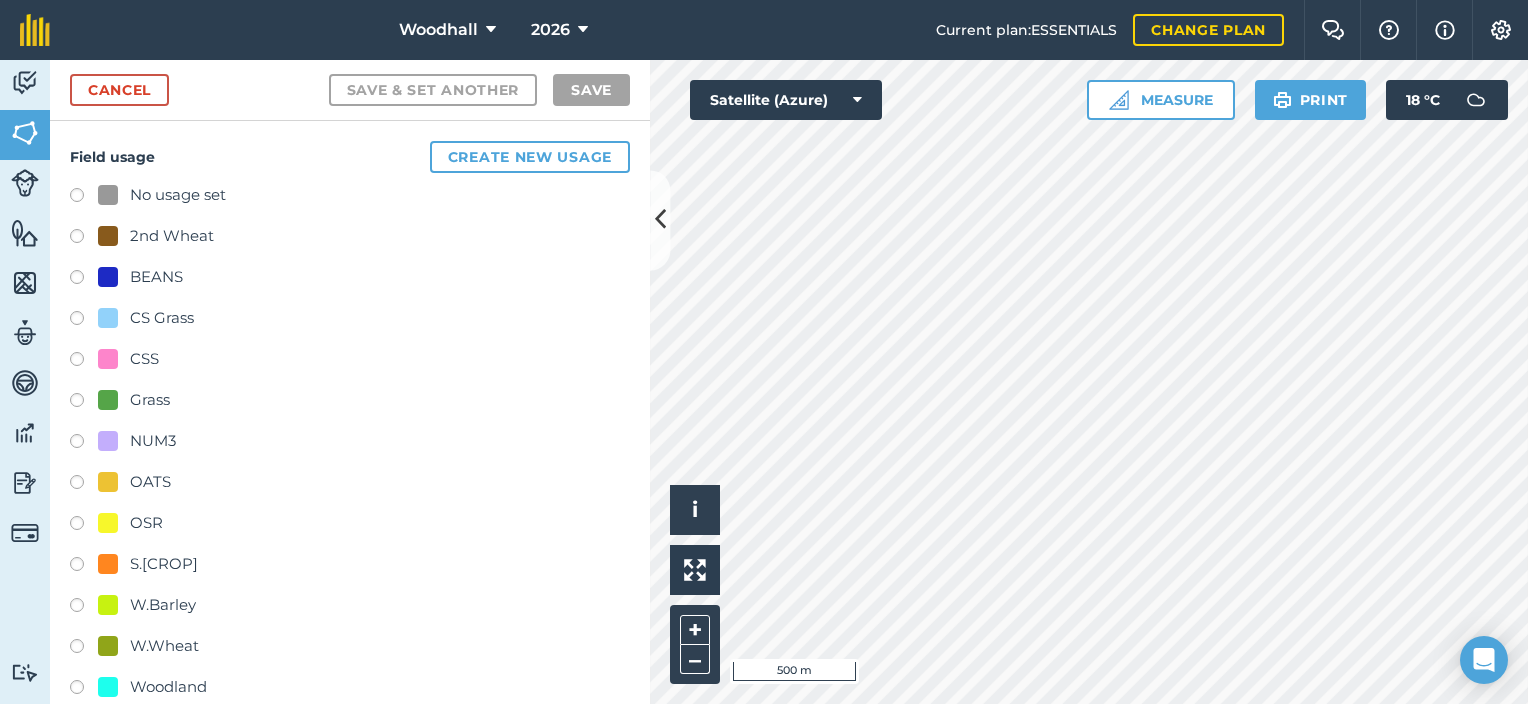 click on "W.Wheat" at bounding box center [164, 646] 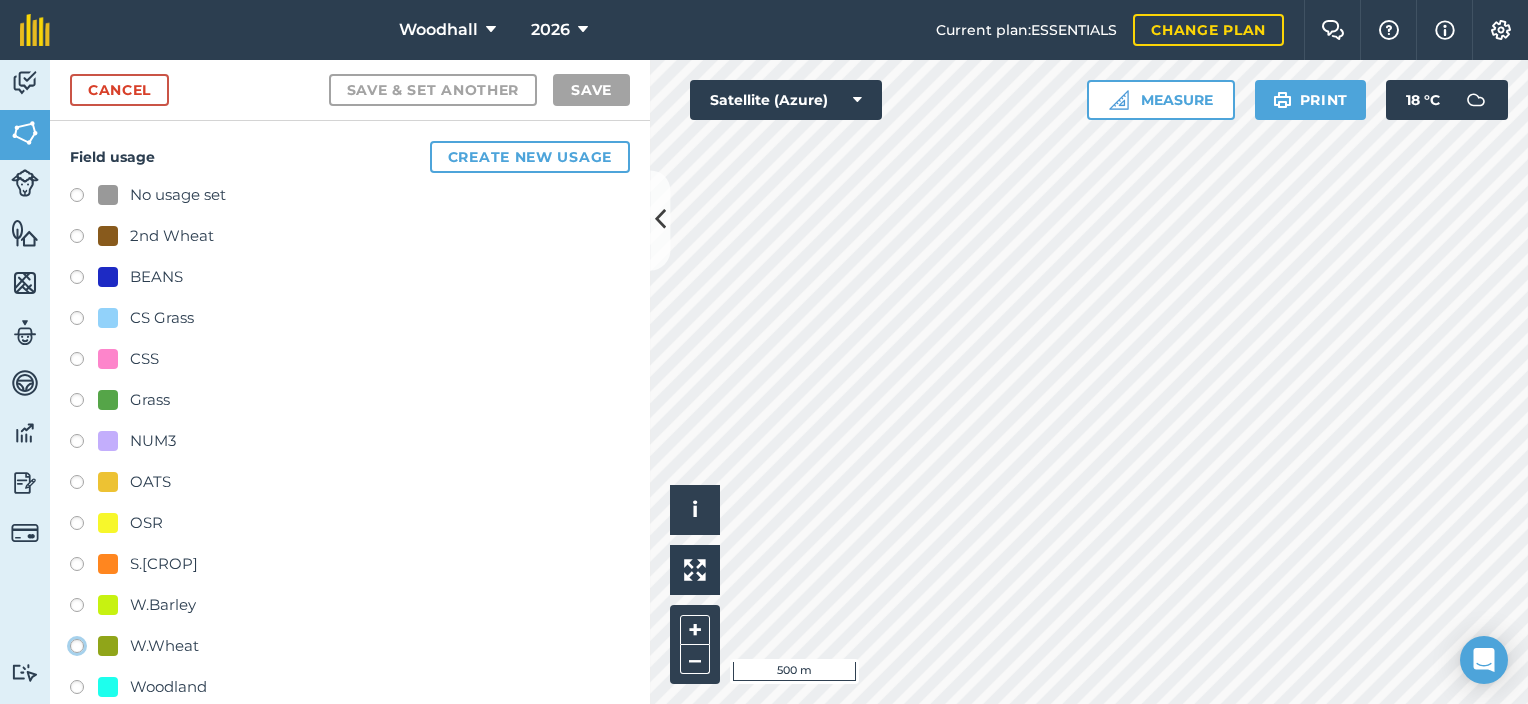 click on "W.Wheat" at bounding box center [-9923, 645] 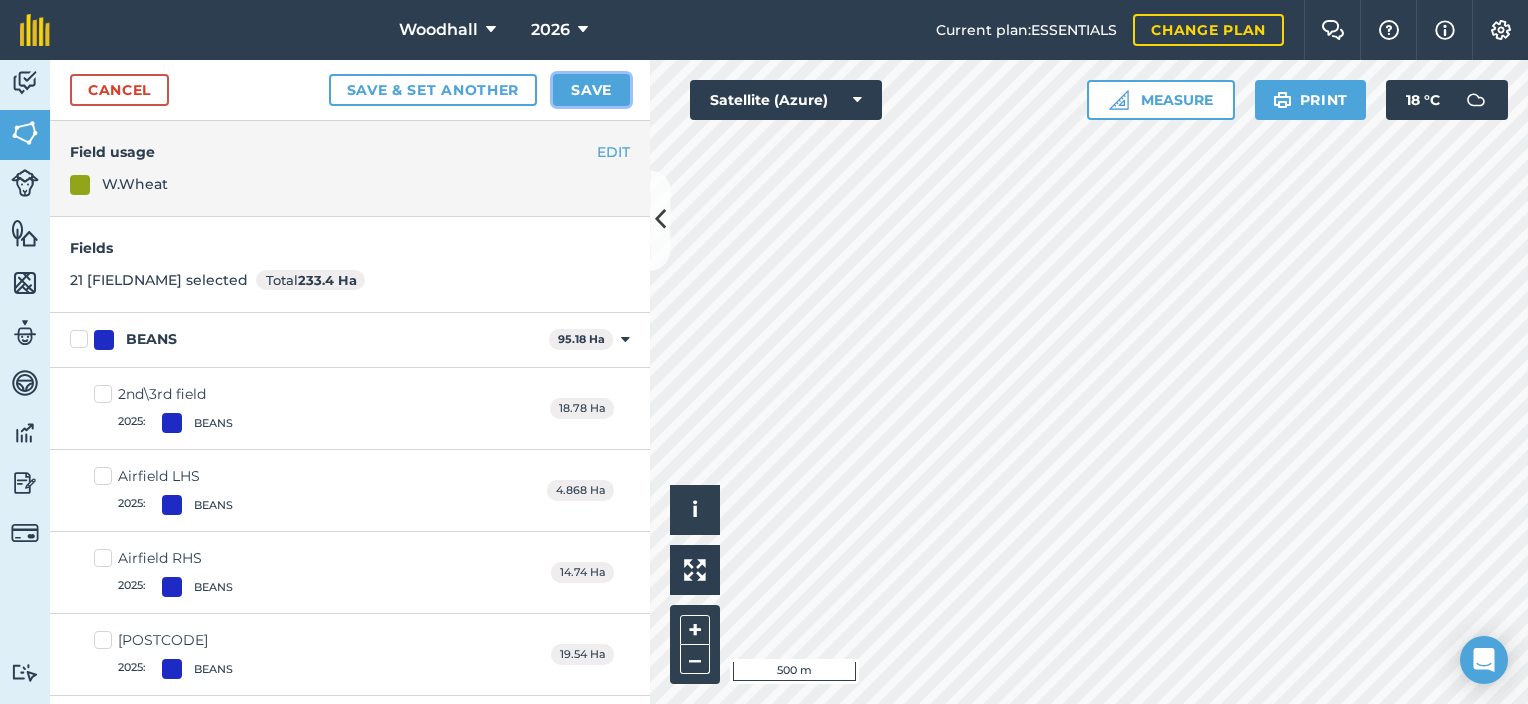 click on "Save" at bounding box center (591, 90) 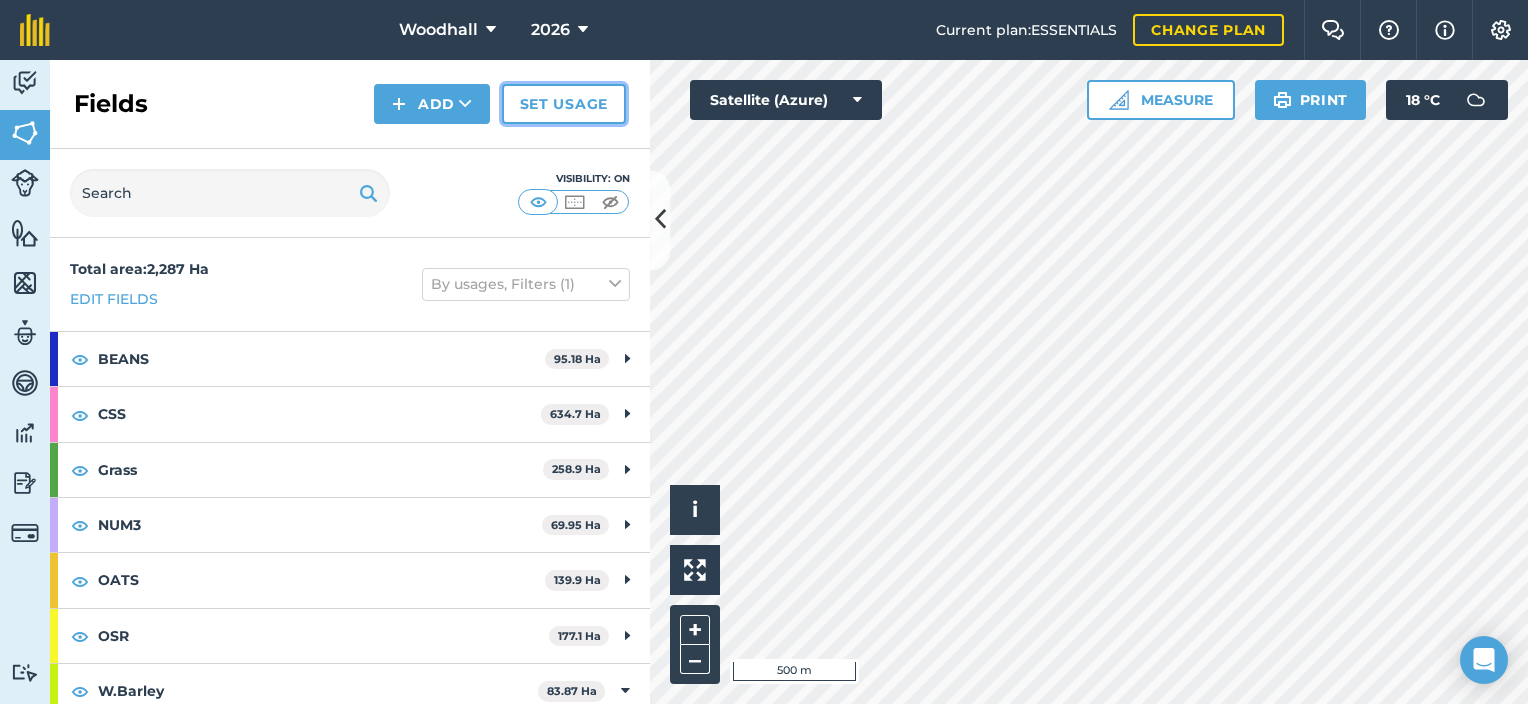 click on "Set usage" at bounding box center (564, 104) 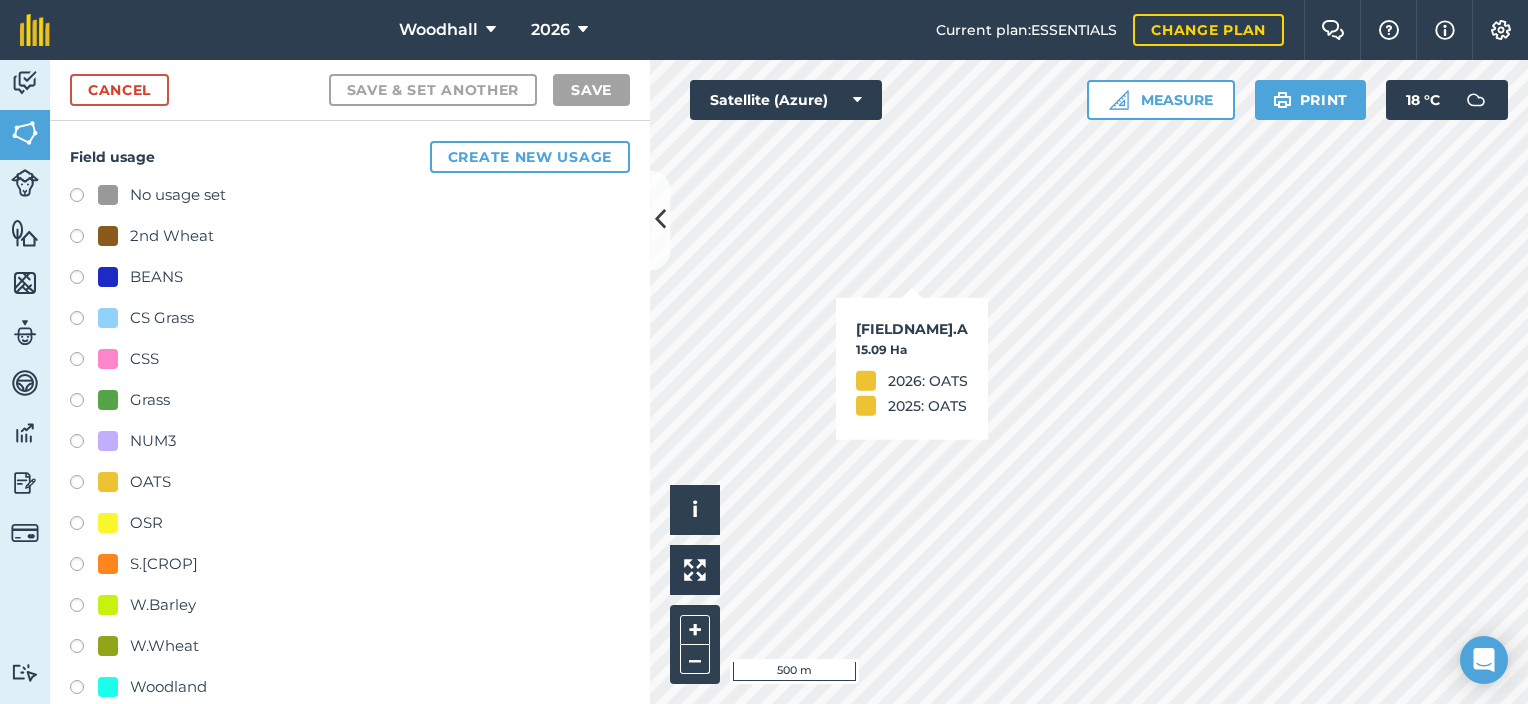 checkbox on "true" 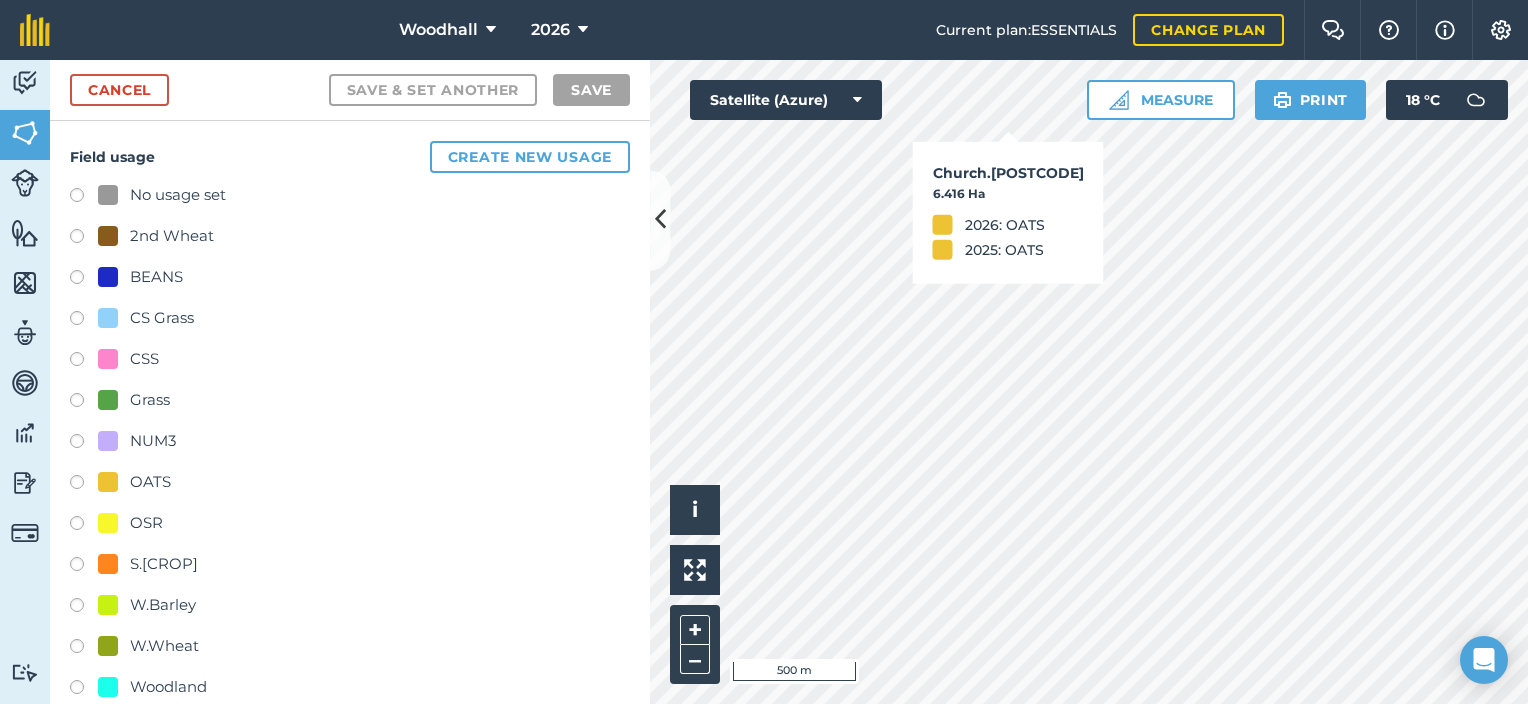 checkbox on "true" 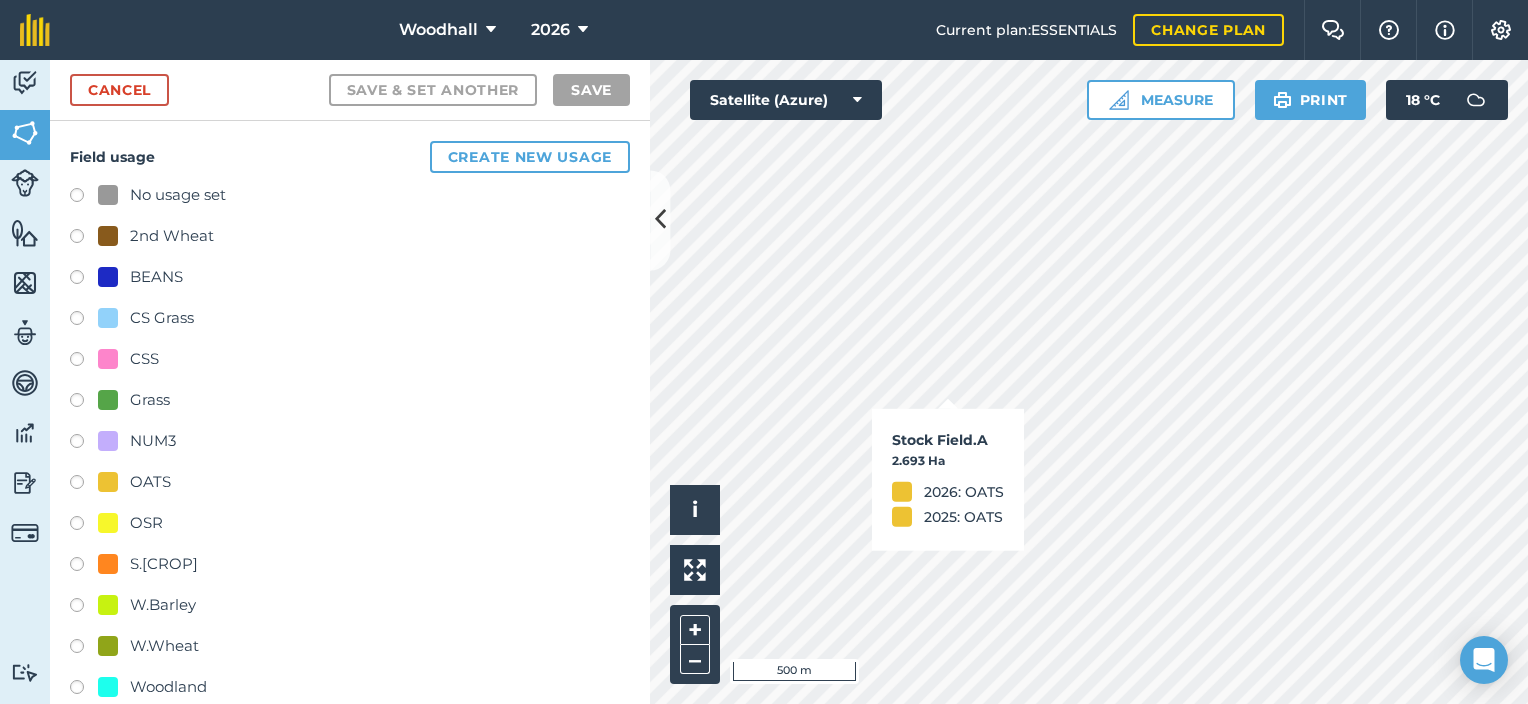 checkbox on "true" 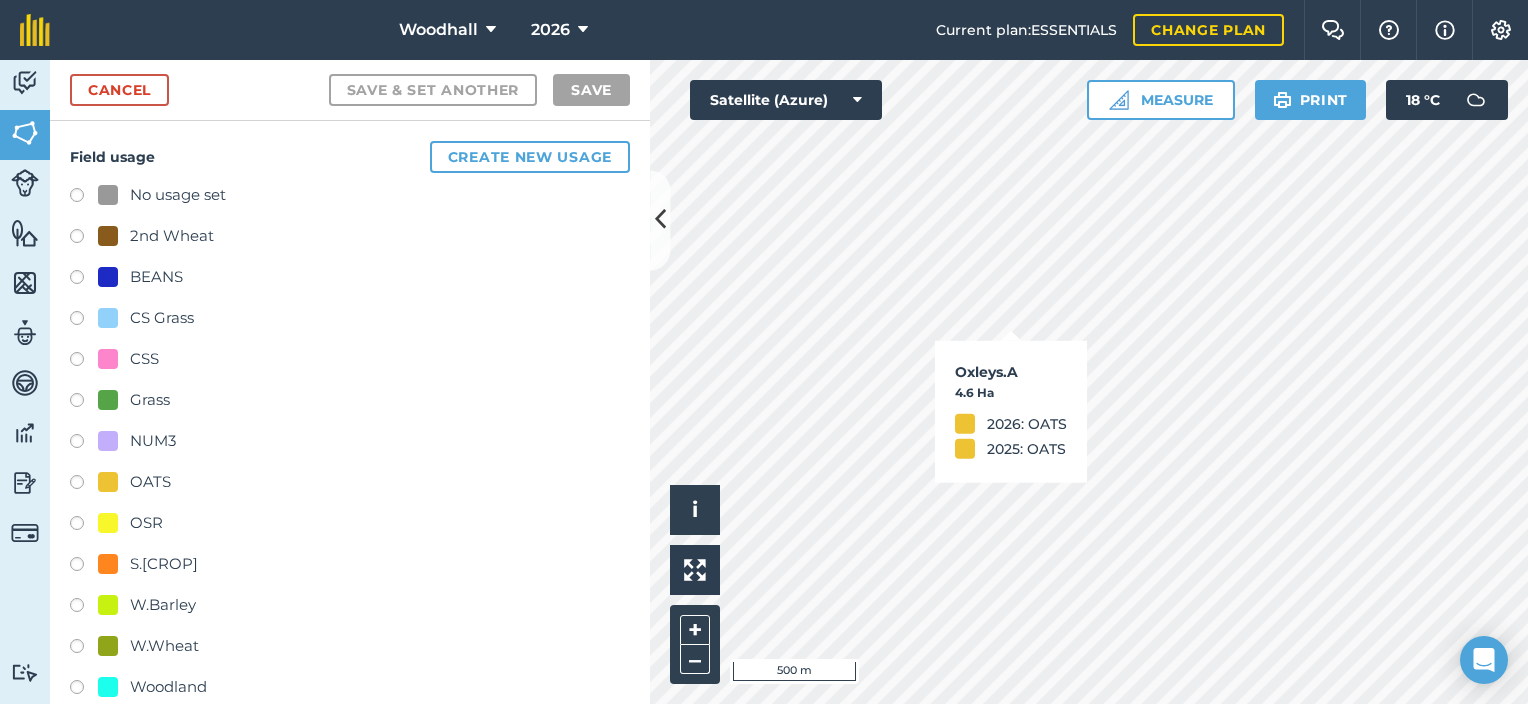 checkbox on "true" 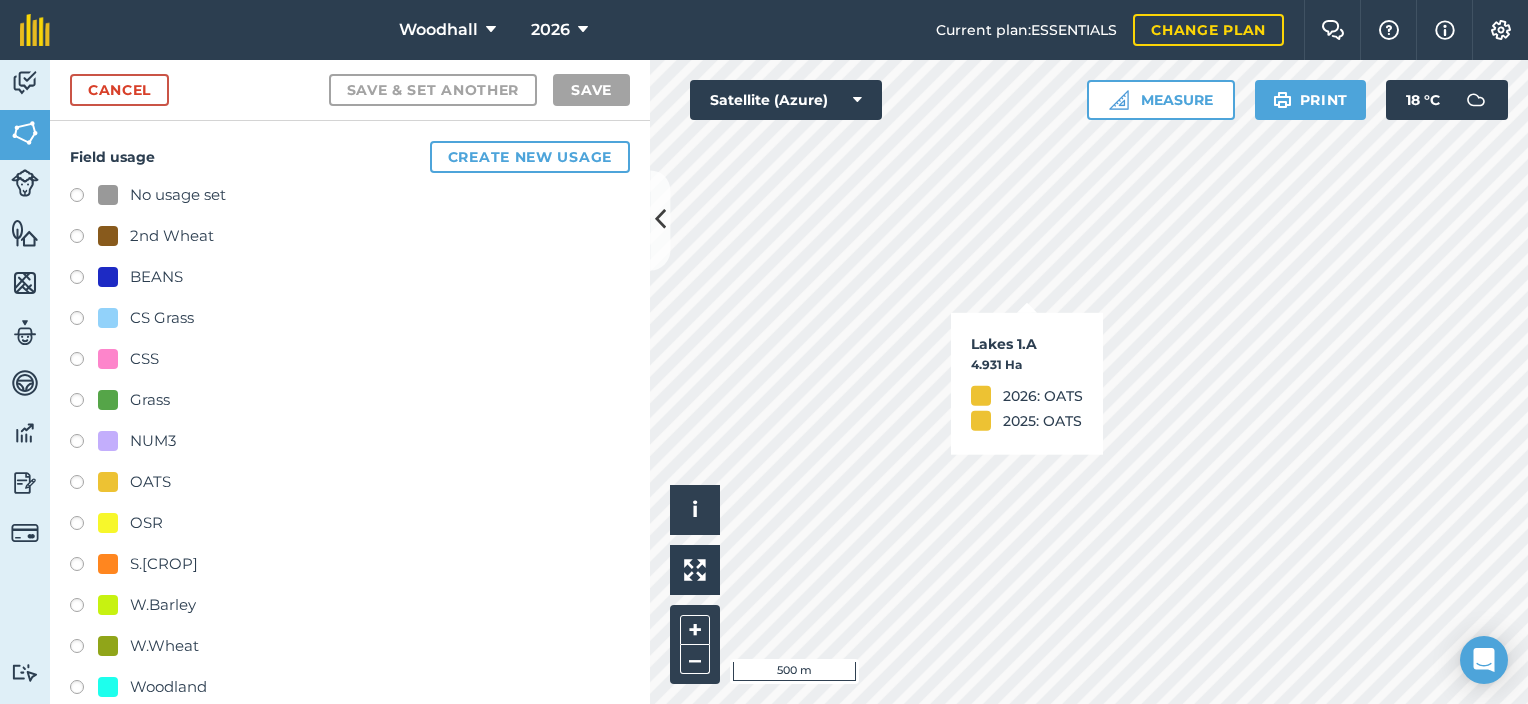 checkbox on "true" 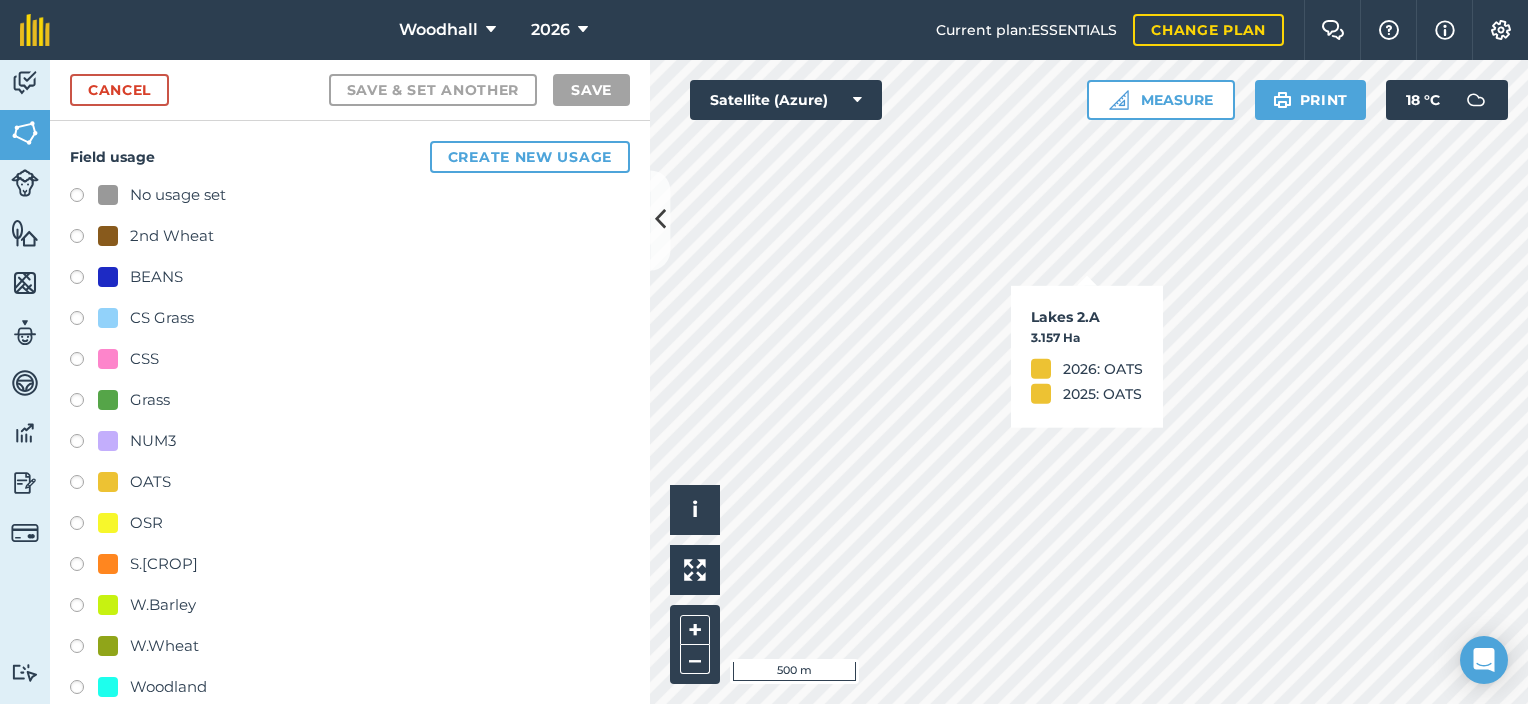 checkbox on "true" 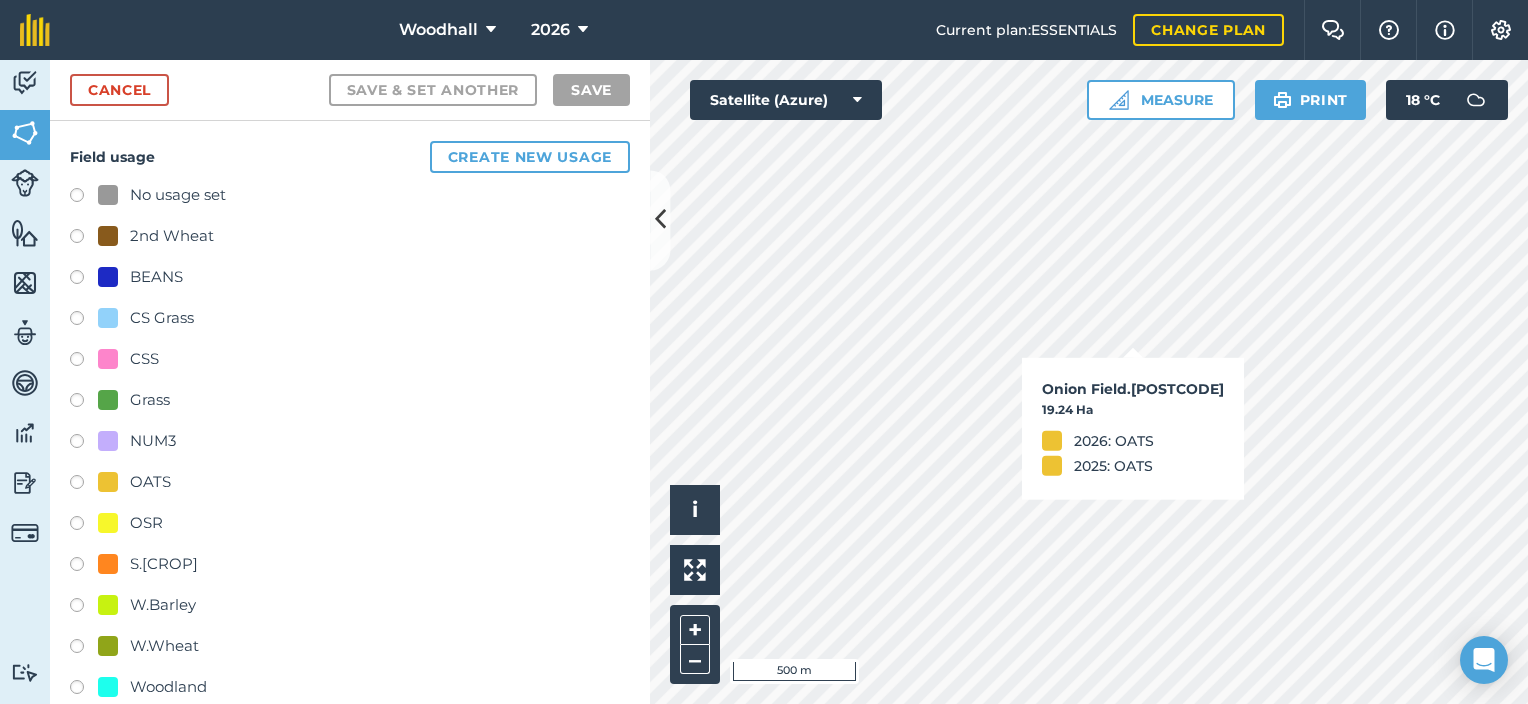 checkbox on "true" 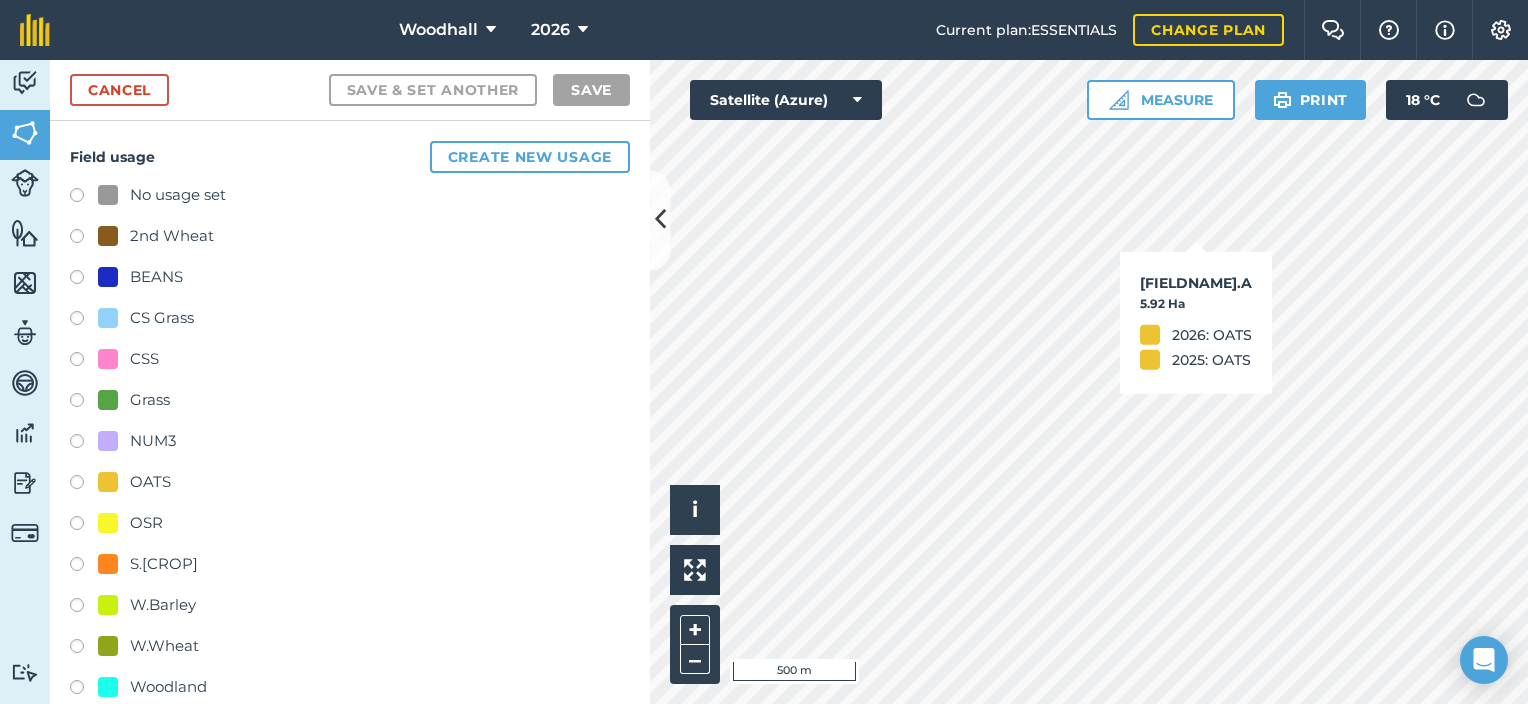 checkbox on "true" 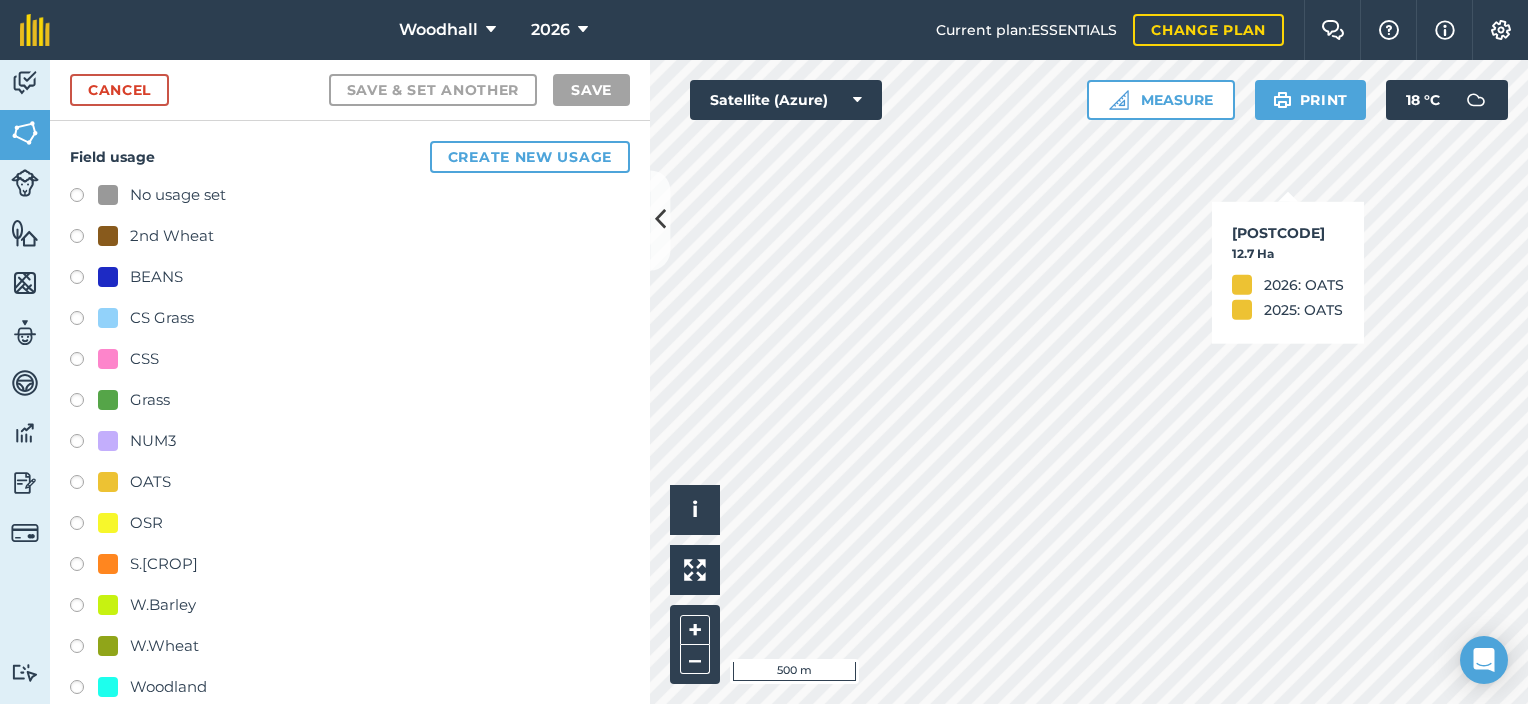 checkbox on "true" 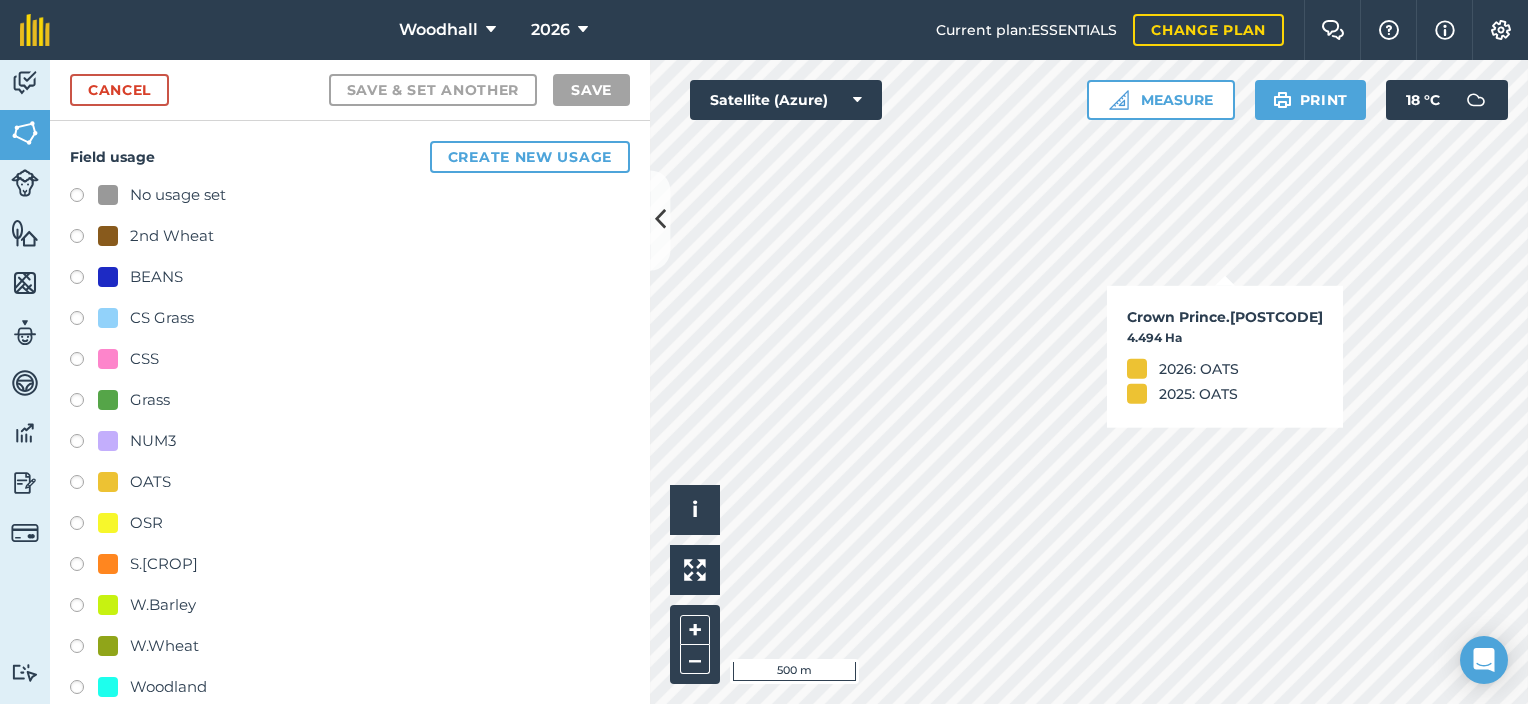 checkbox on "true" 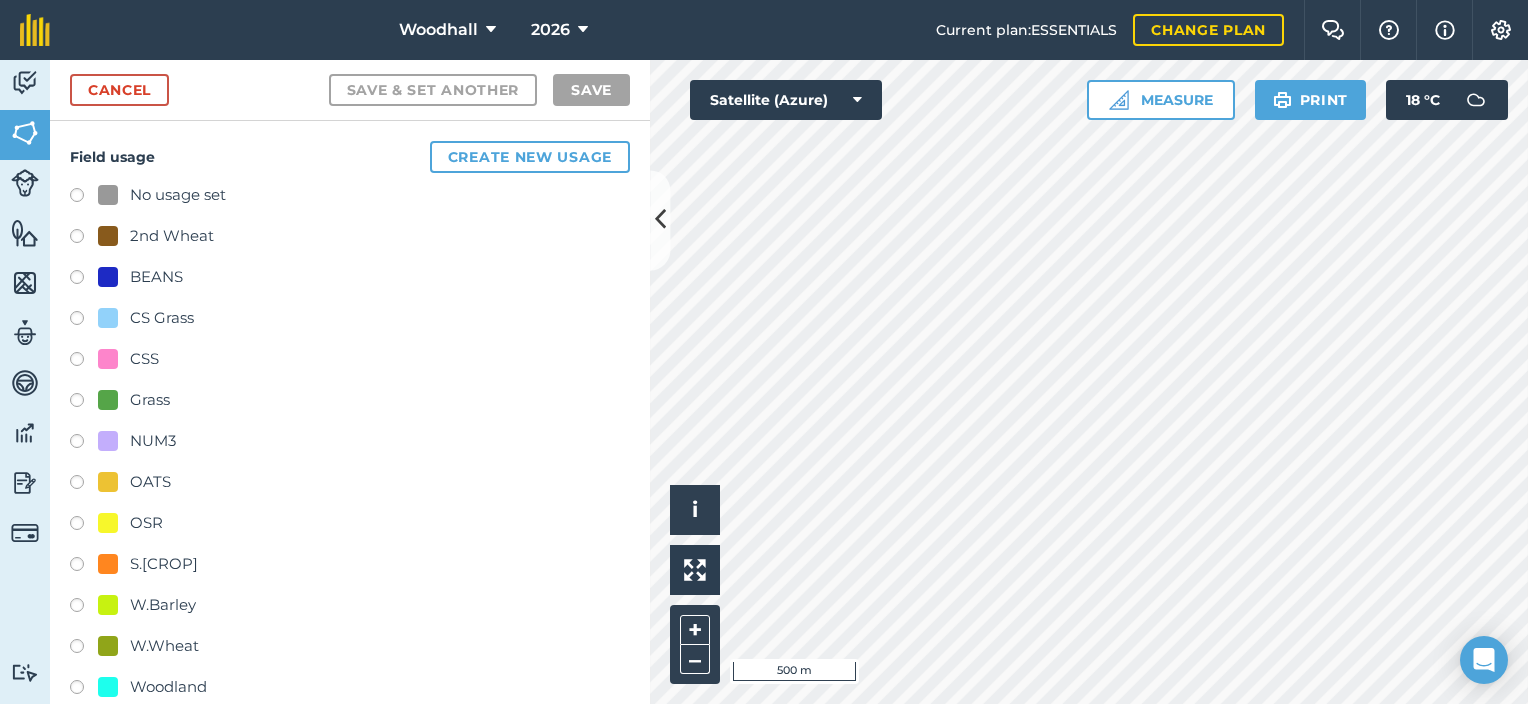 click on "S.[CROP]" at bounding box center (148, 564) 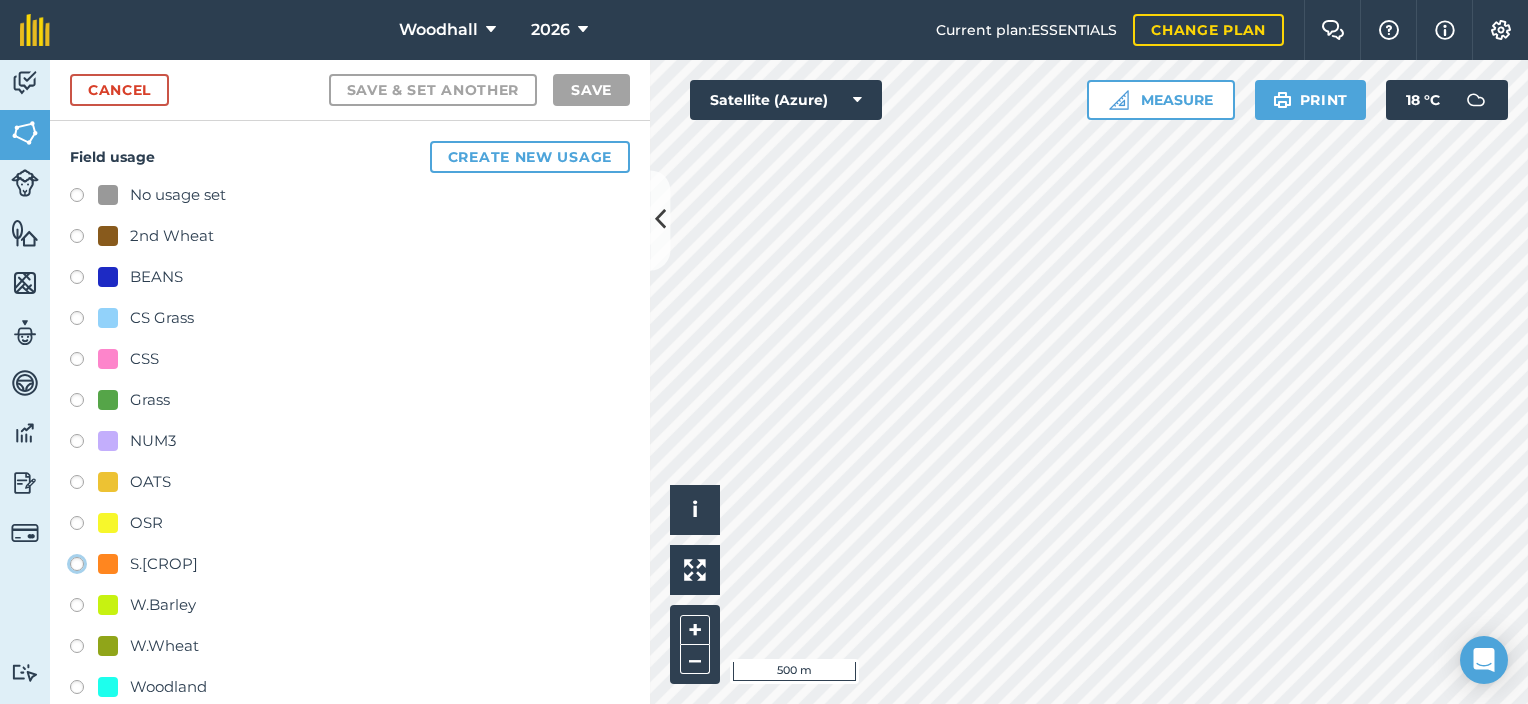 click on "S.[CROP]" at bounding box center (-9923, 563) 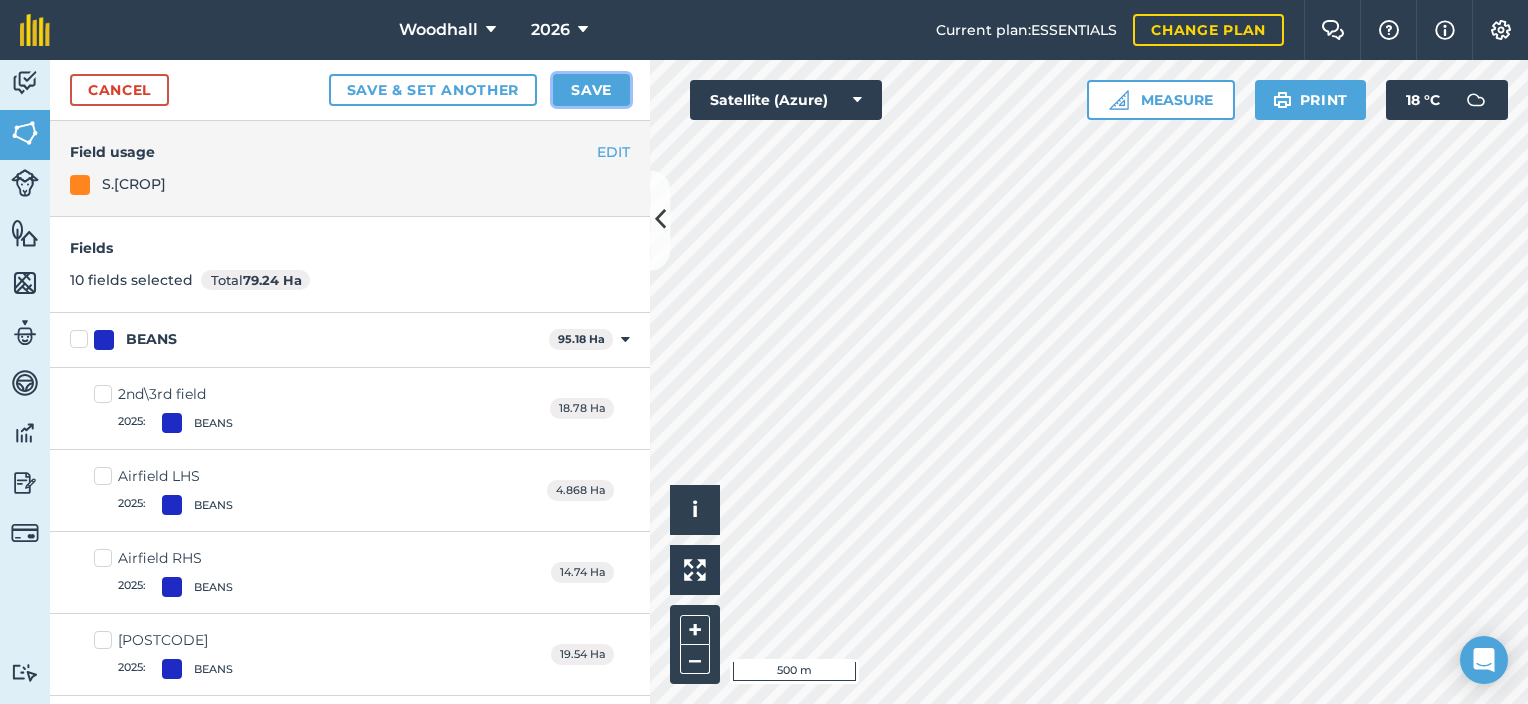 click on "Save" at bounding box center (591, 90) 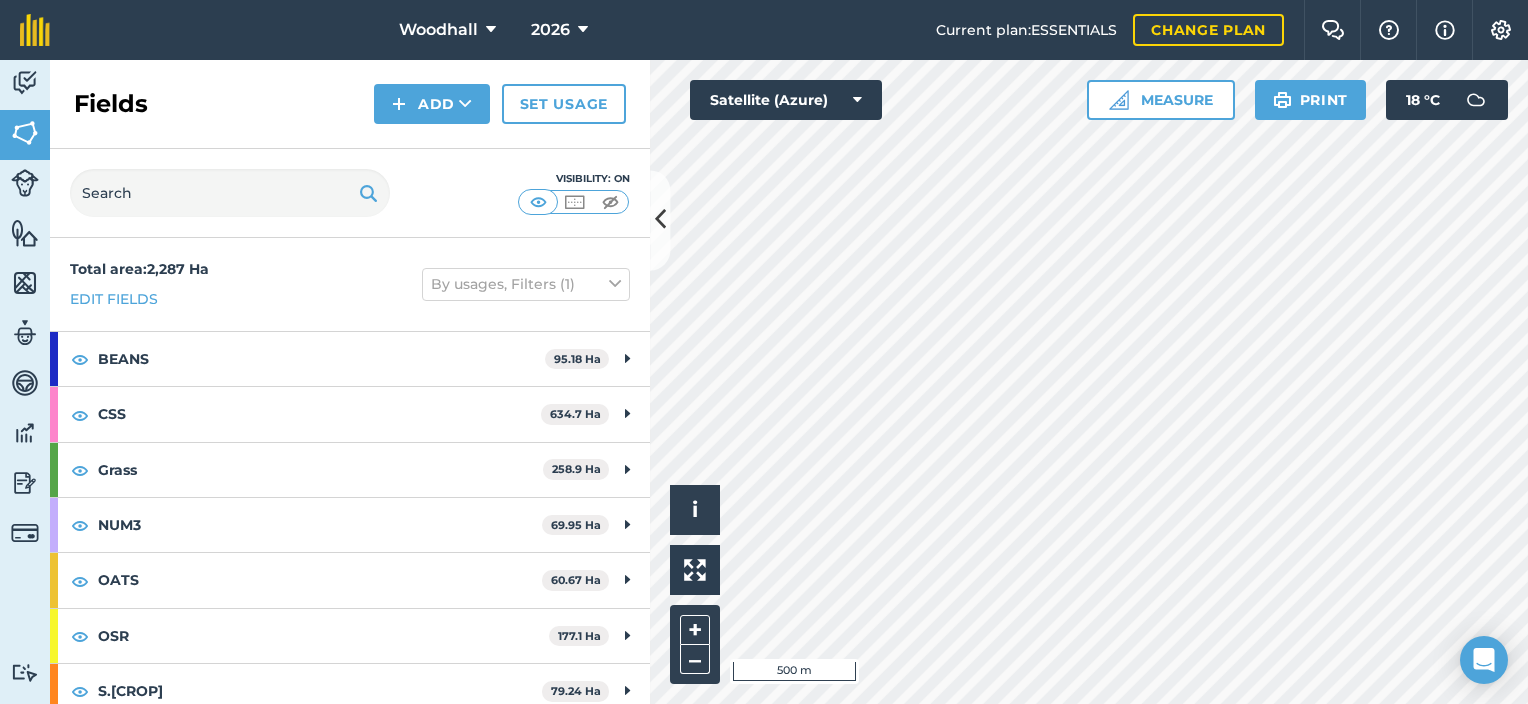 scroll, scrollTop: 300, scrollLeft: 0, axis: vertical 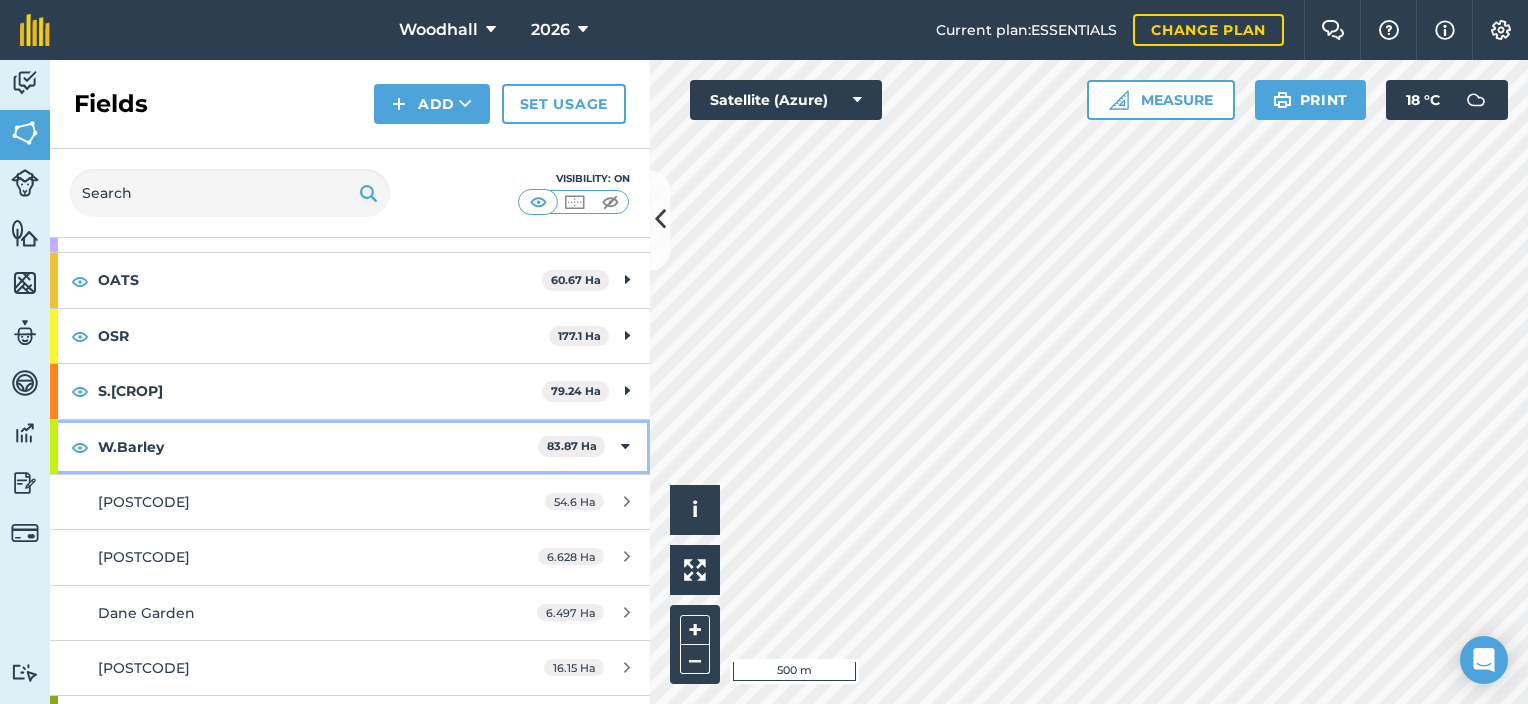 click on "W.Barley" at bounding box center [318, 447] 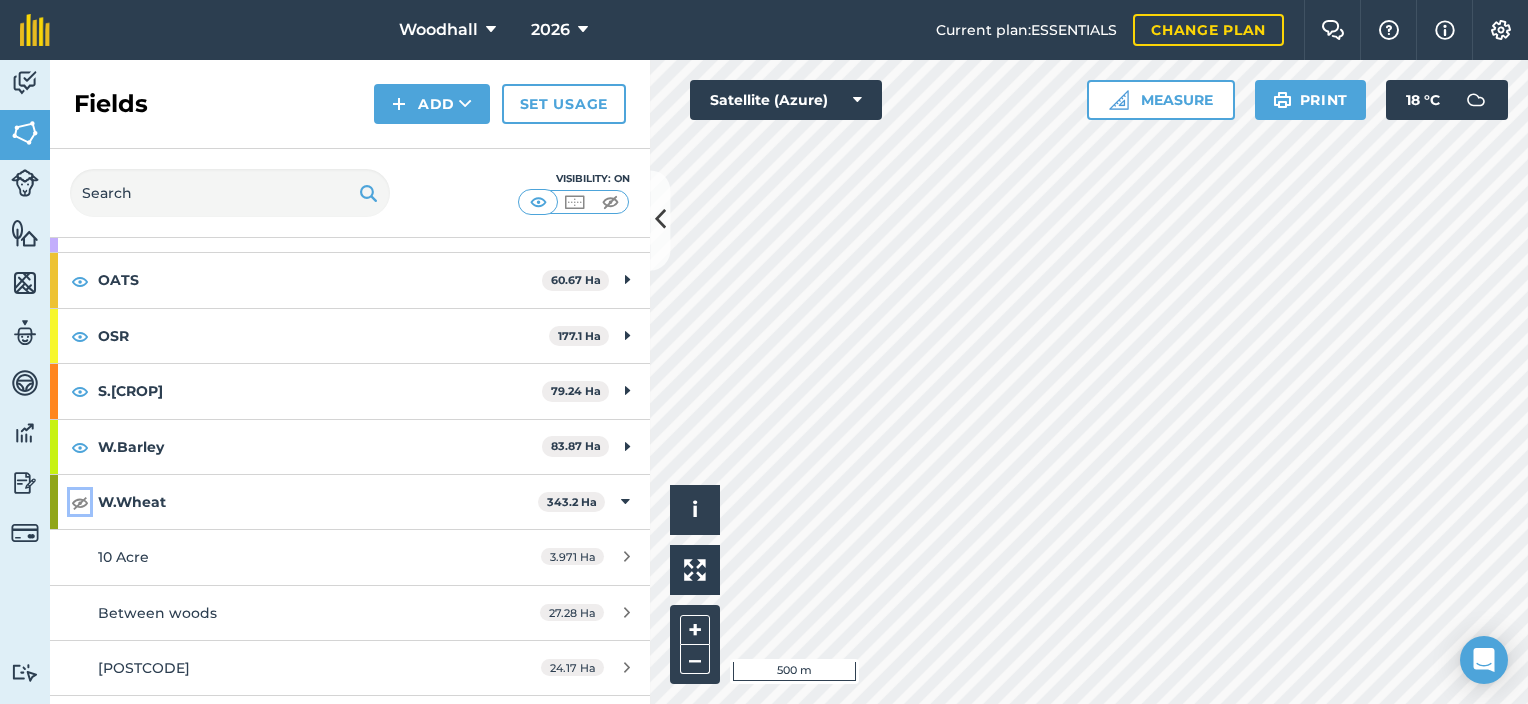 click at bounding box center (80, 502) 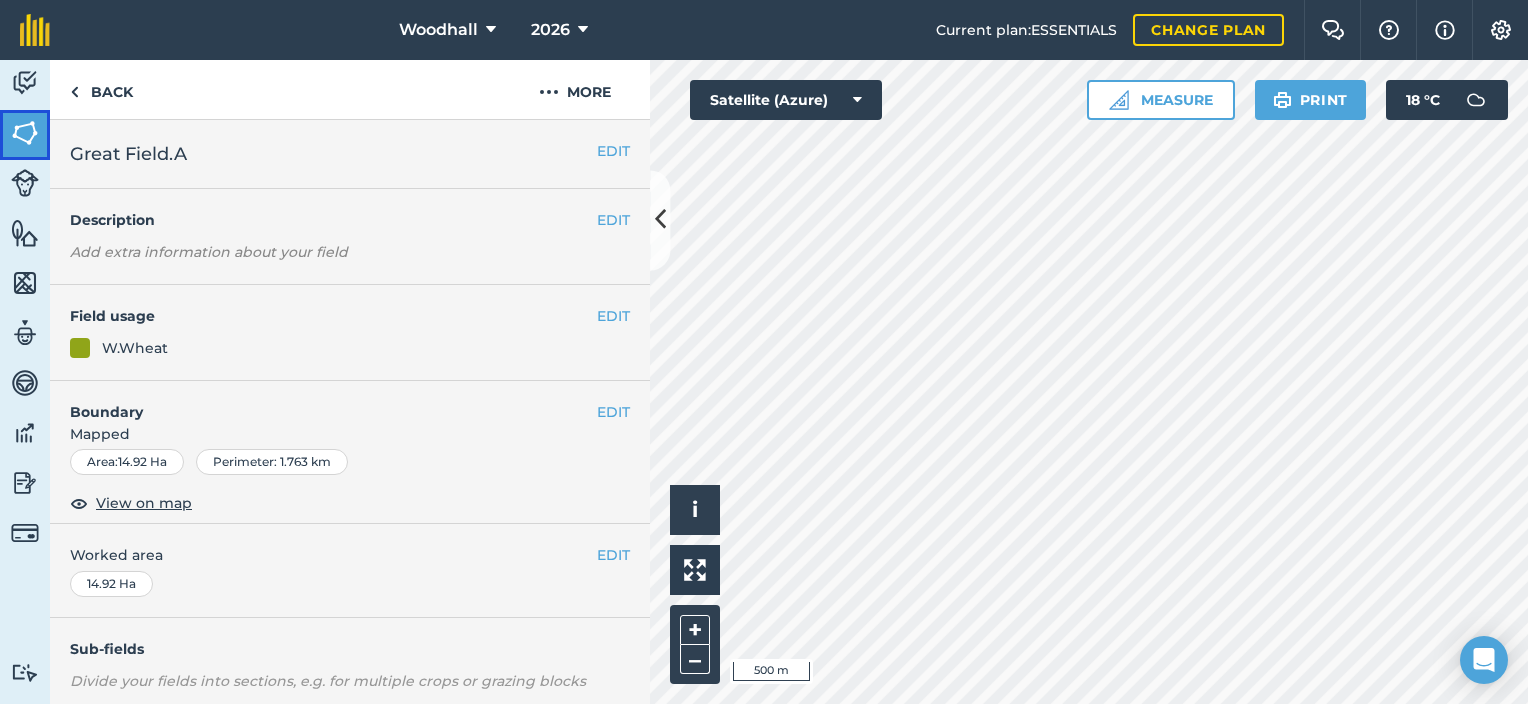 click at bounding box center [25, 133] 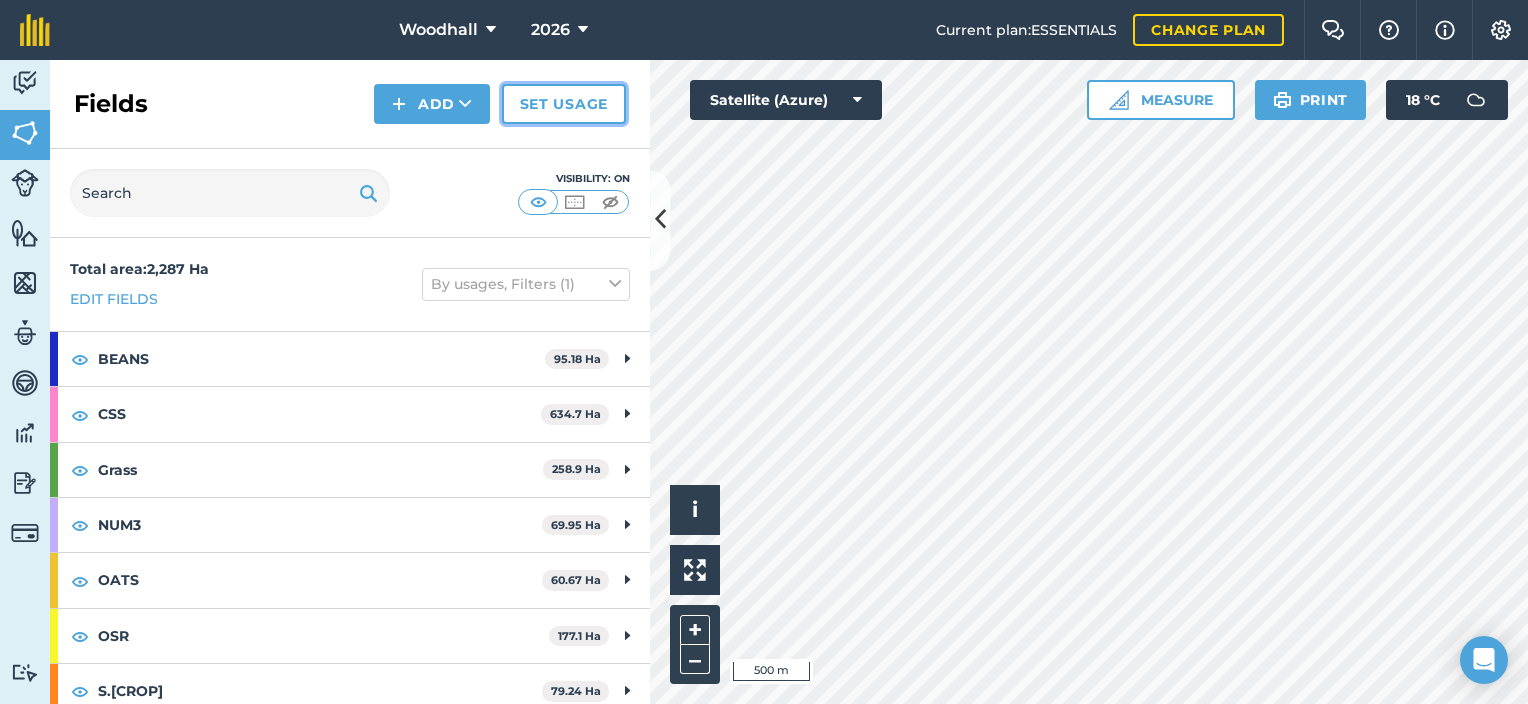 click on "Set usage" at bounding box center (564, 104) 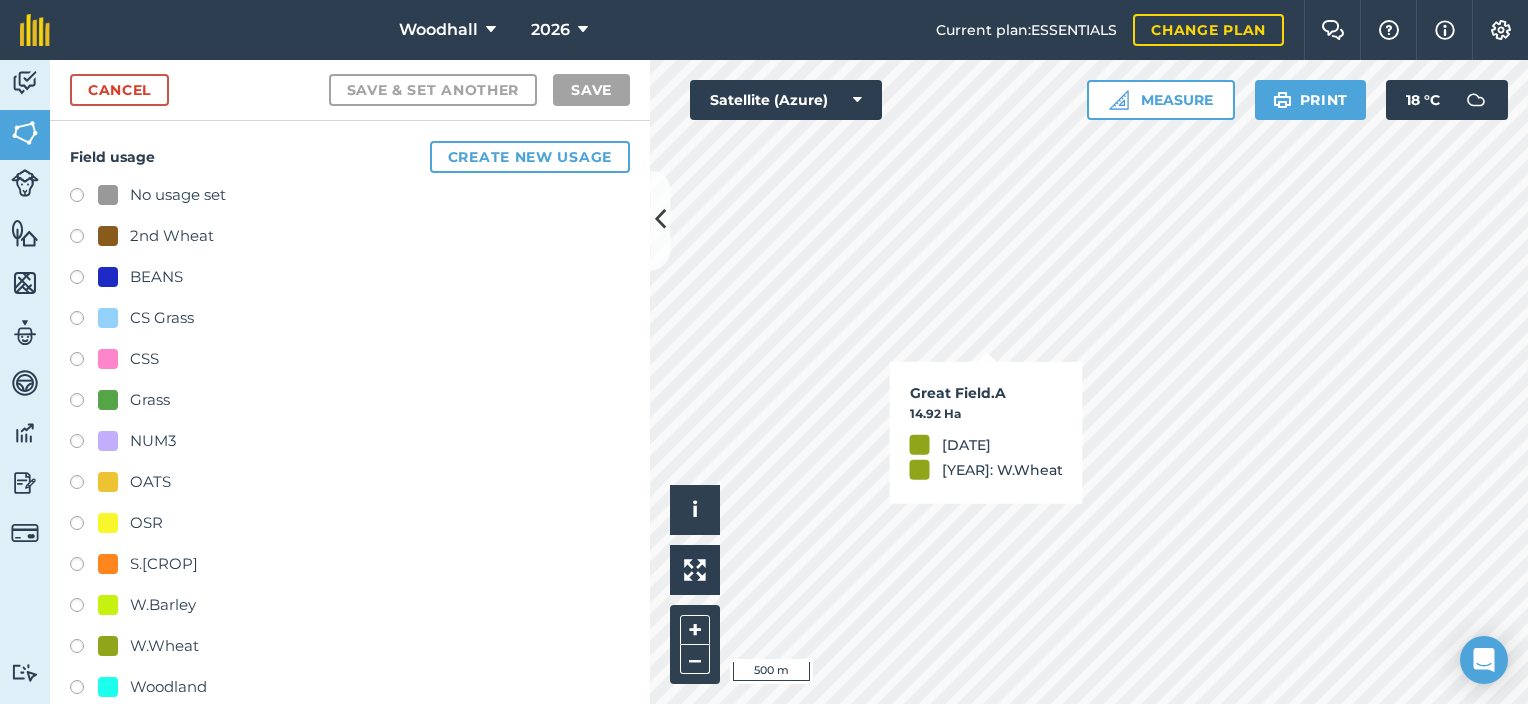 checkbox on "true" 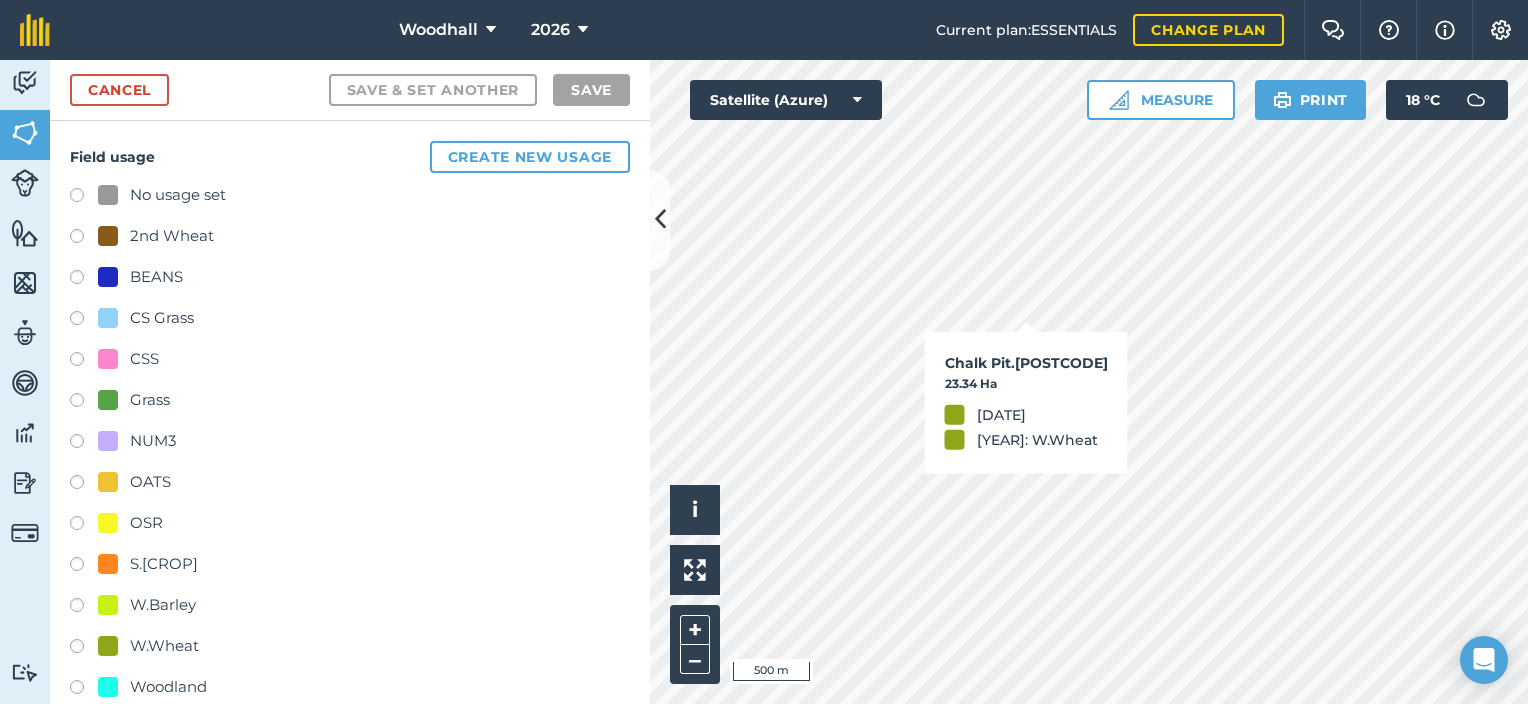 checkbox on "true" 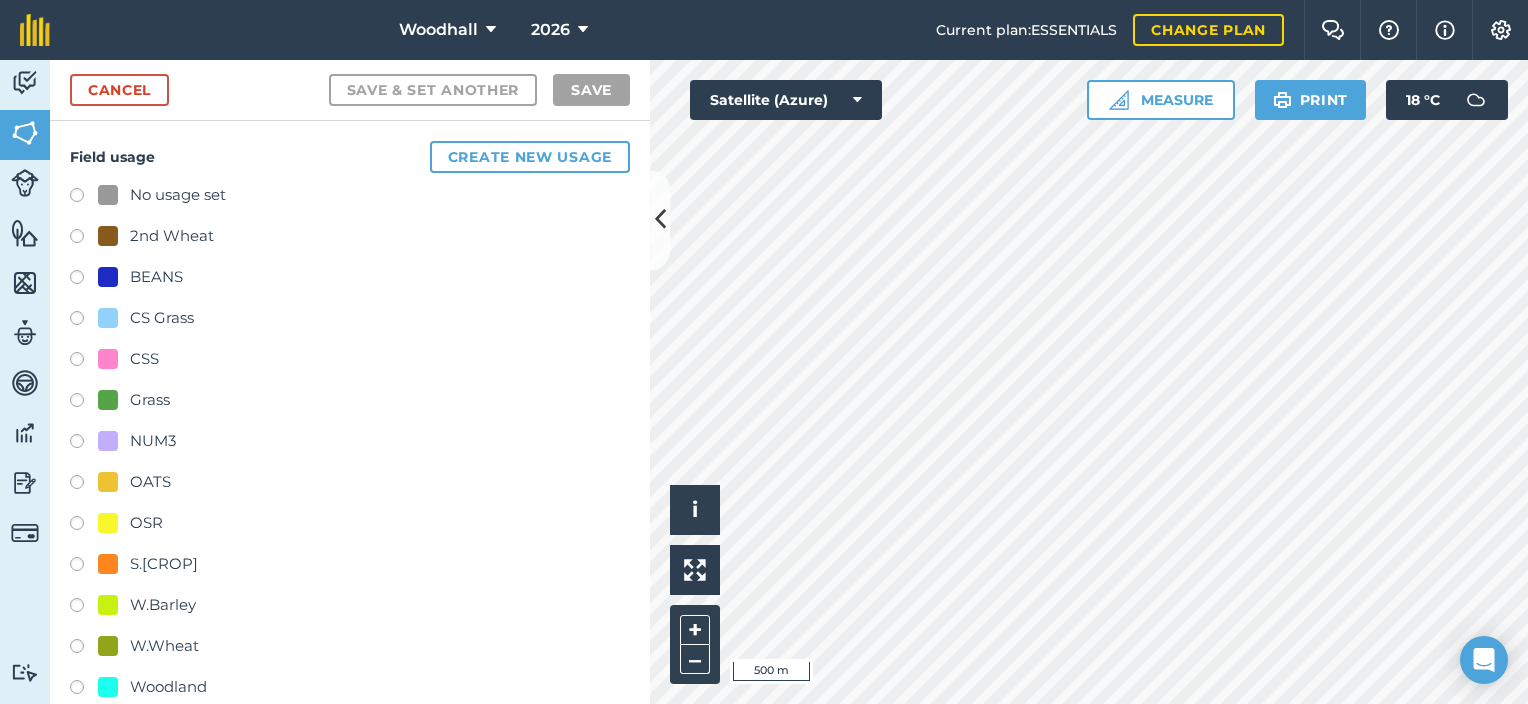 click on "NUM3" at bounding box center (153, 441) 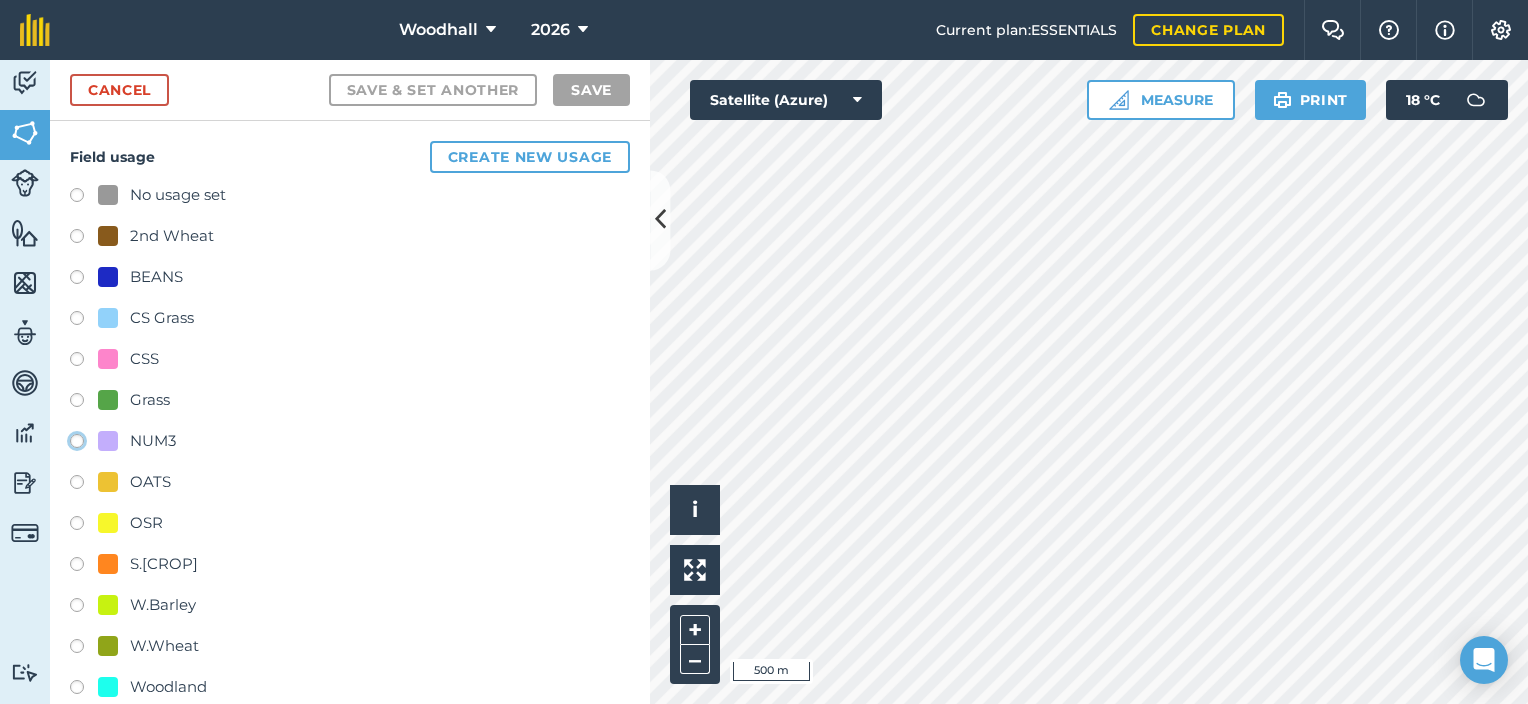 click on "NUM3" at bounding box center (-9923, 440) 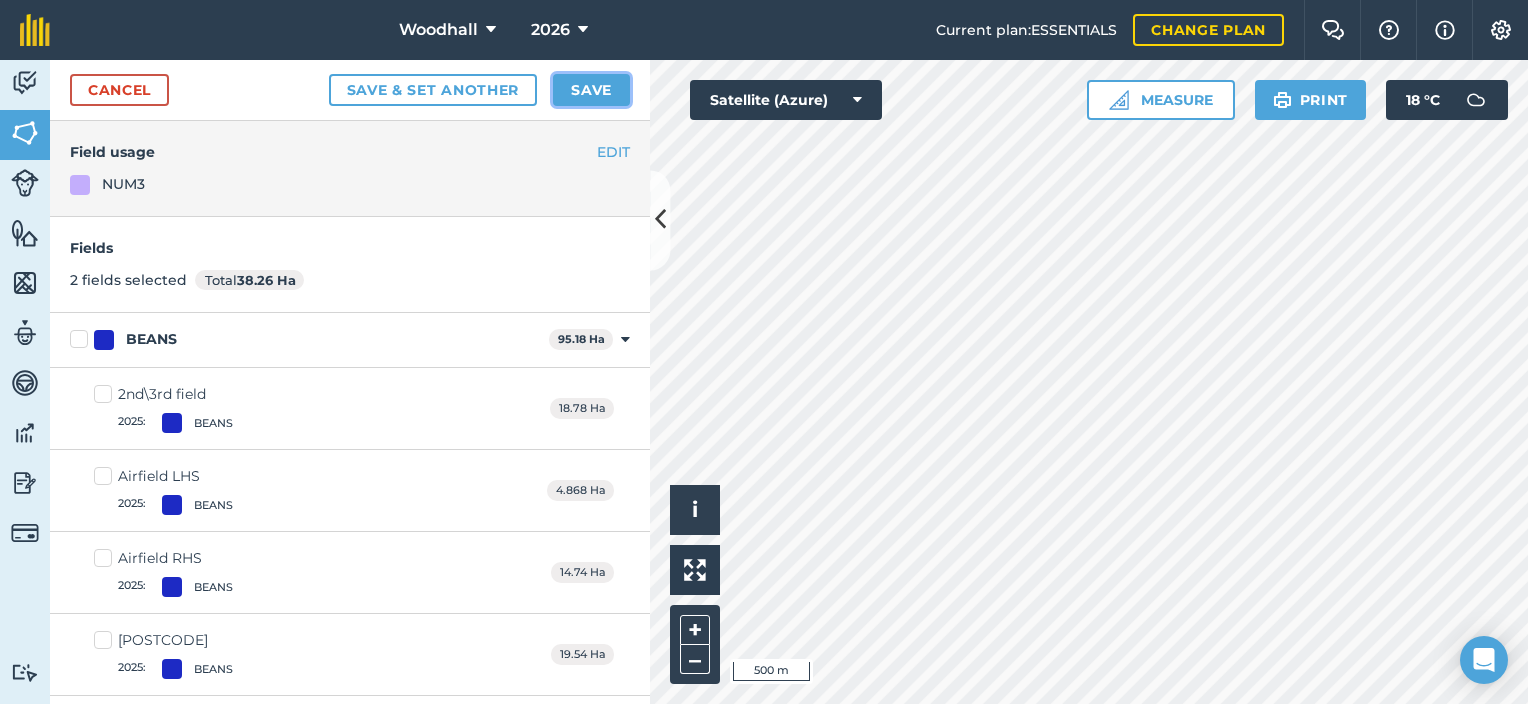click on "Save" at bounding box center [591, 90] 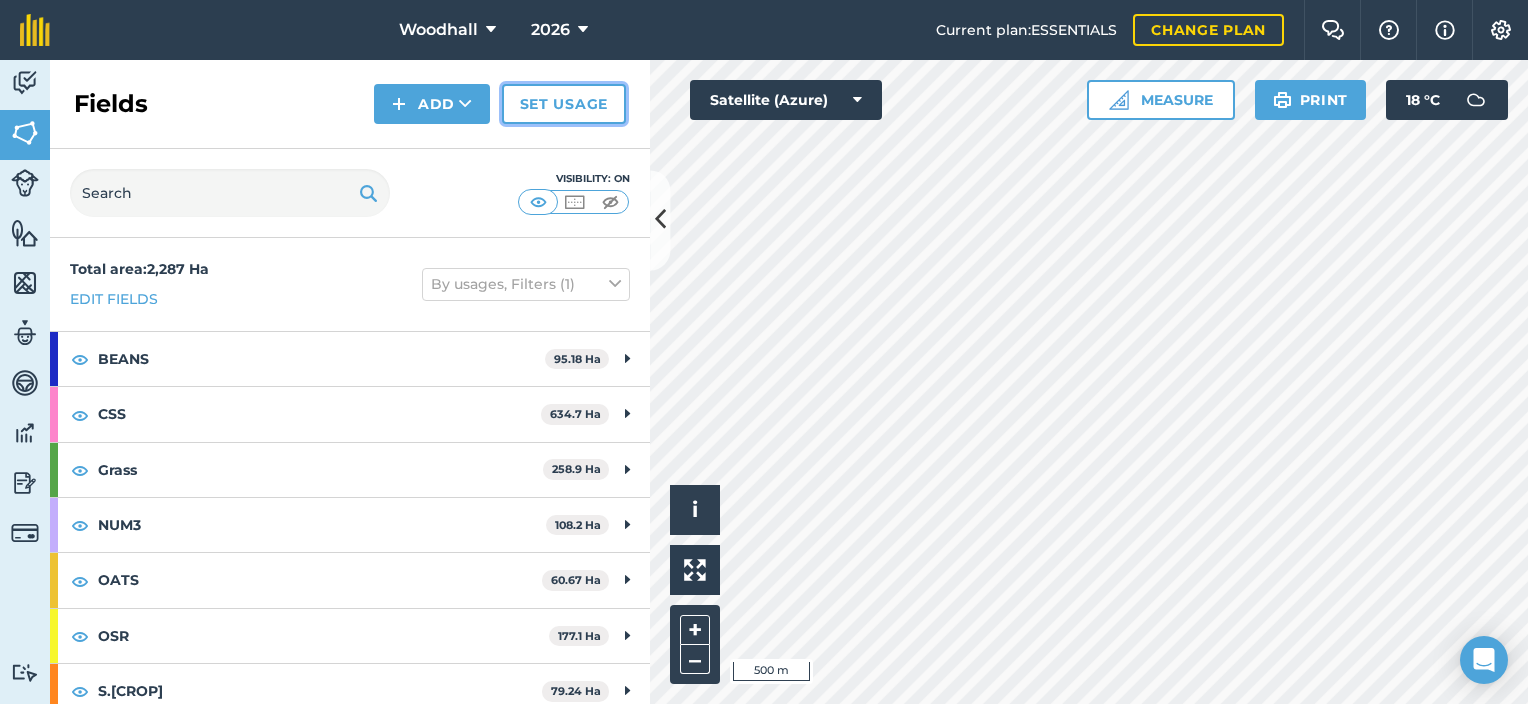 click on "Set usage" at bounding box center [564, 104] 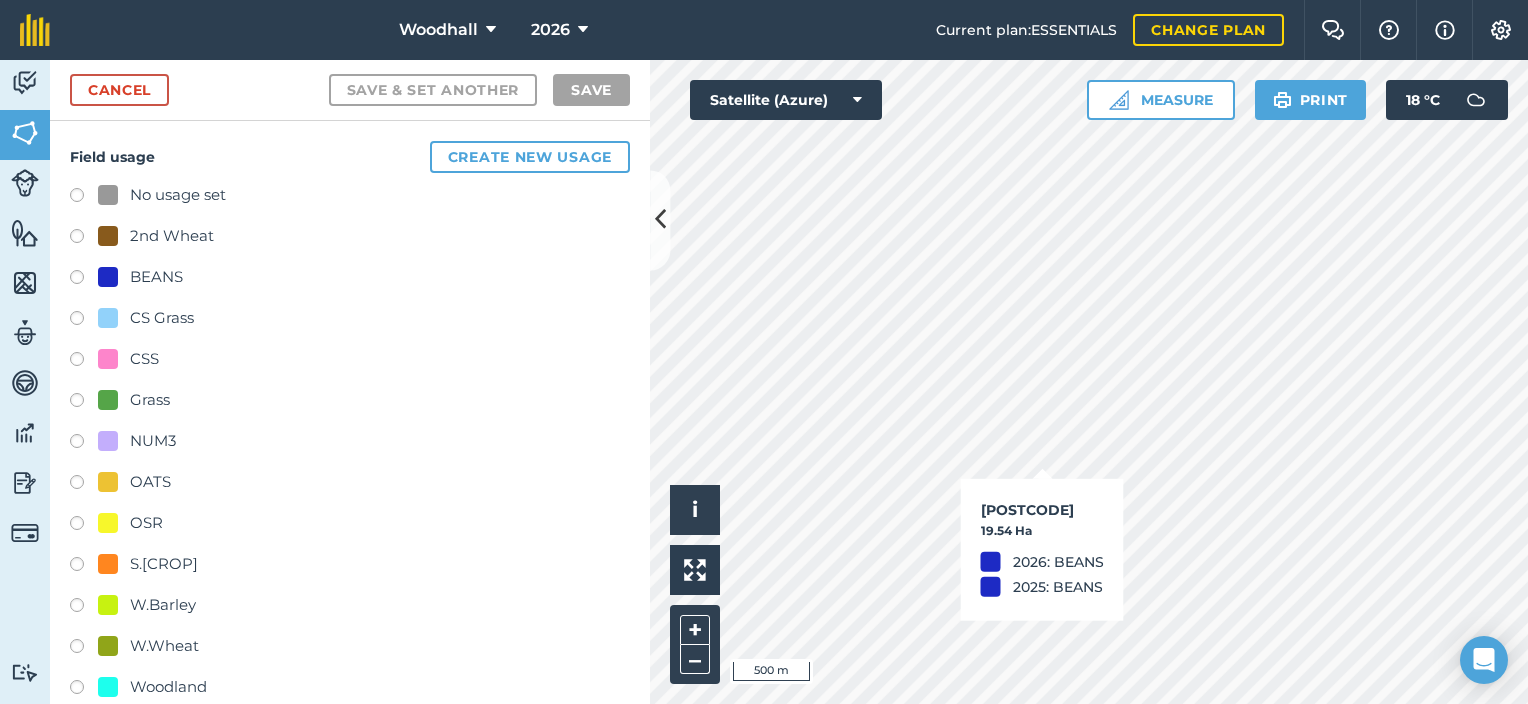 checkbox on "true" 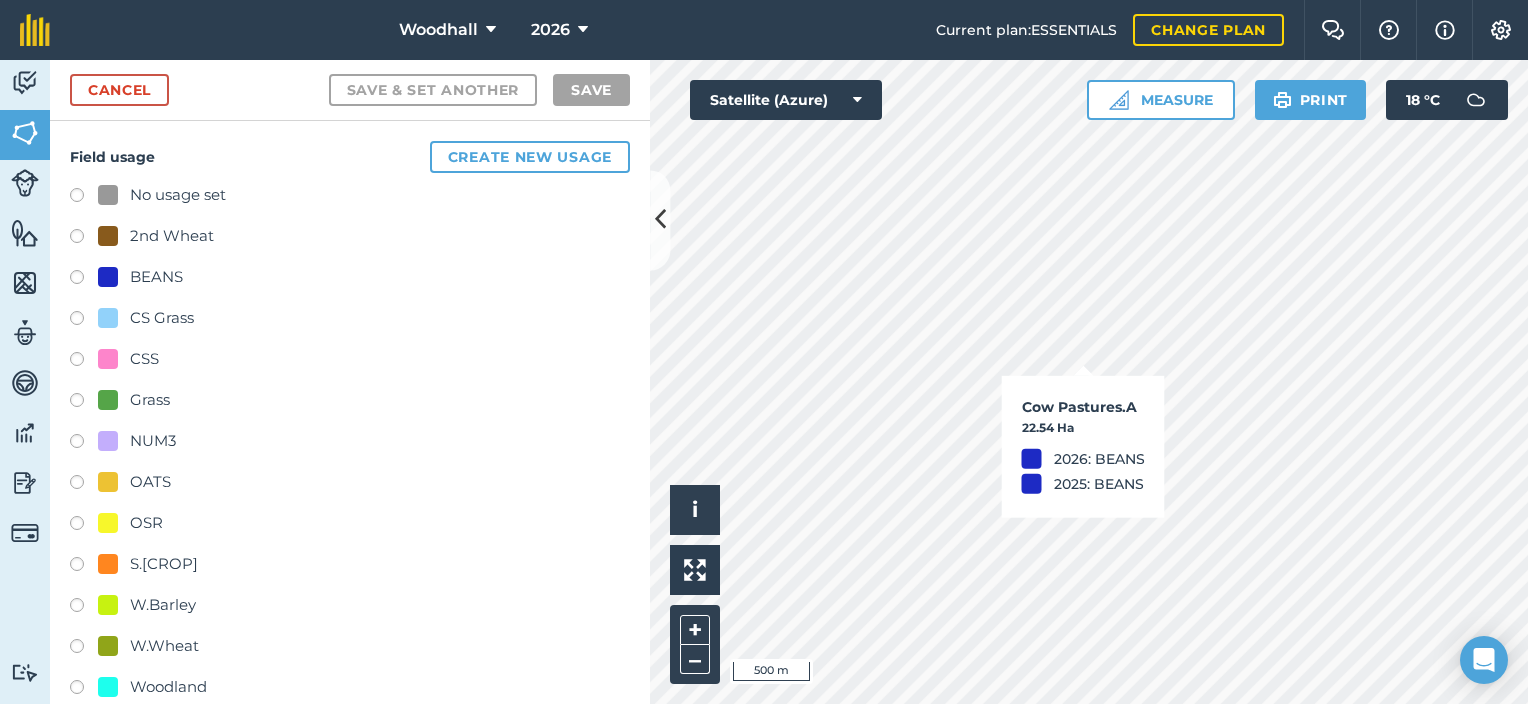 checkbox on "true" 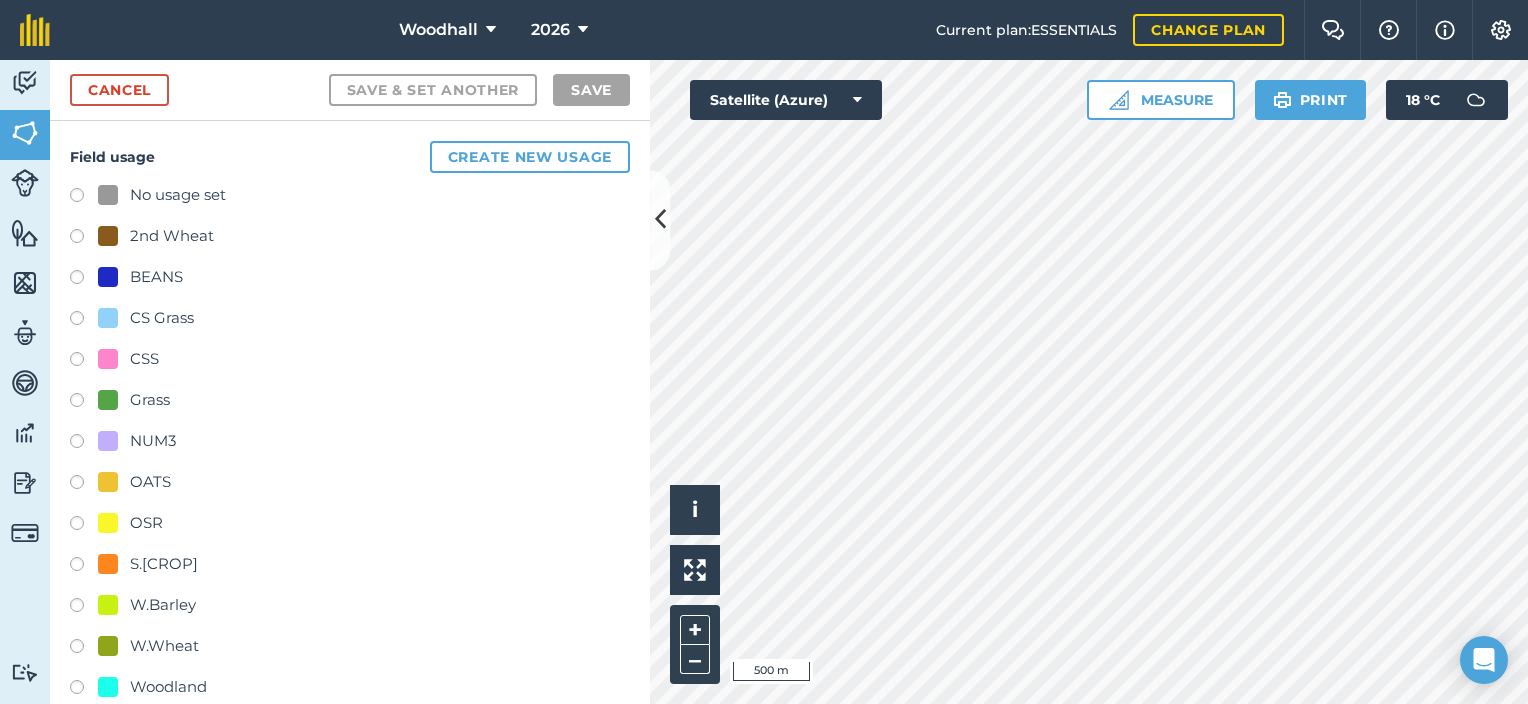 click on "W.Wheat" at bounding box center [164, 646] 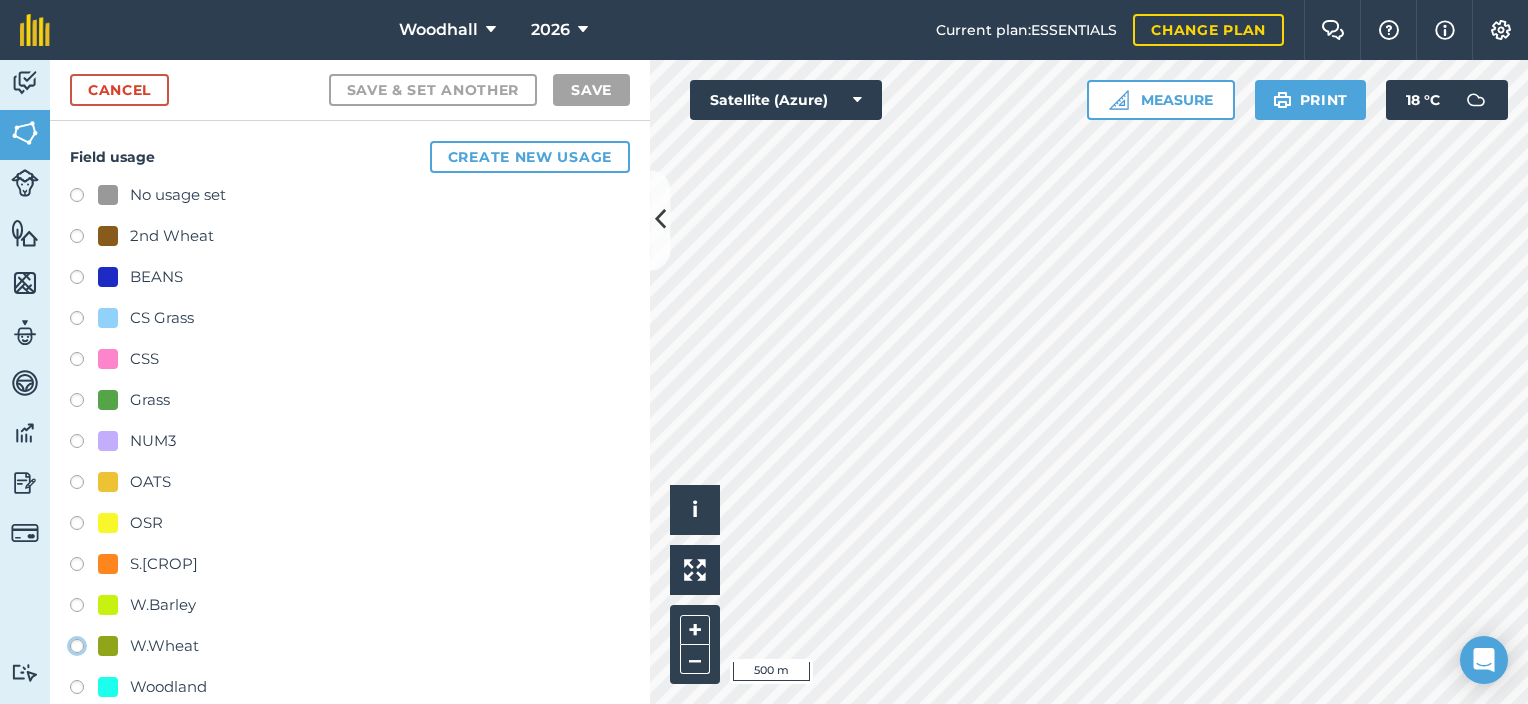 click on "W.Wheat" at bounding box center (-9923, 645) 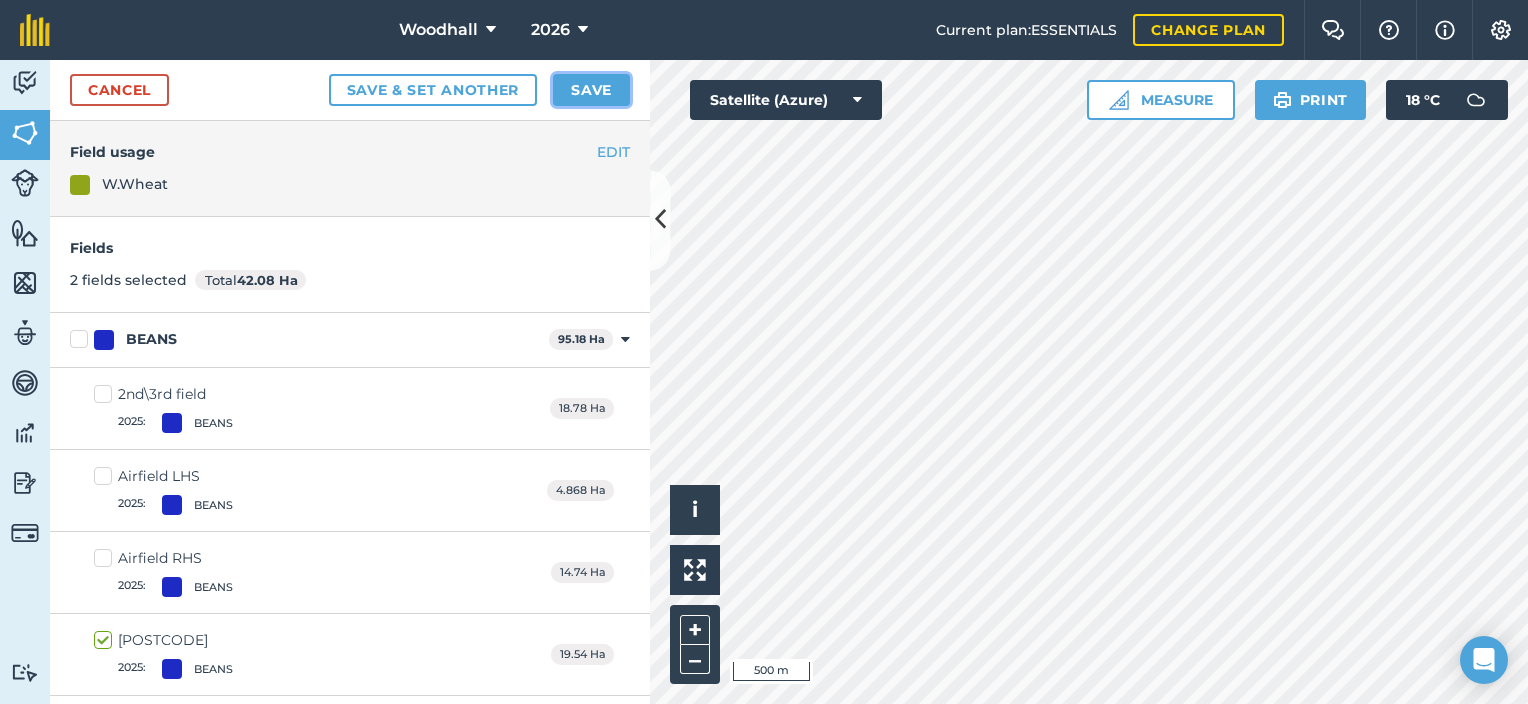 click on "Save" at bounding box center [591, 90] 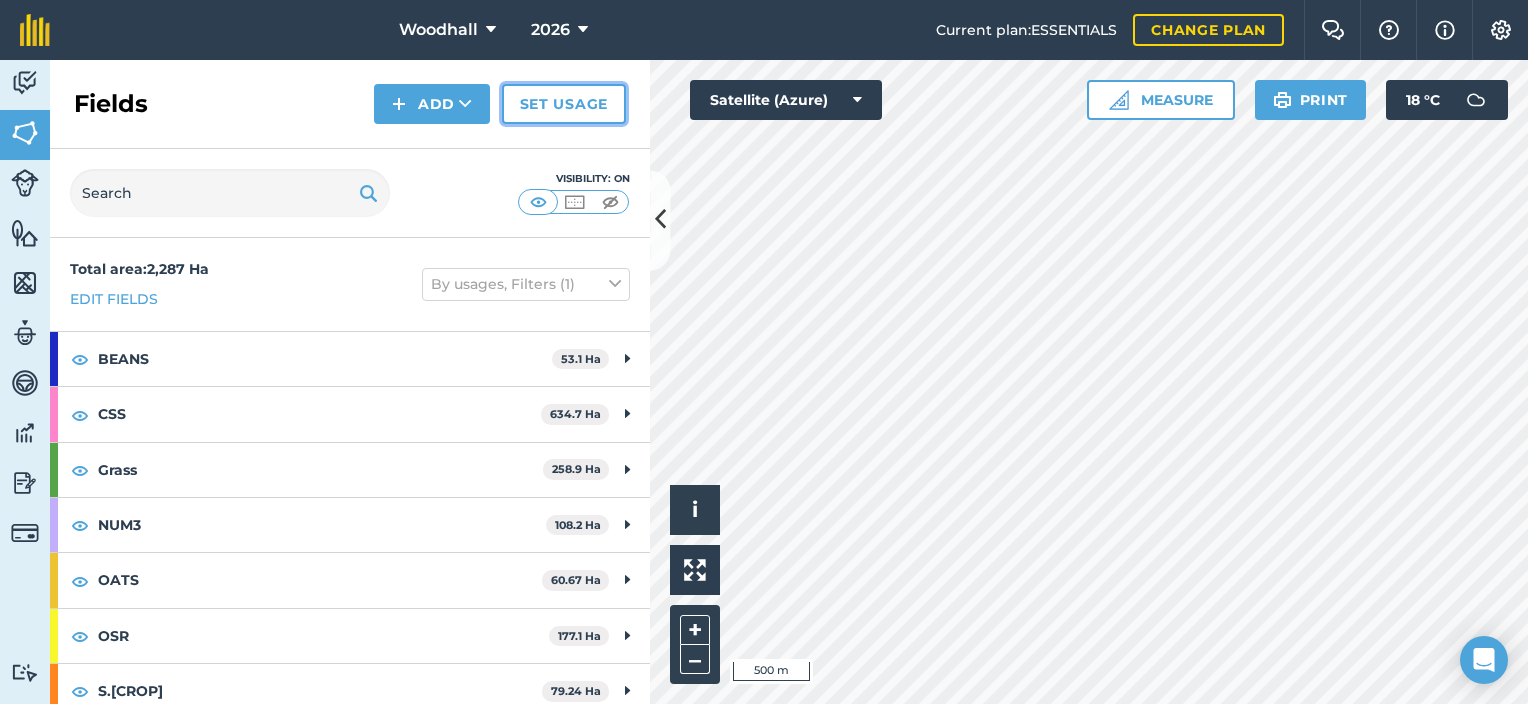 drag, startPoint x: 584, startPoint y: 98, endPoint x: 778, endPoint y: 101, distance: 194.0232 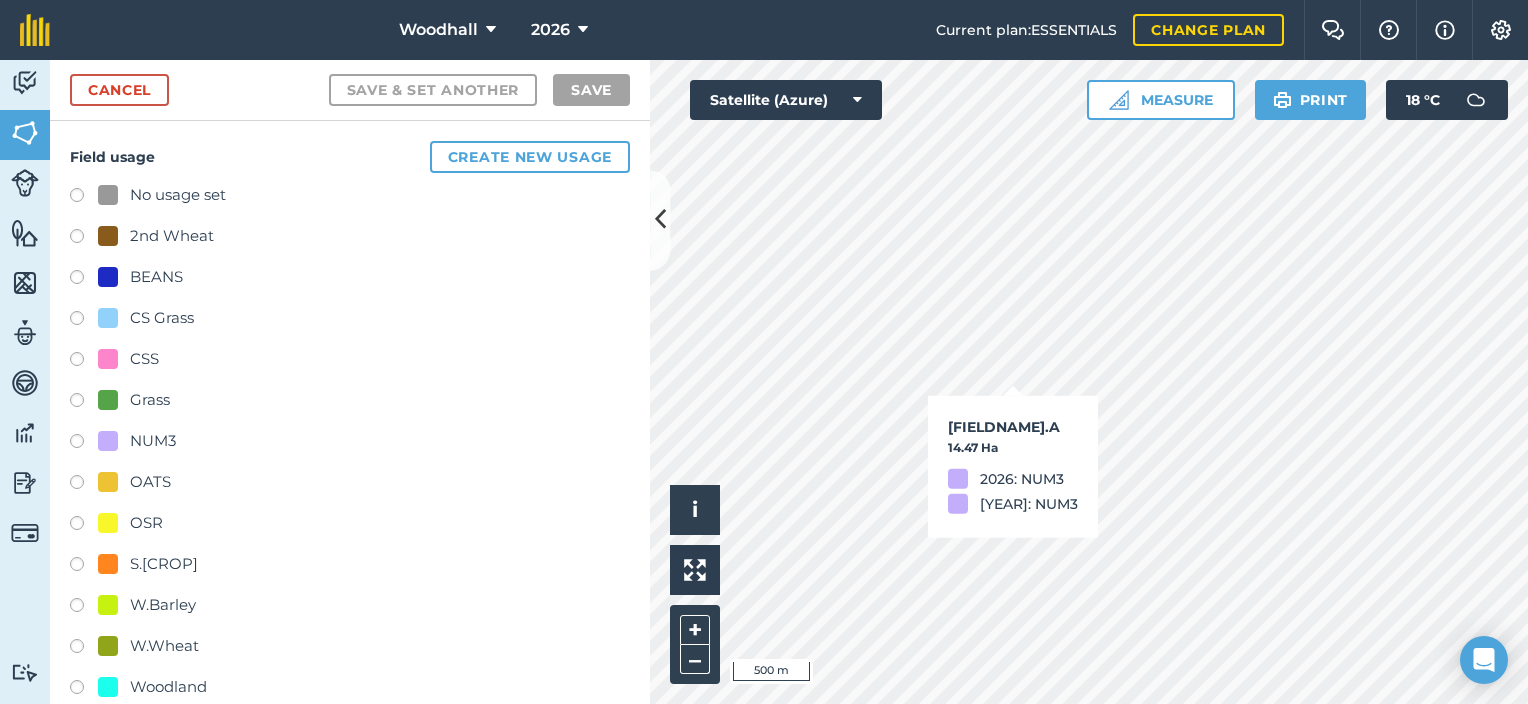 checkbox on "true" 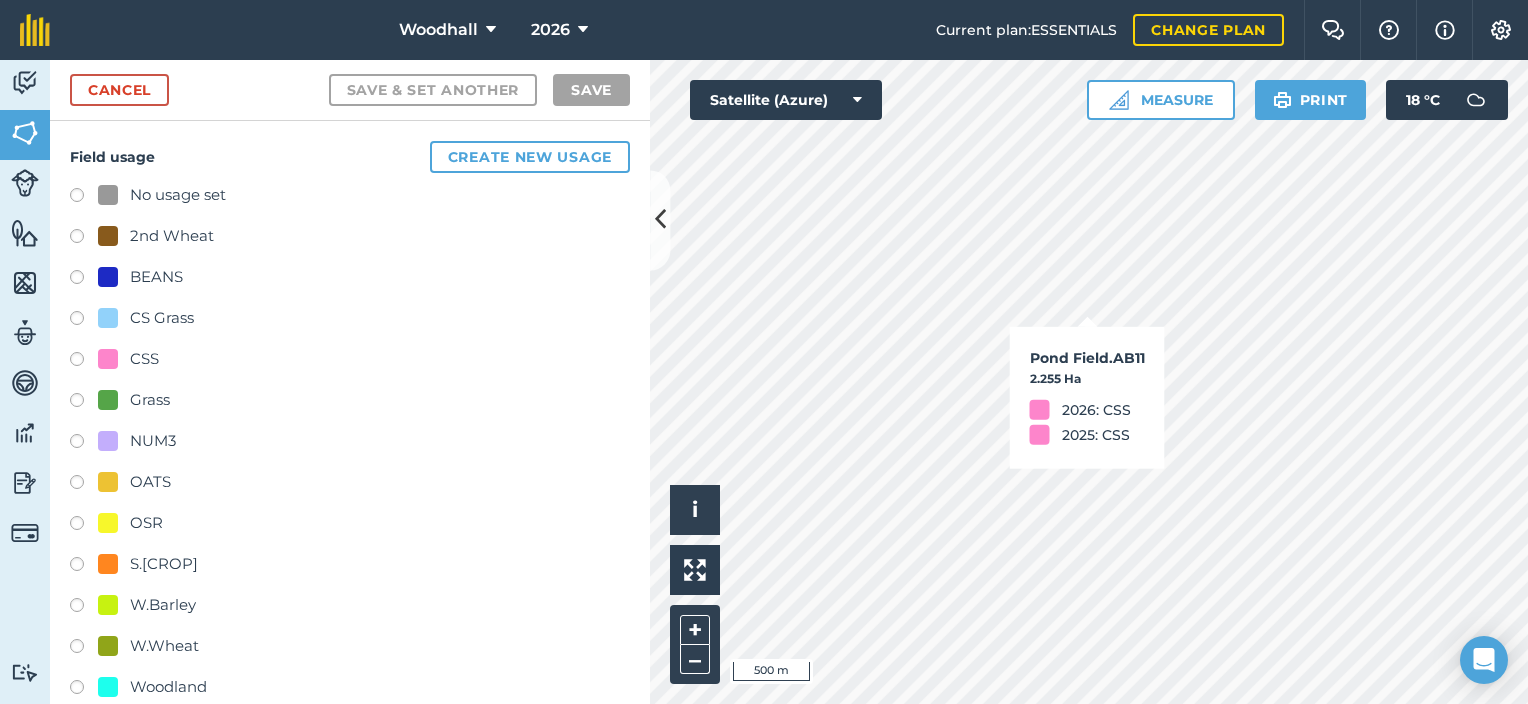 checkbox on "true" 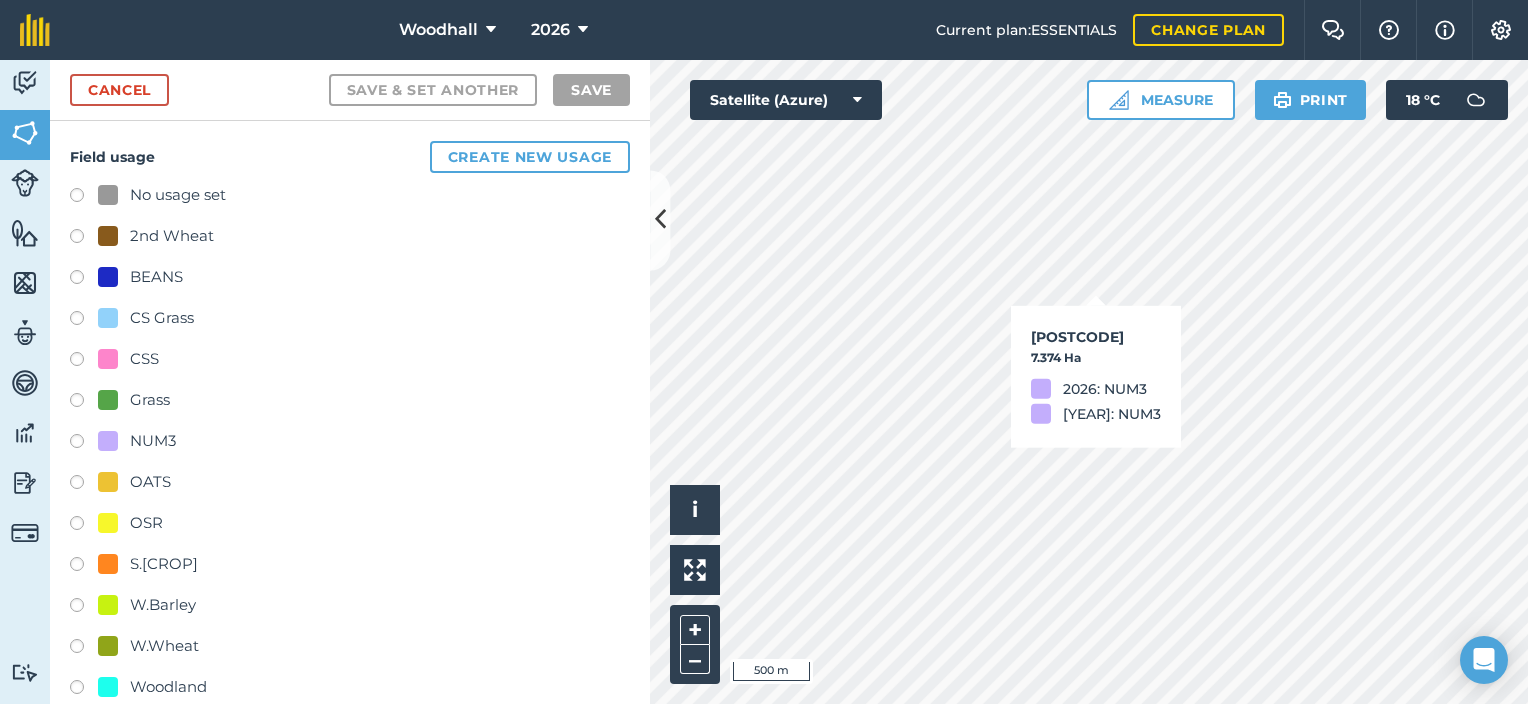 checkbox on "true" 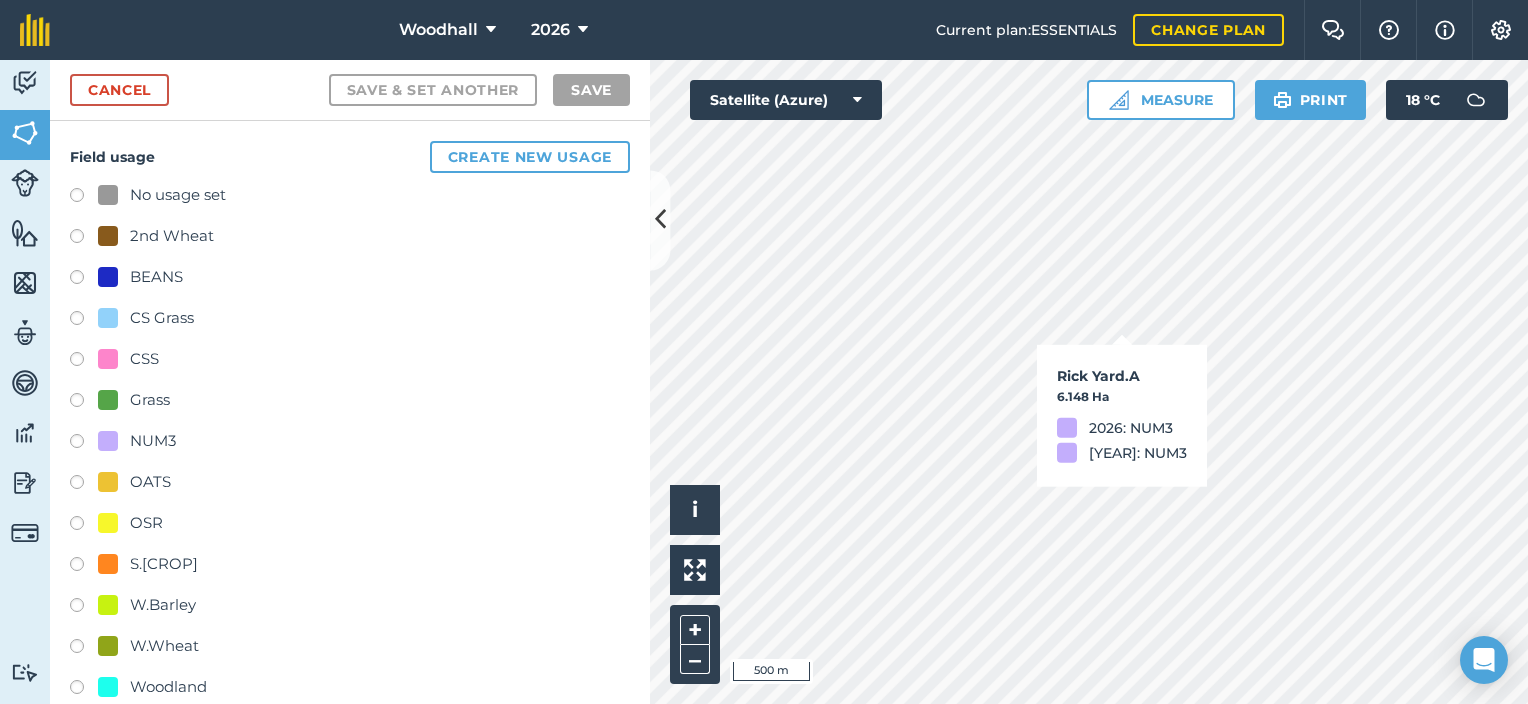 checkbox on "true" 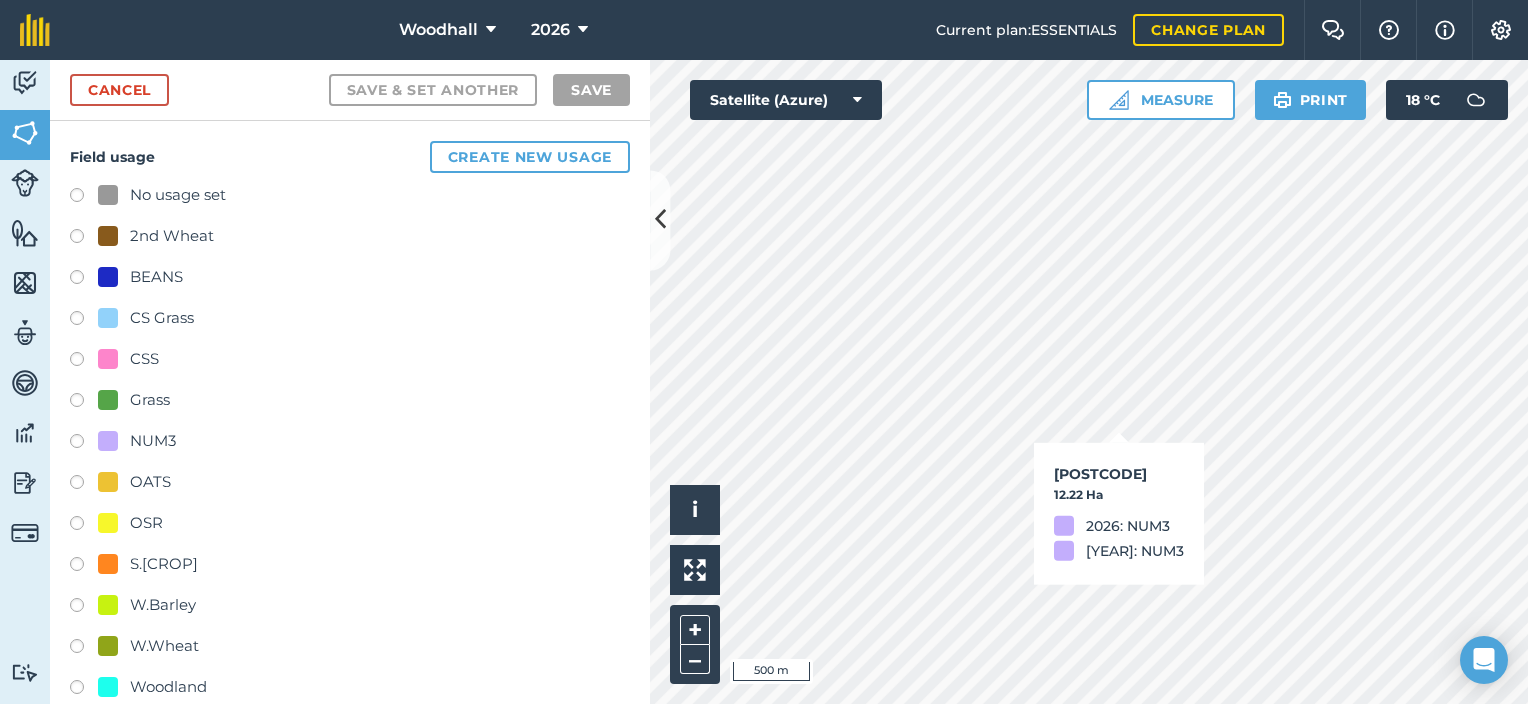checkbox on "true" 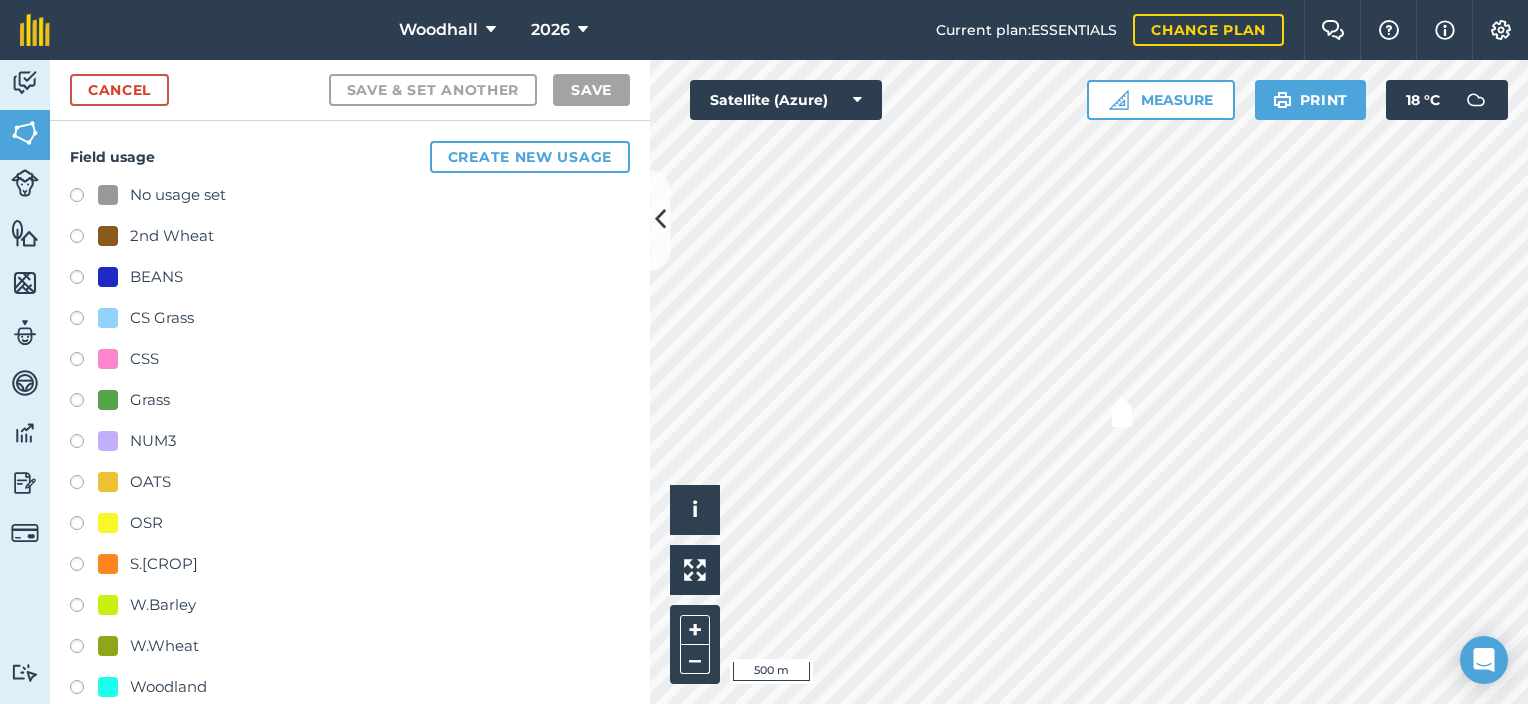 checkbox on "true" 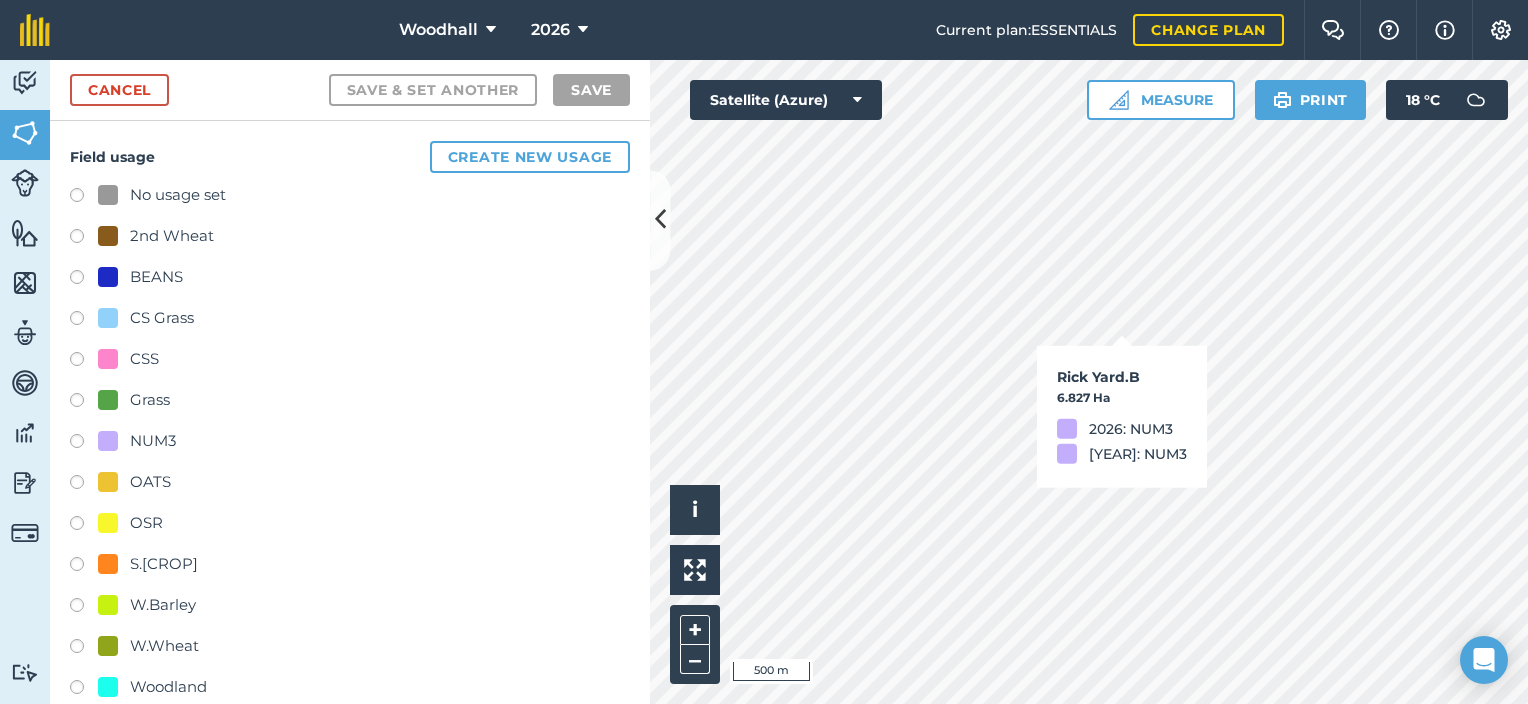 checkbox on "true" 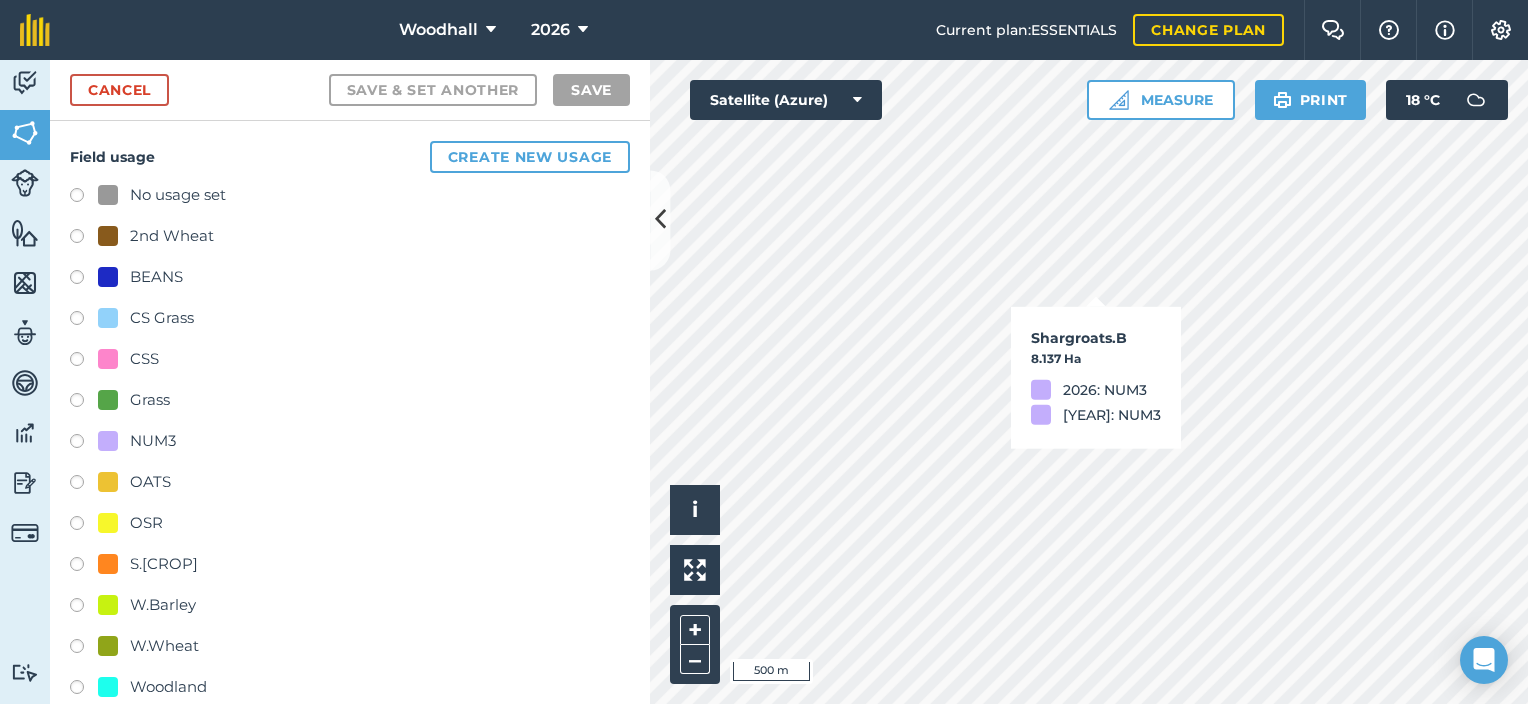 checkbox on "true" 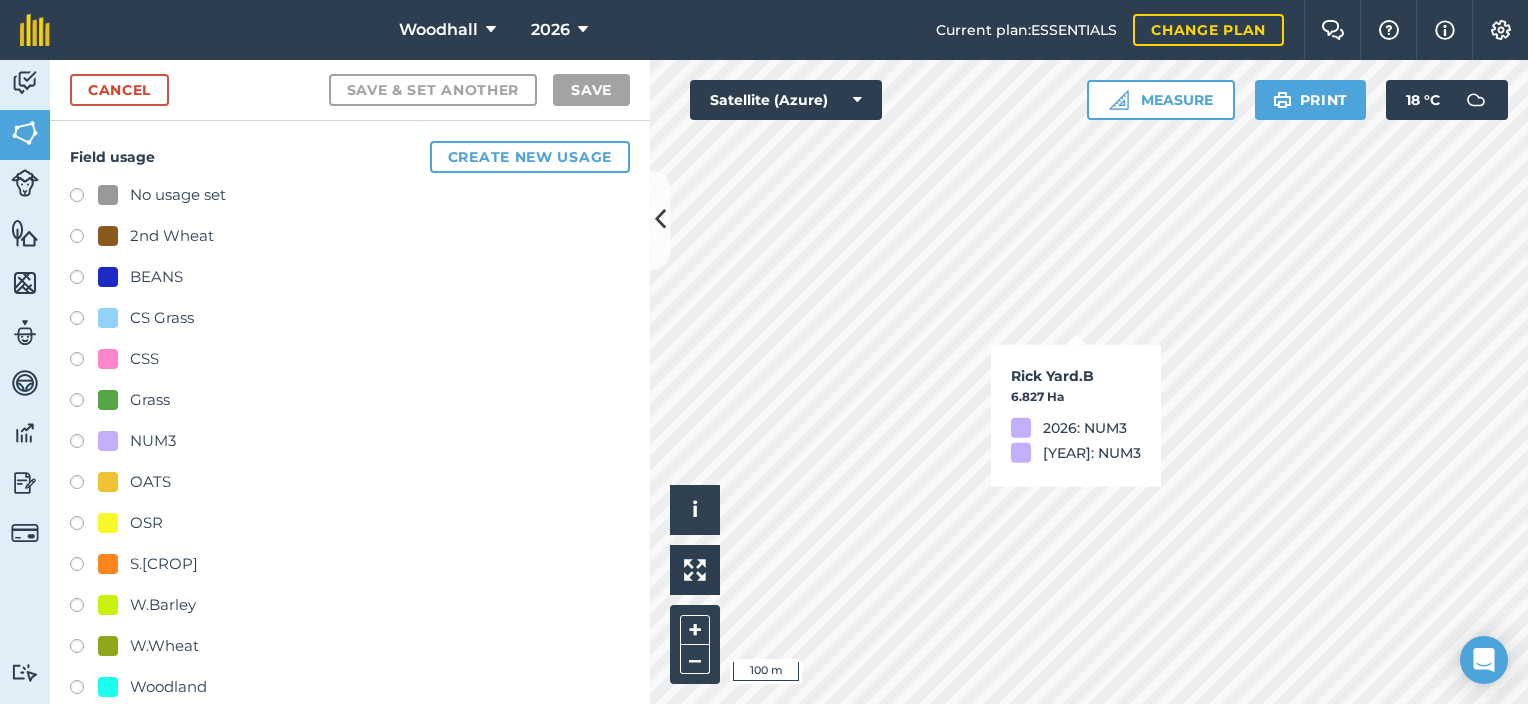 checkbox on "false" 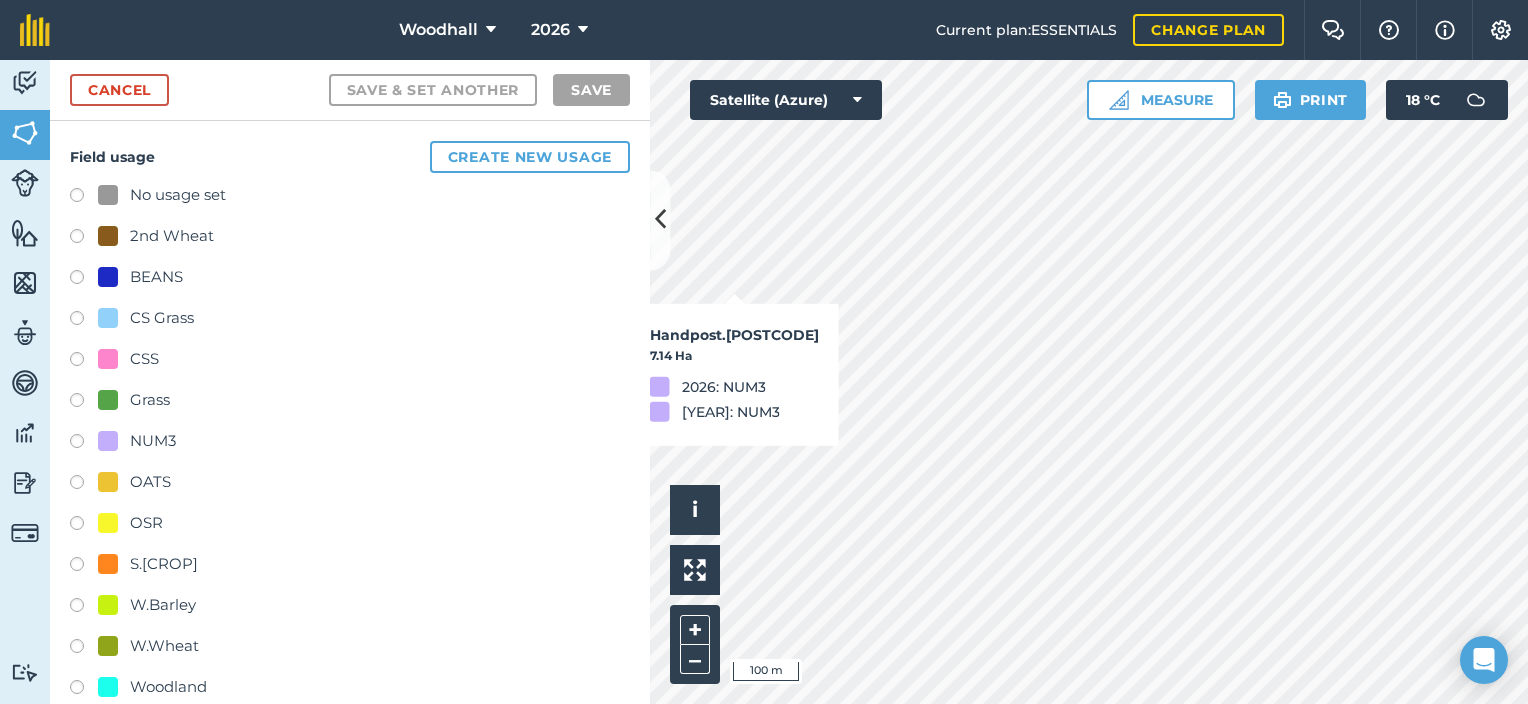 checkbox on "false" 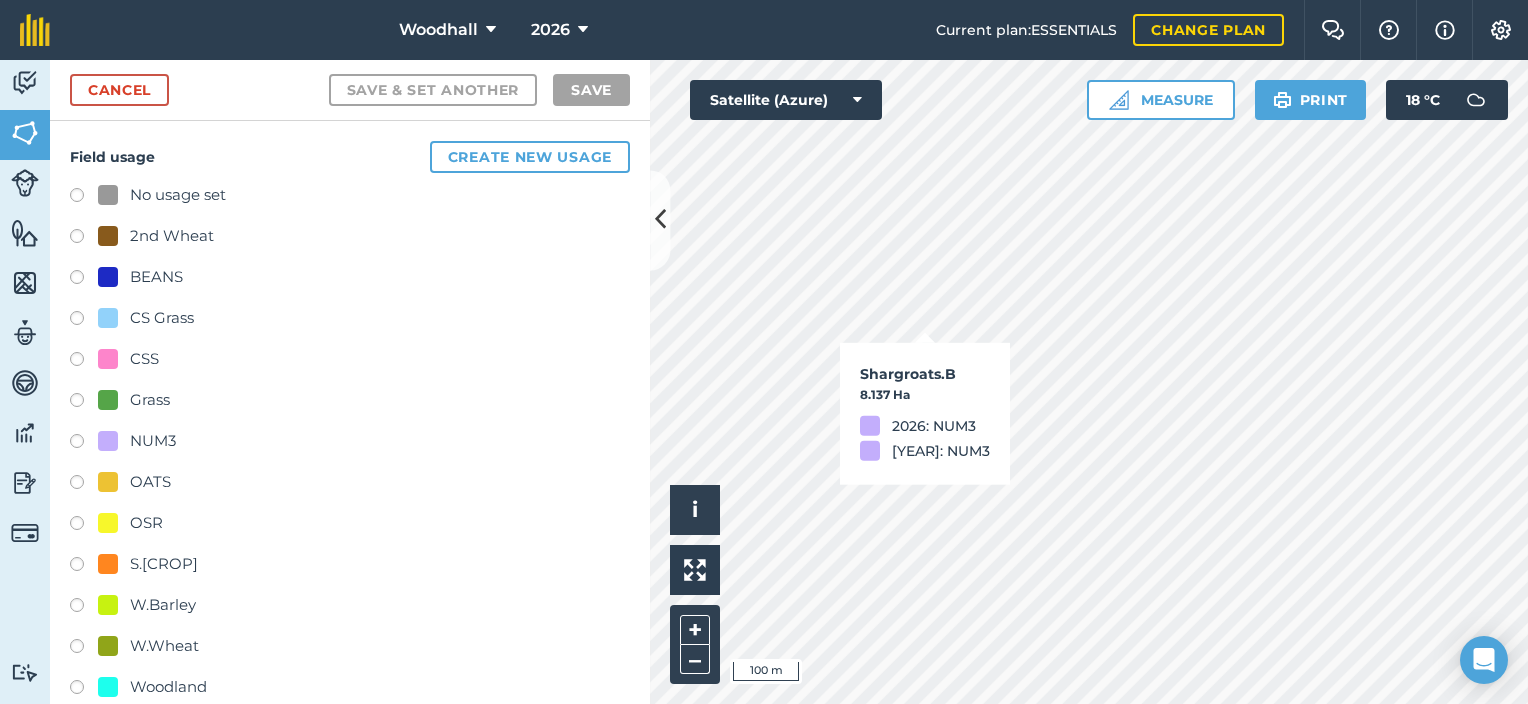 checkbox on "true" 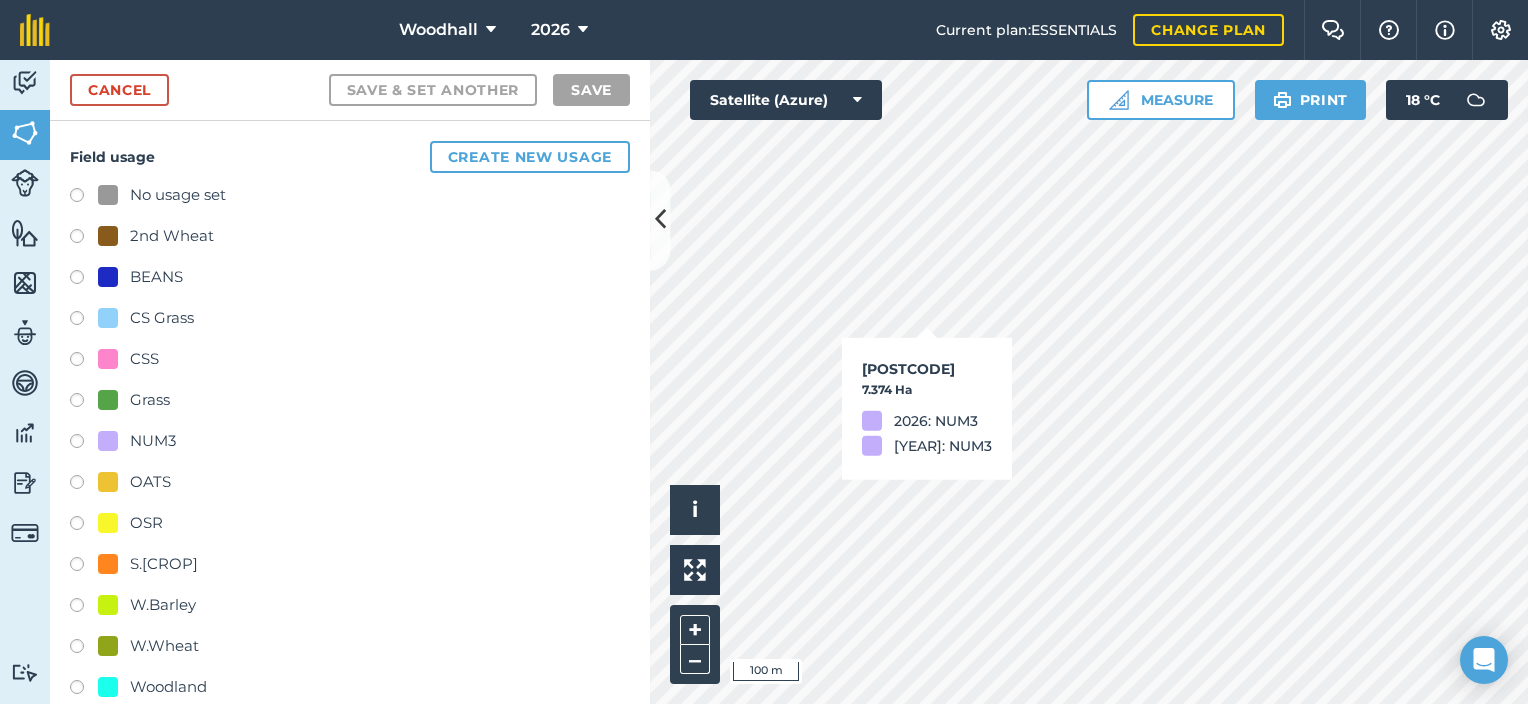 checkbox on "true" 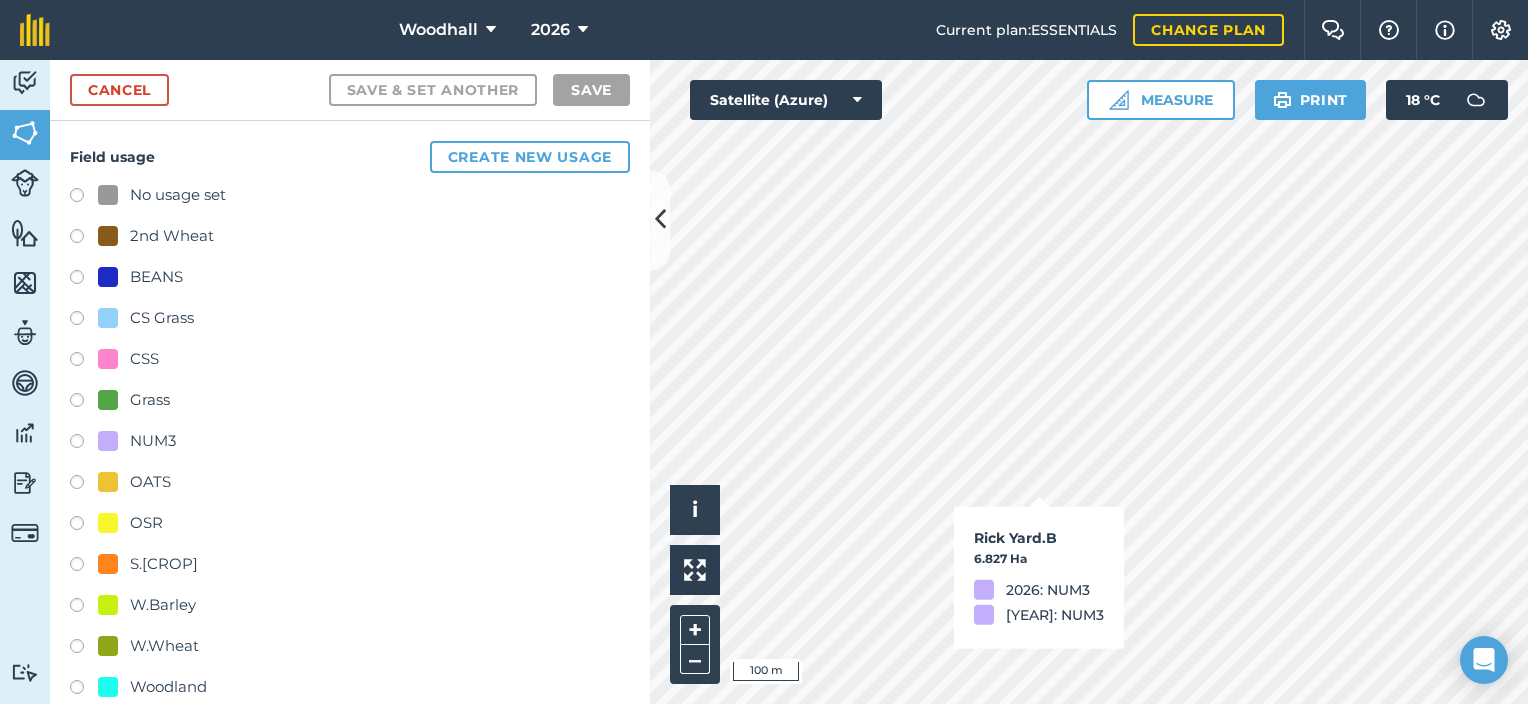 checkbox on "true" 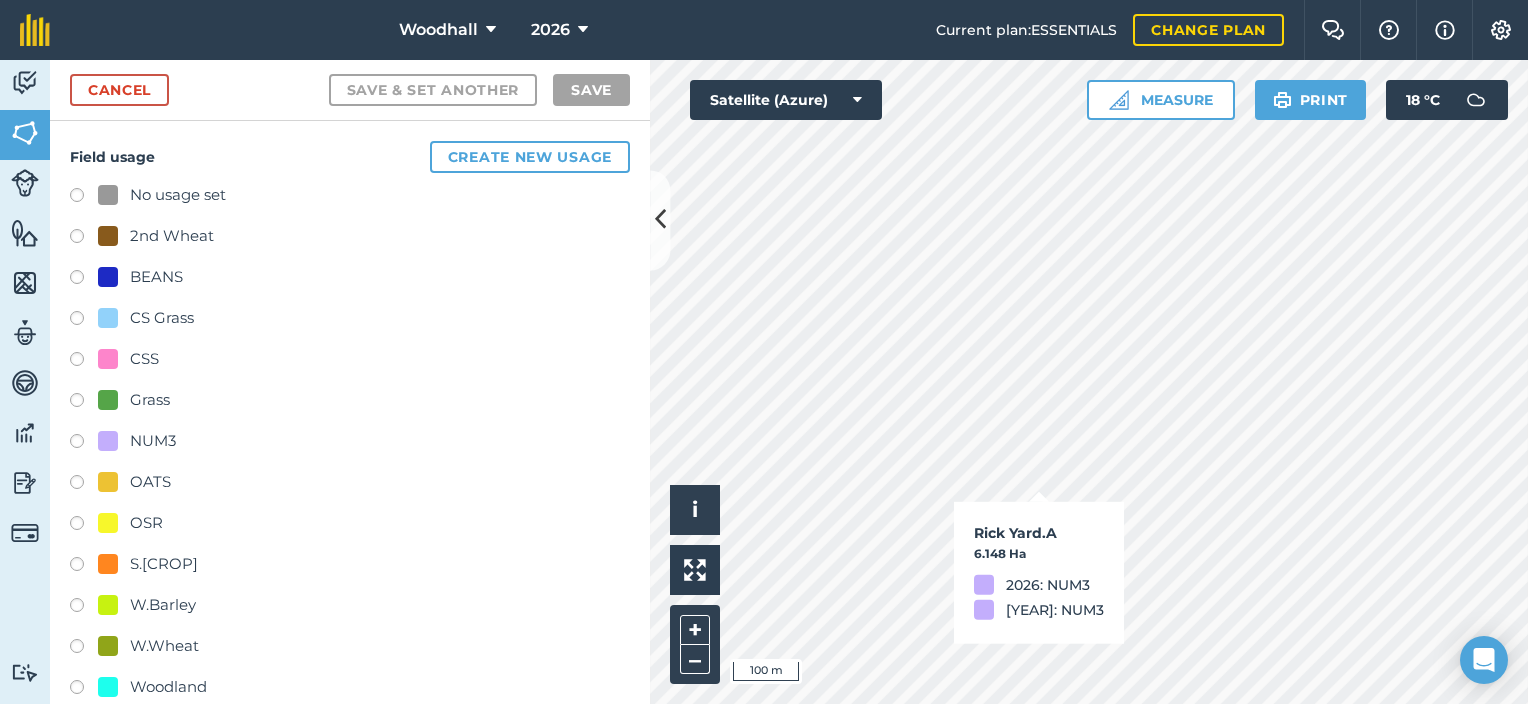 checkbox on "false" 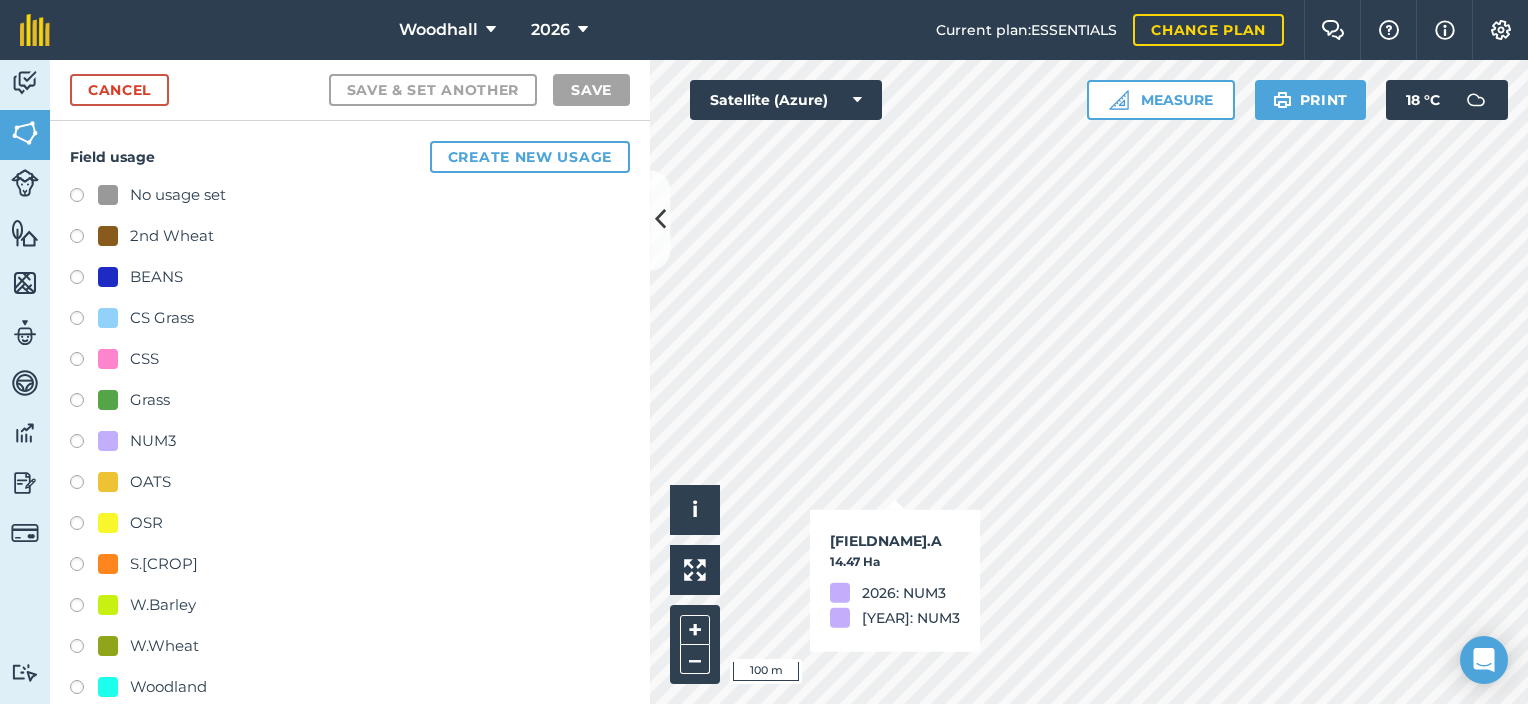 checkbox on "true" 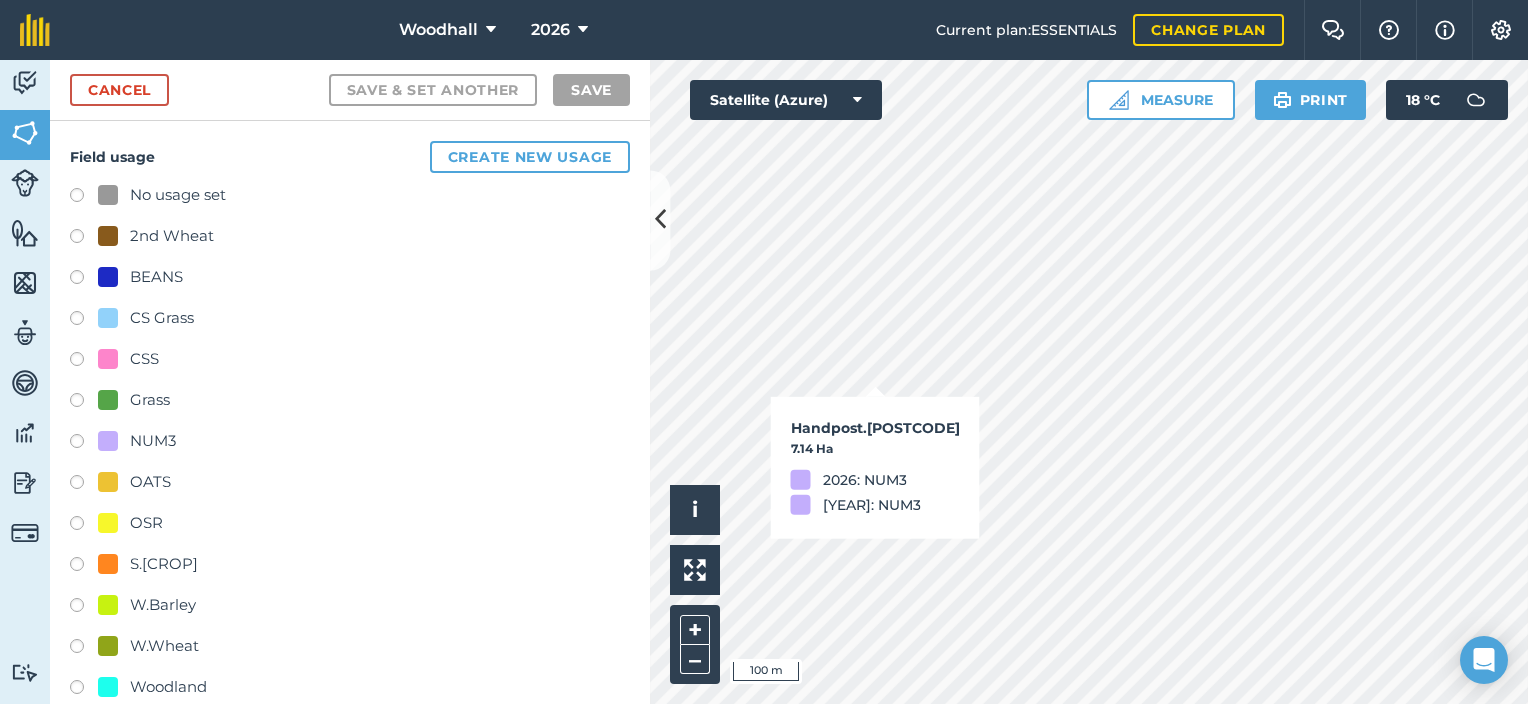checkbox on "true" 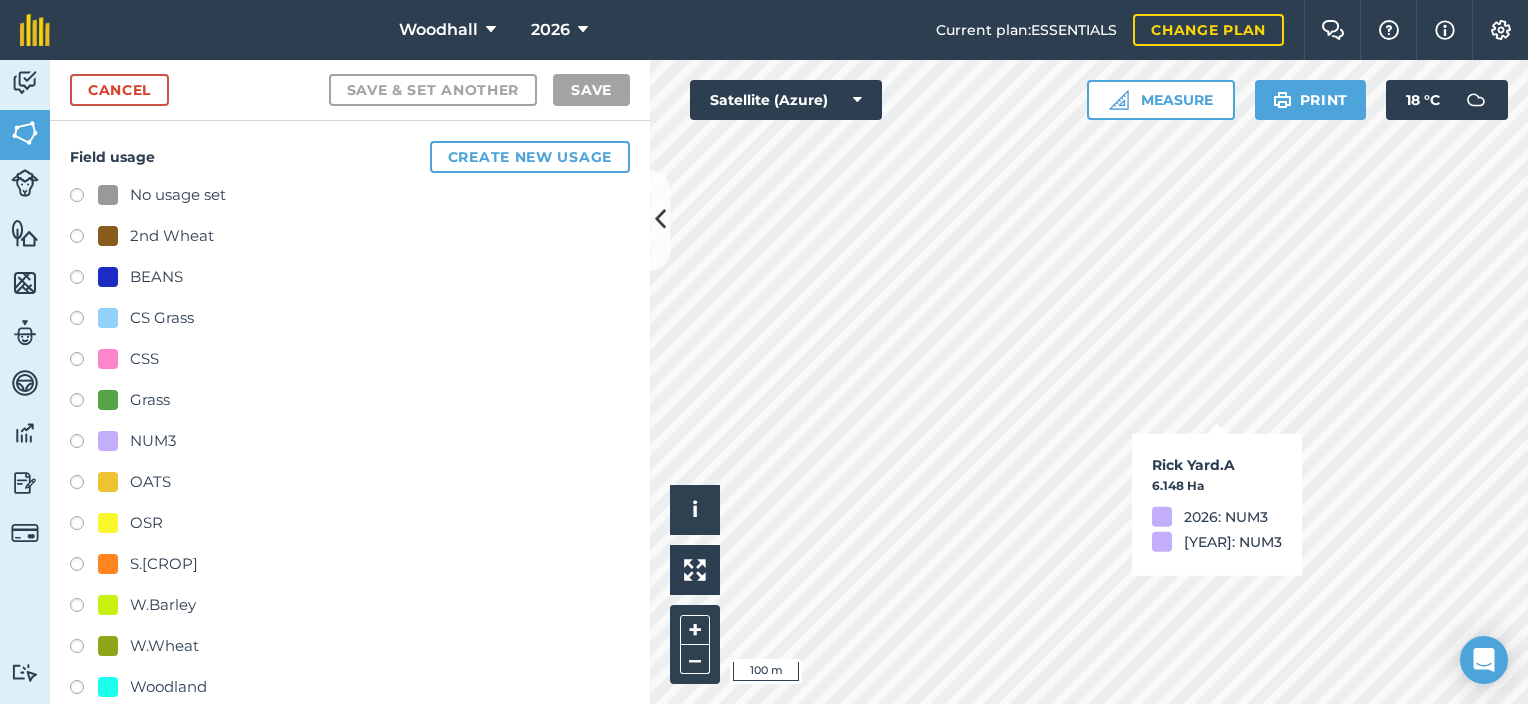 checkbox on "true" 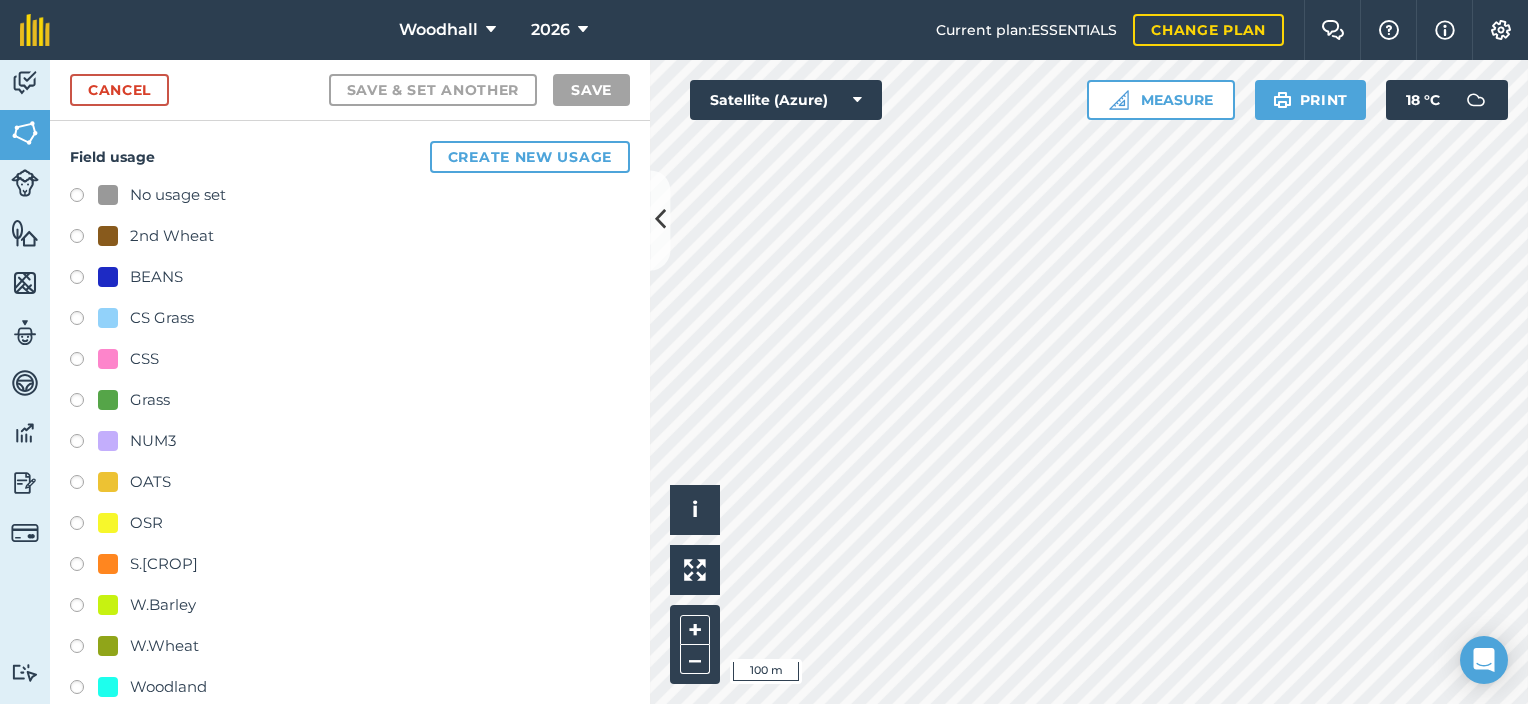 checkbox on "true" 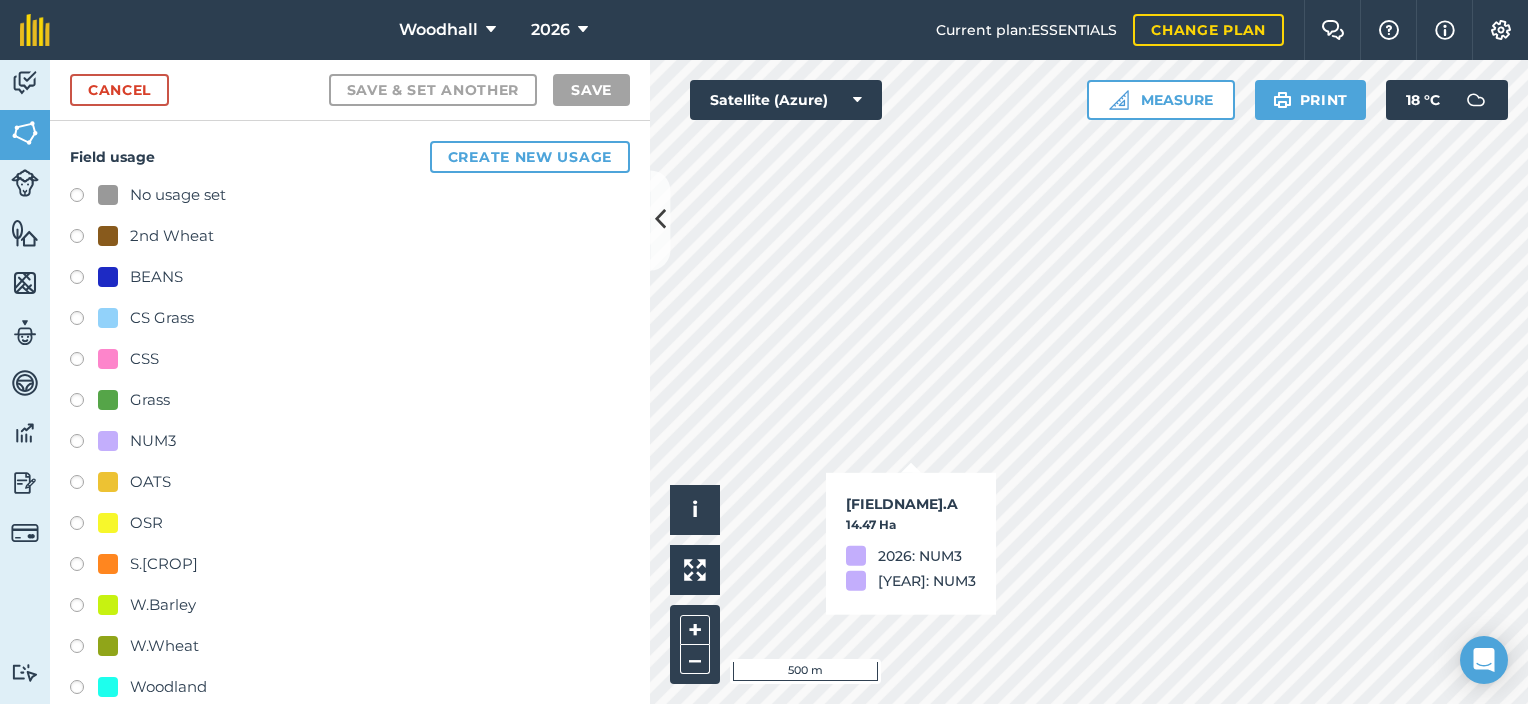 checkbox on "true" 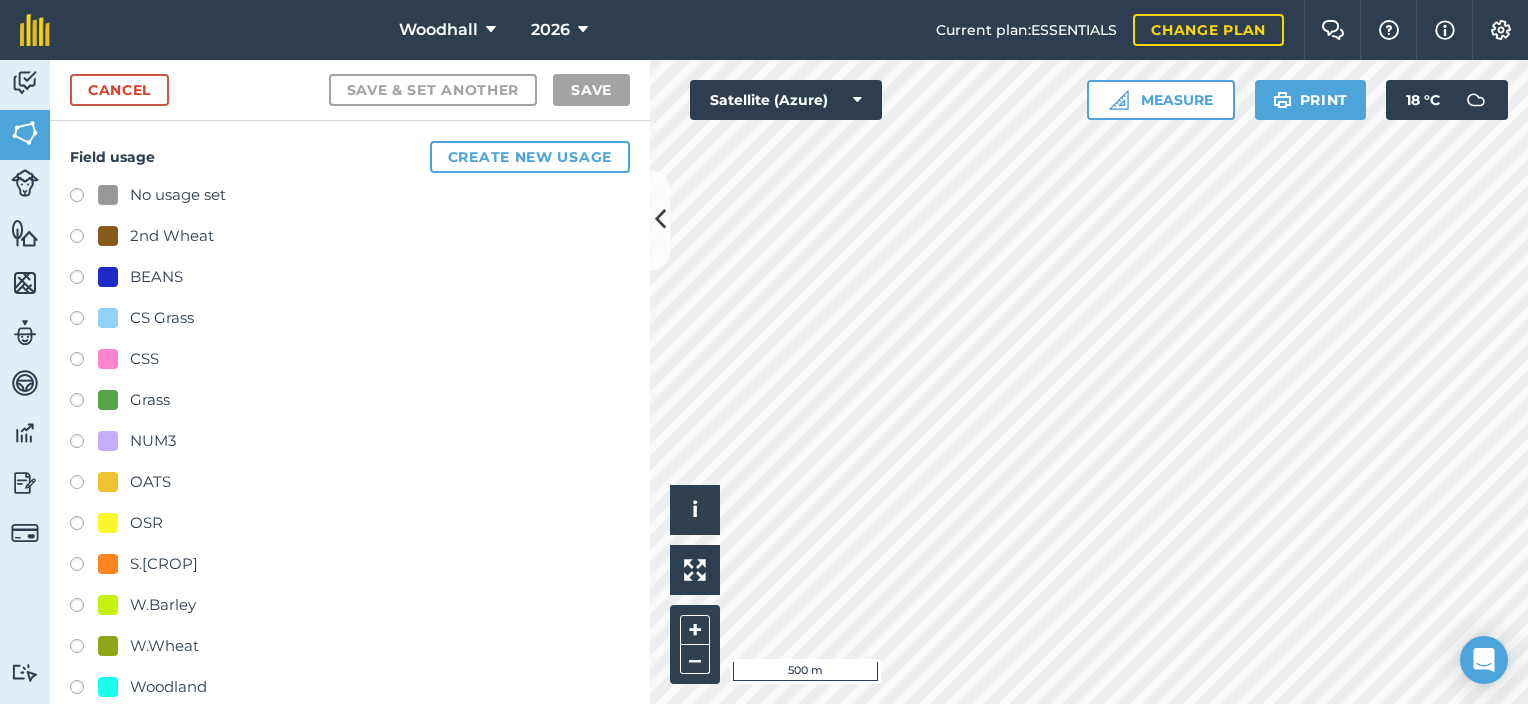 click on "W.Wheat" at bounding box center [164, 646] 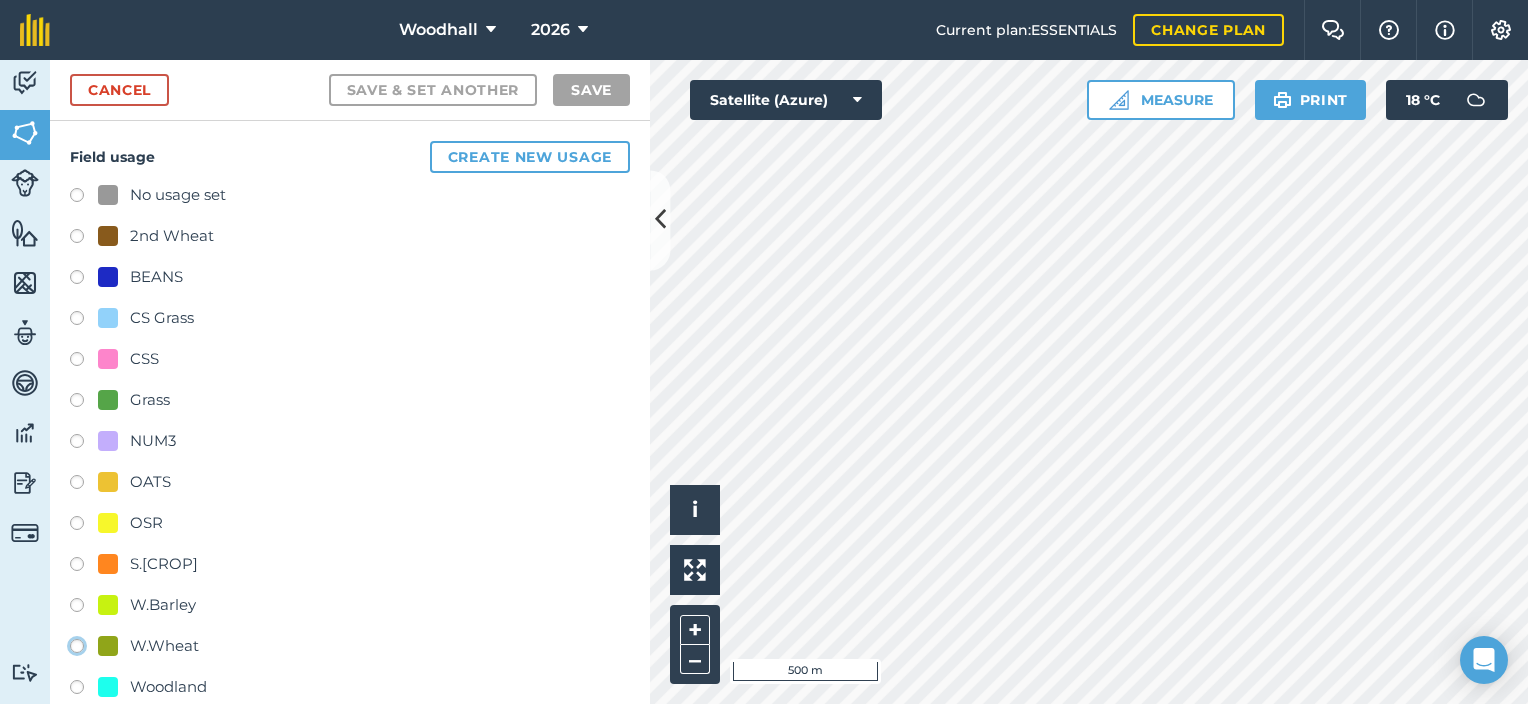 click on "W.Wheat" at bounding box center (-9923, 645) 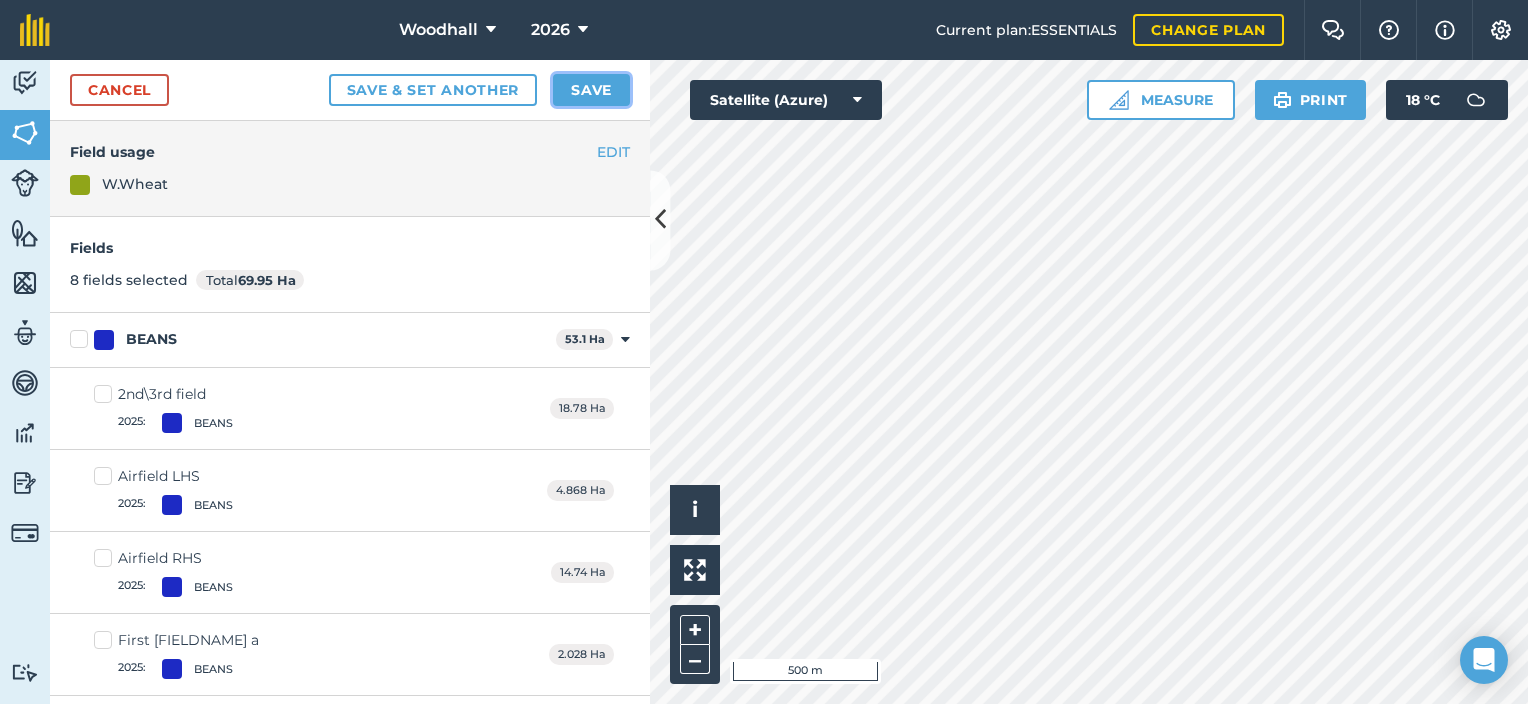 click on "Save" at bounding box center [591, 90] 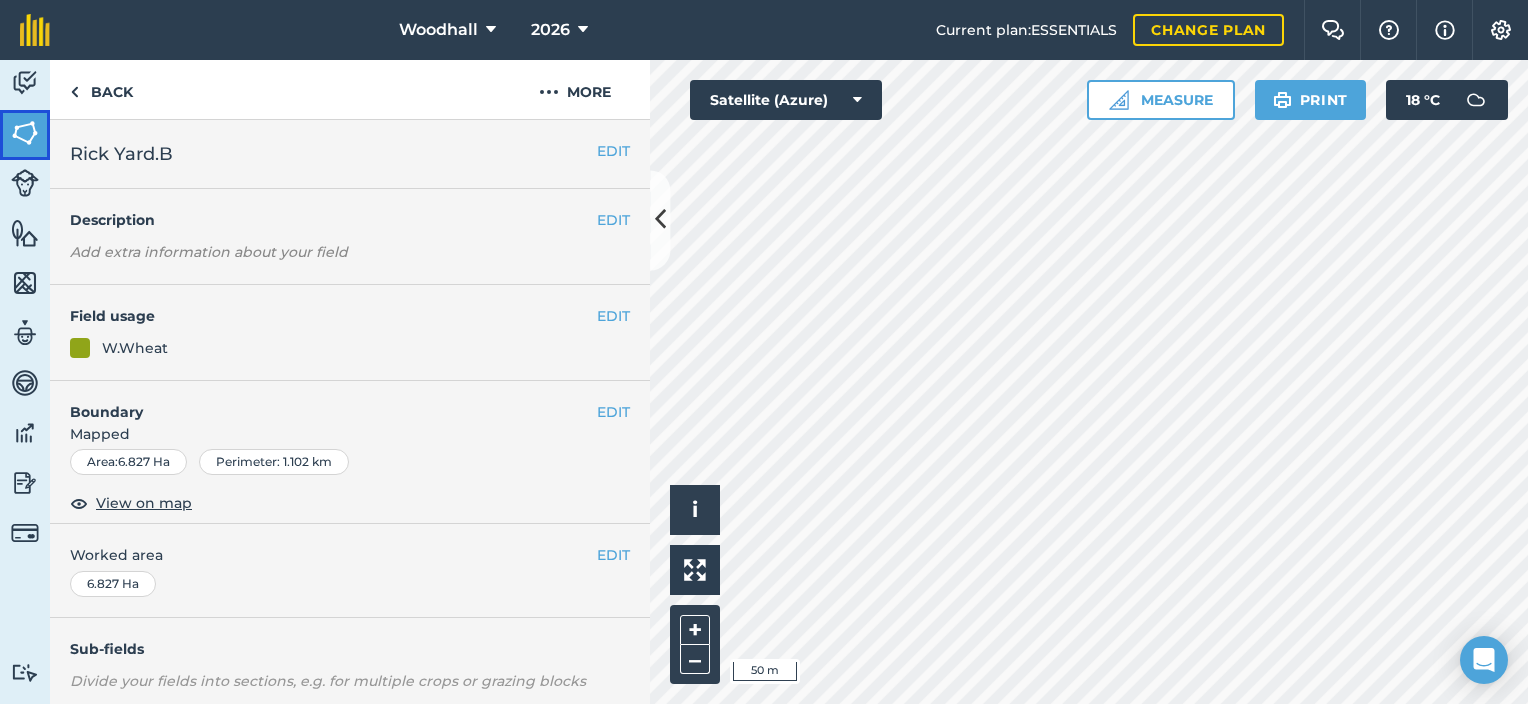 click at bounding box center (25, 133) 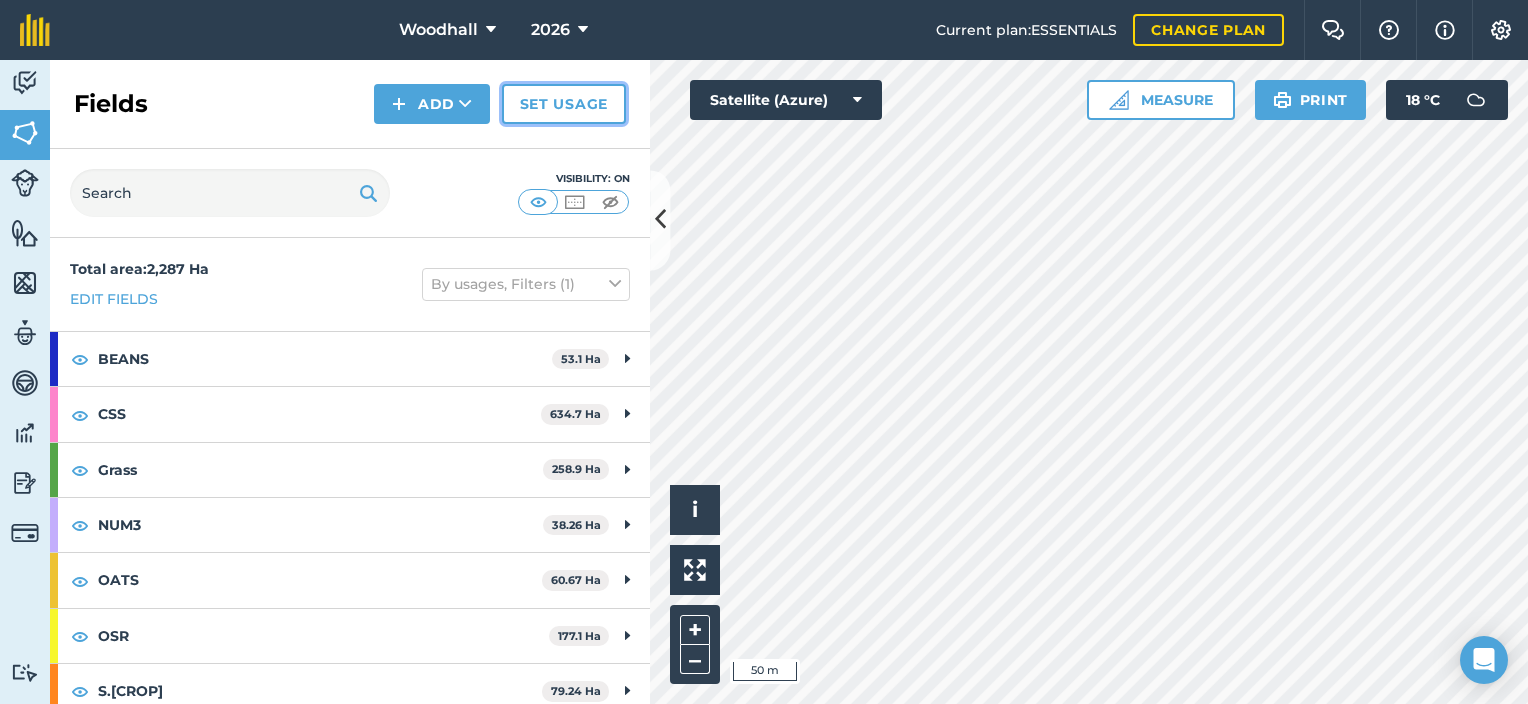 click on "Set usage" at bounding box center [564, 104] 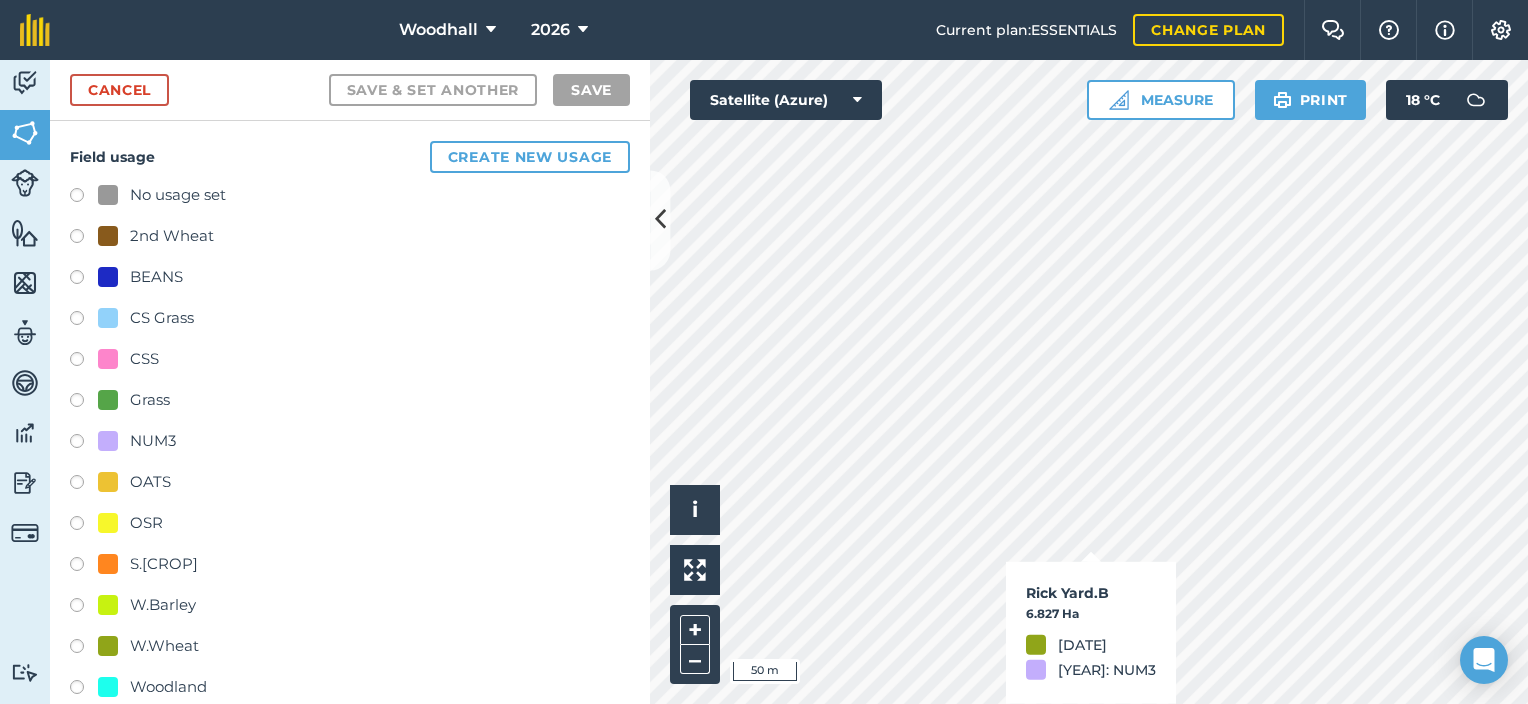 checkbox on "true" 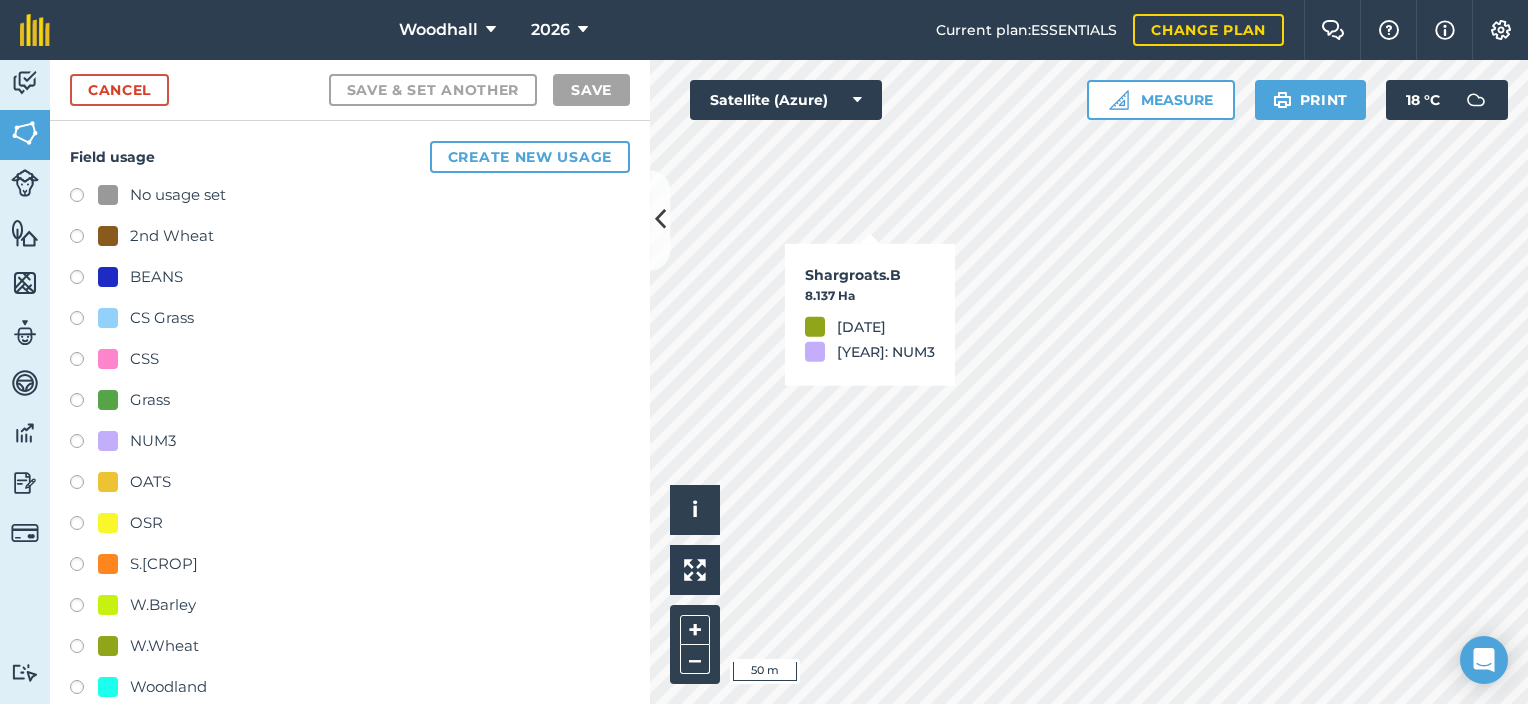 checkbox on "true" 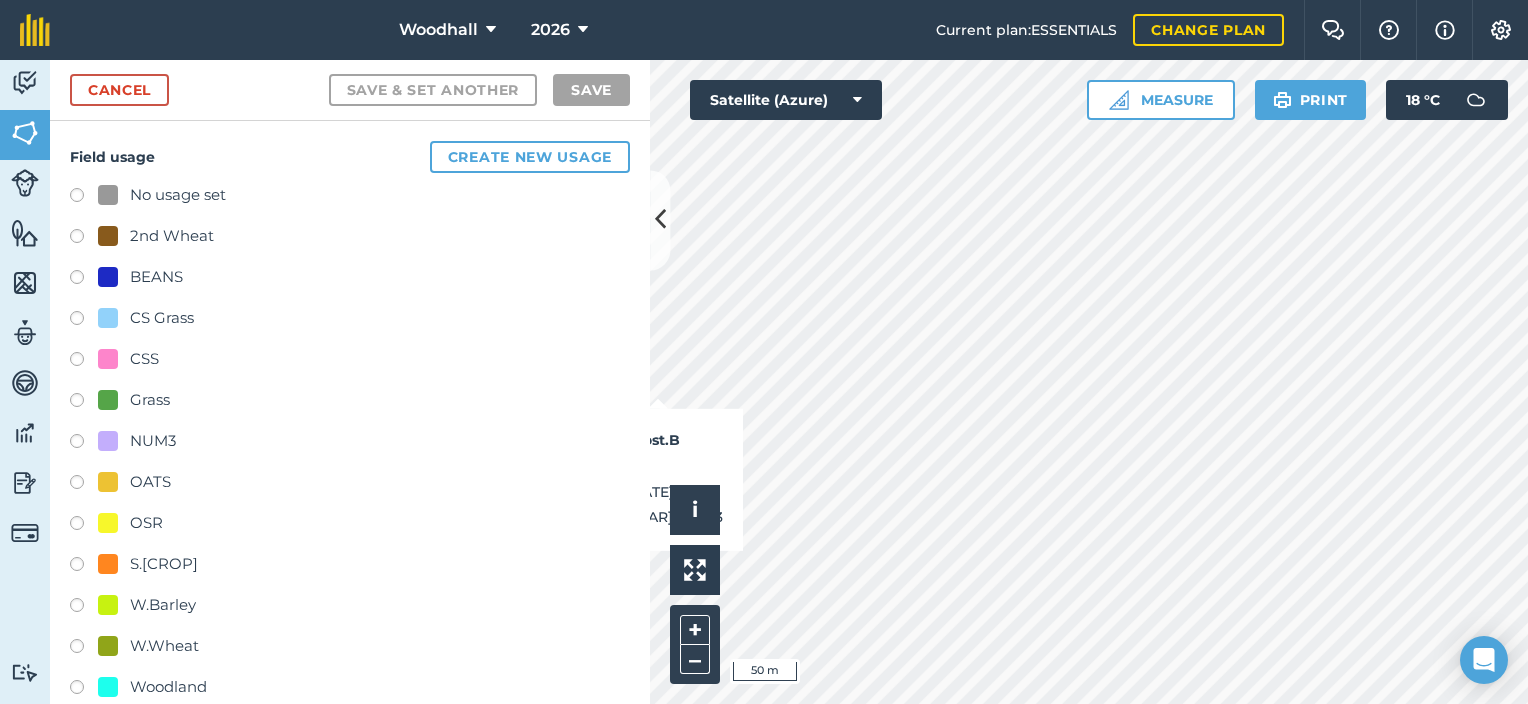 checkbox on "true" 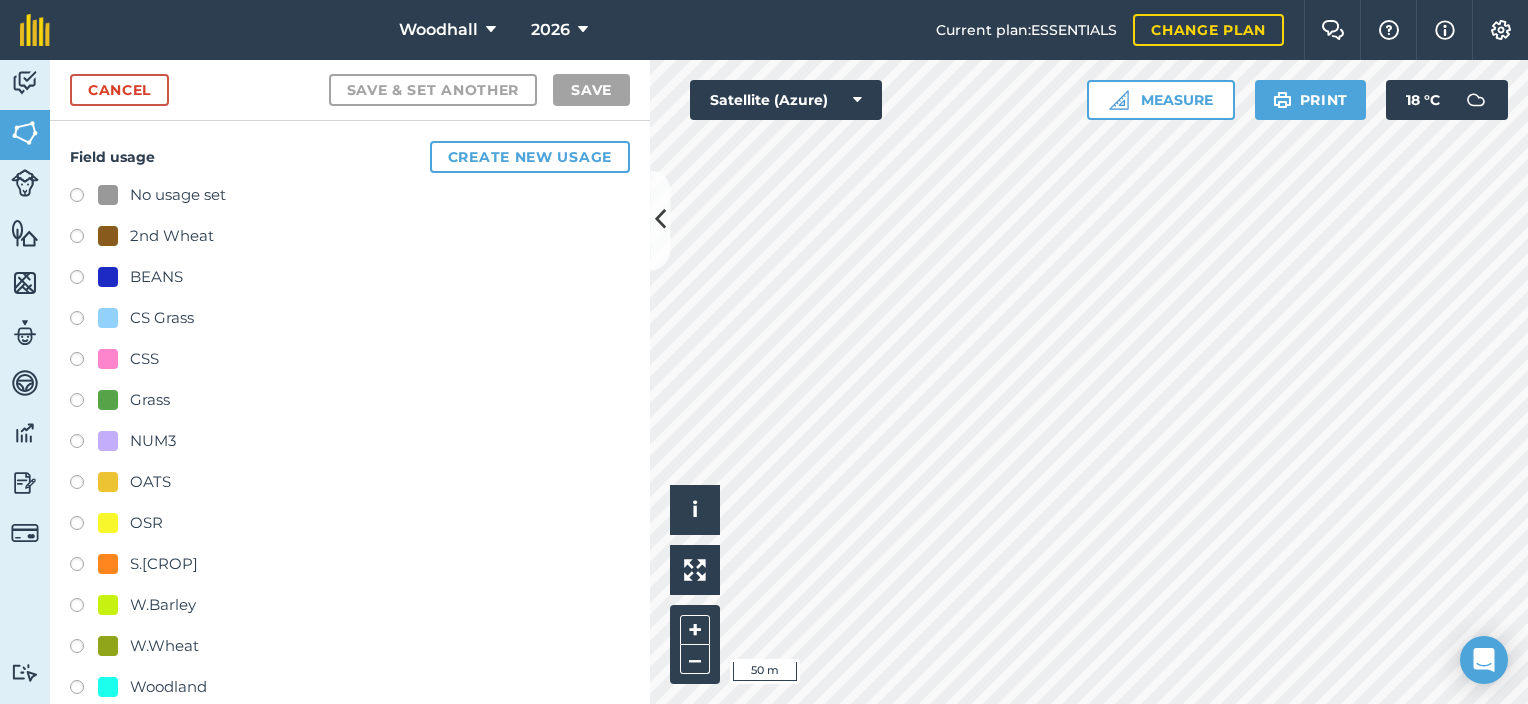 click on "CSS" at bounding box center (128, 359) 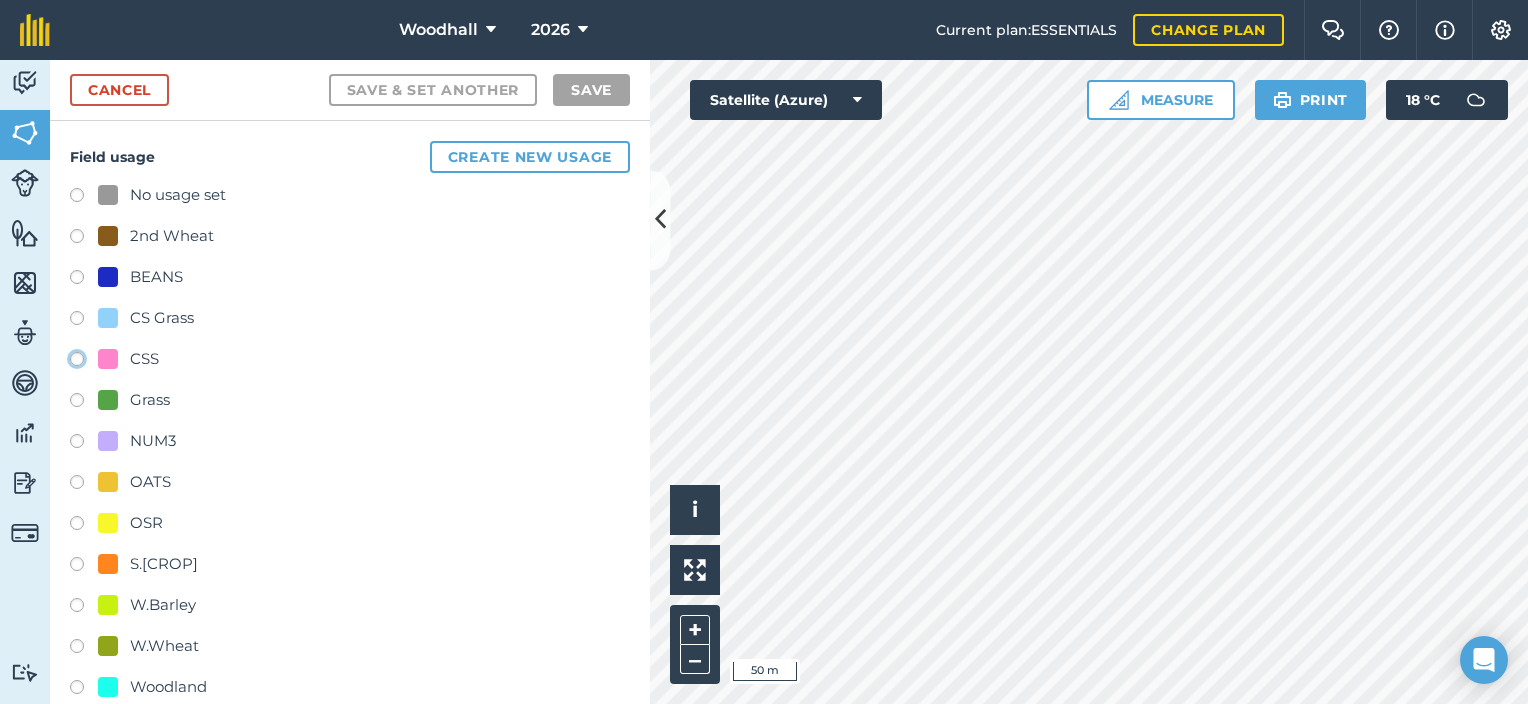 click on "CSS" at bounding box center [-9923, 358] 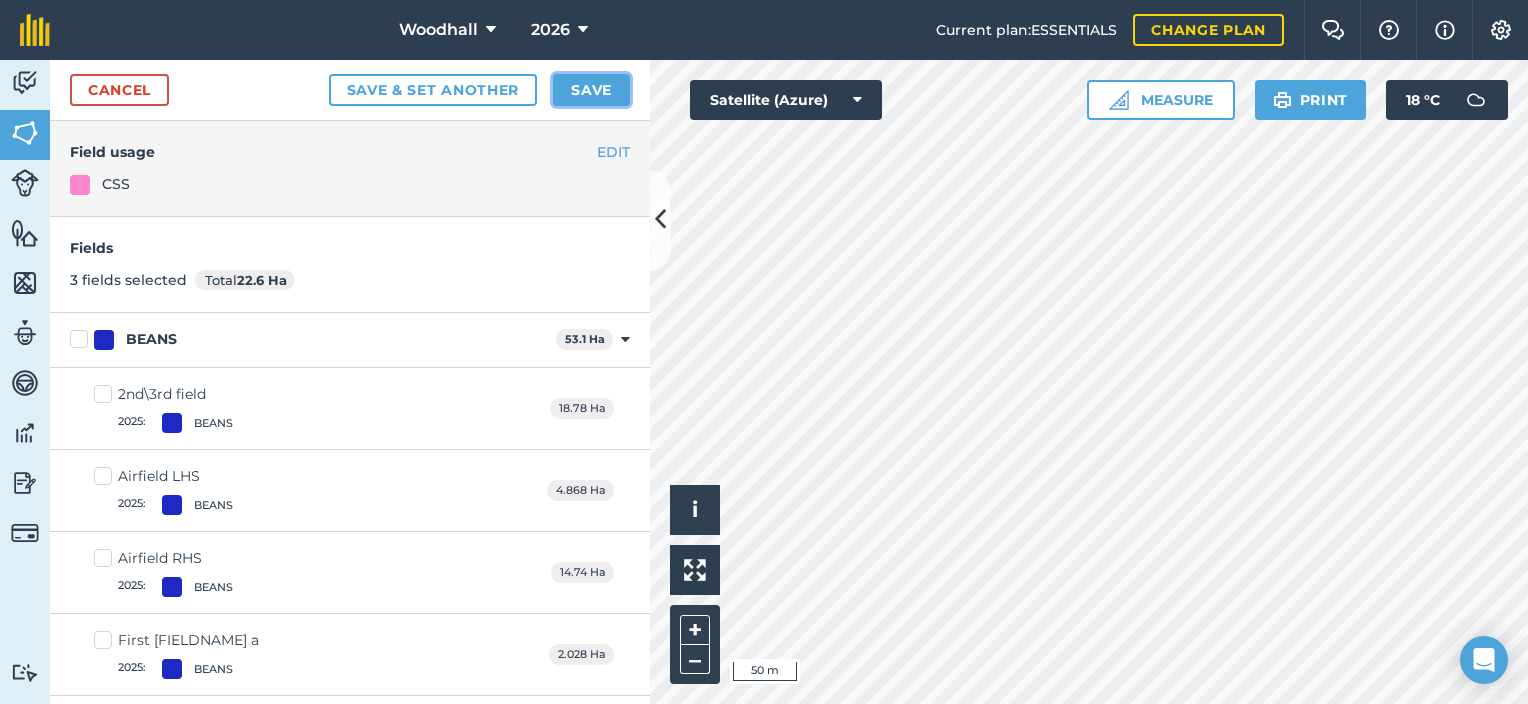click on "Save" at bounding box center [591, 90] 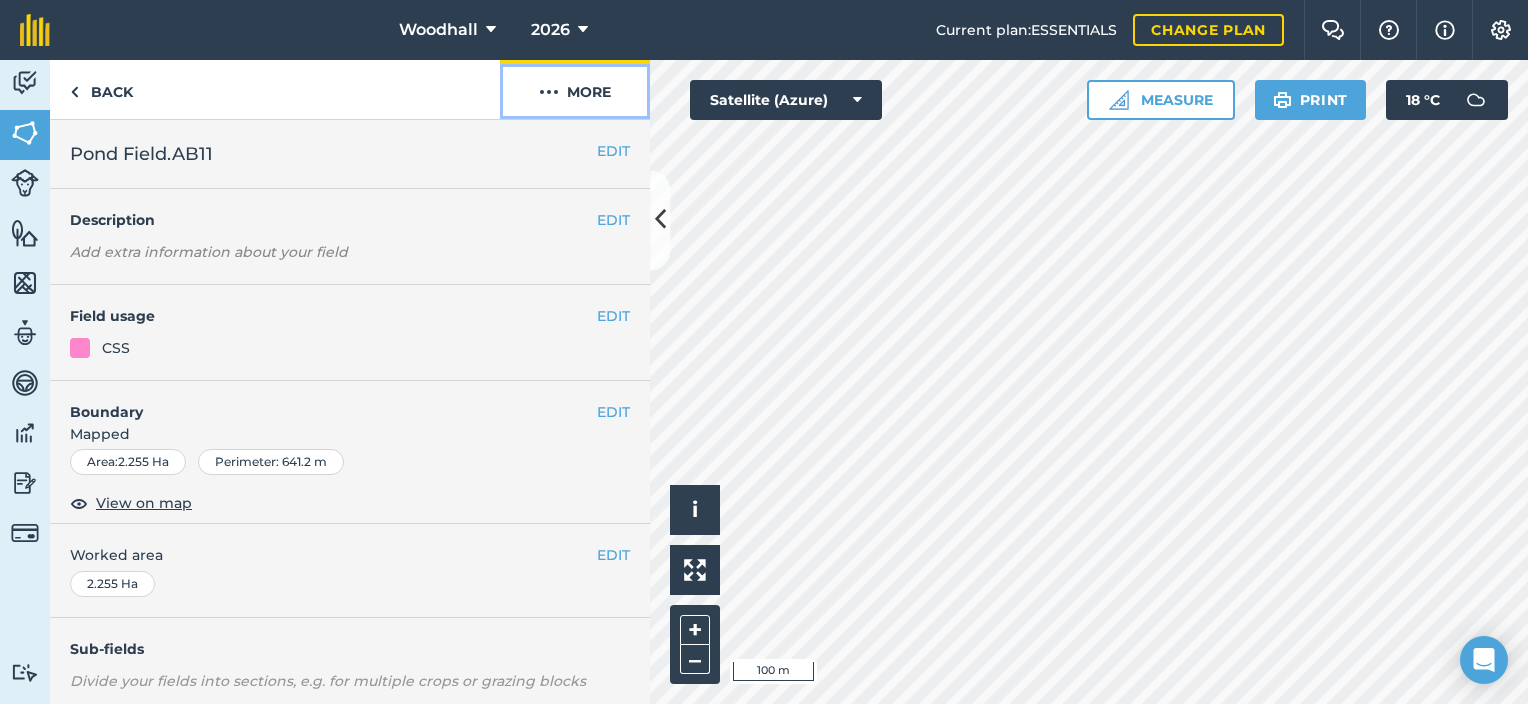 click on "More" at bounding box center [575, 89] 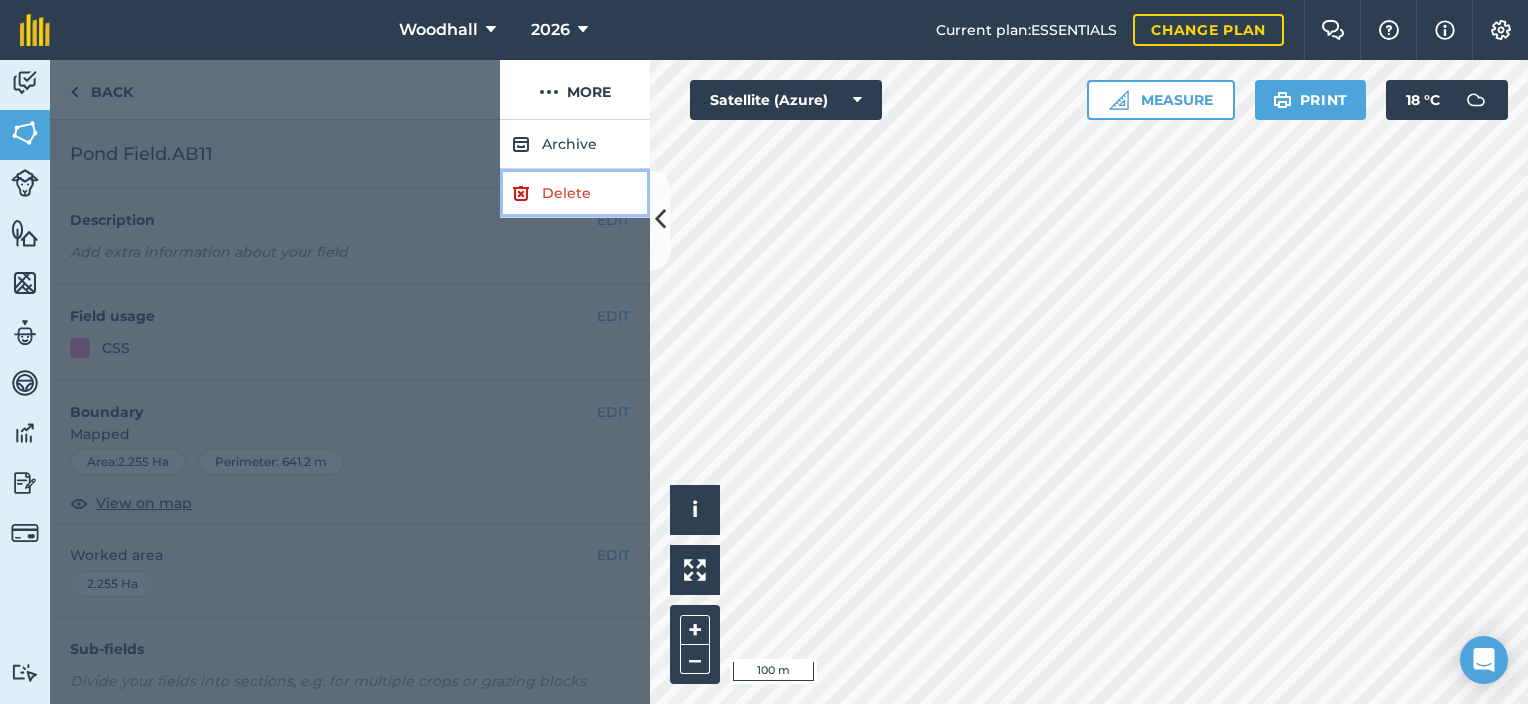 click on "Delete" at bounding box center (575, 193) 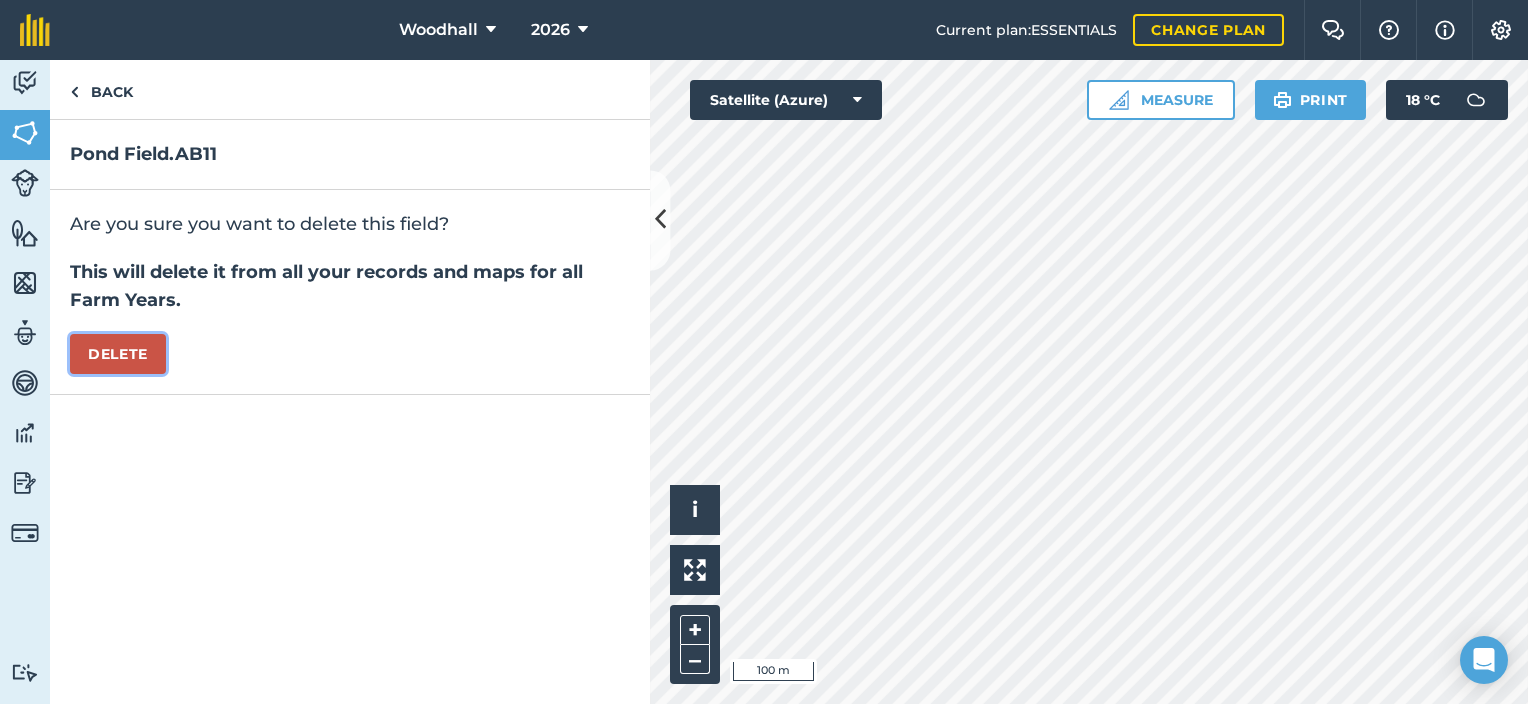 click on "Delete" at bounding box center [118, 354] 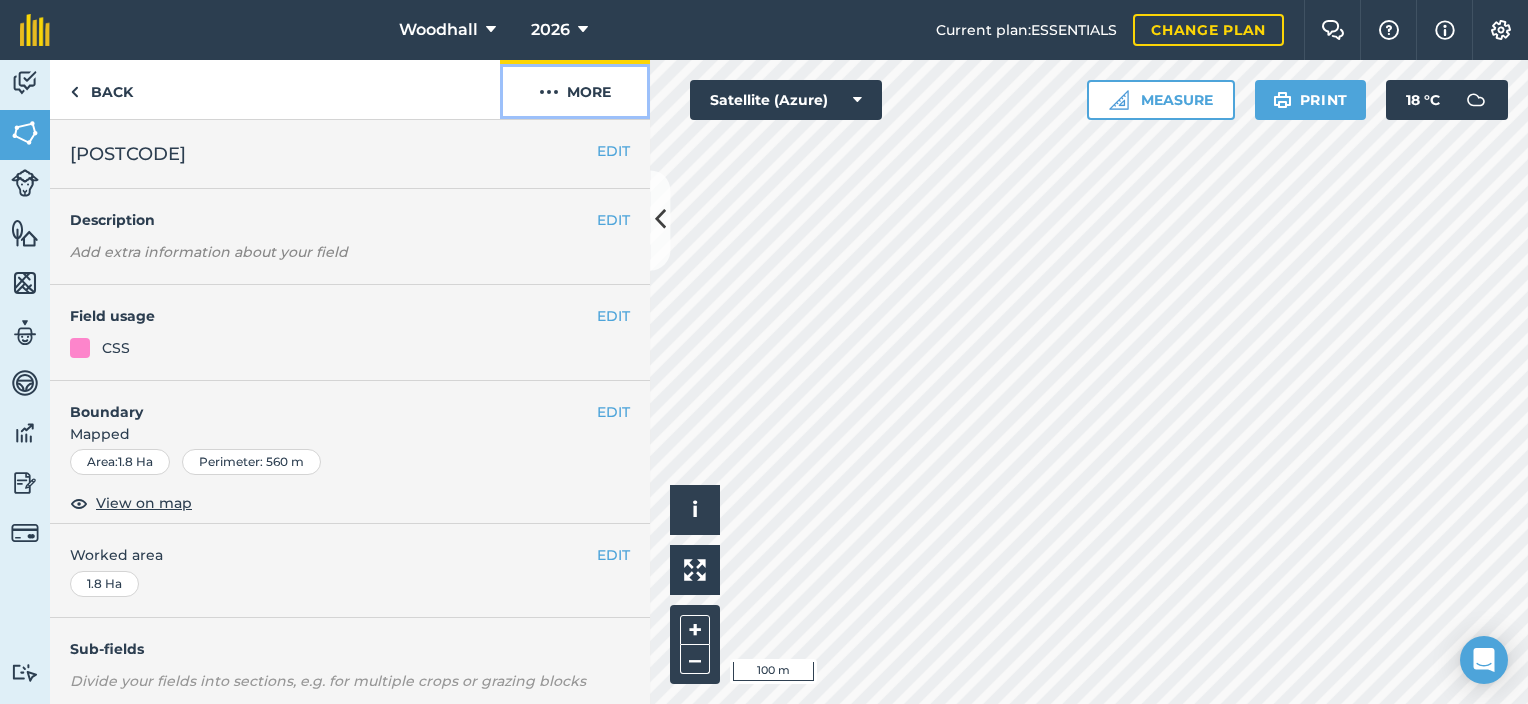 click on "More" at bounding box center (575, 89) 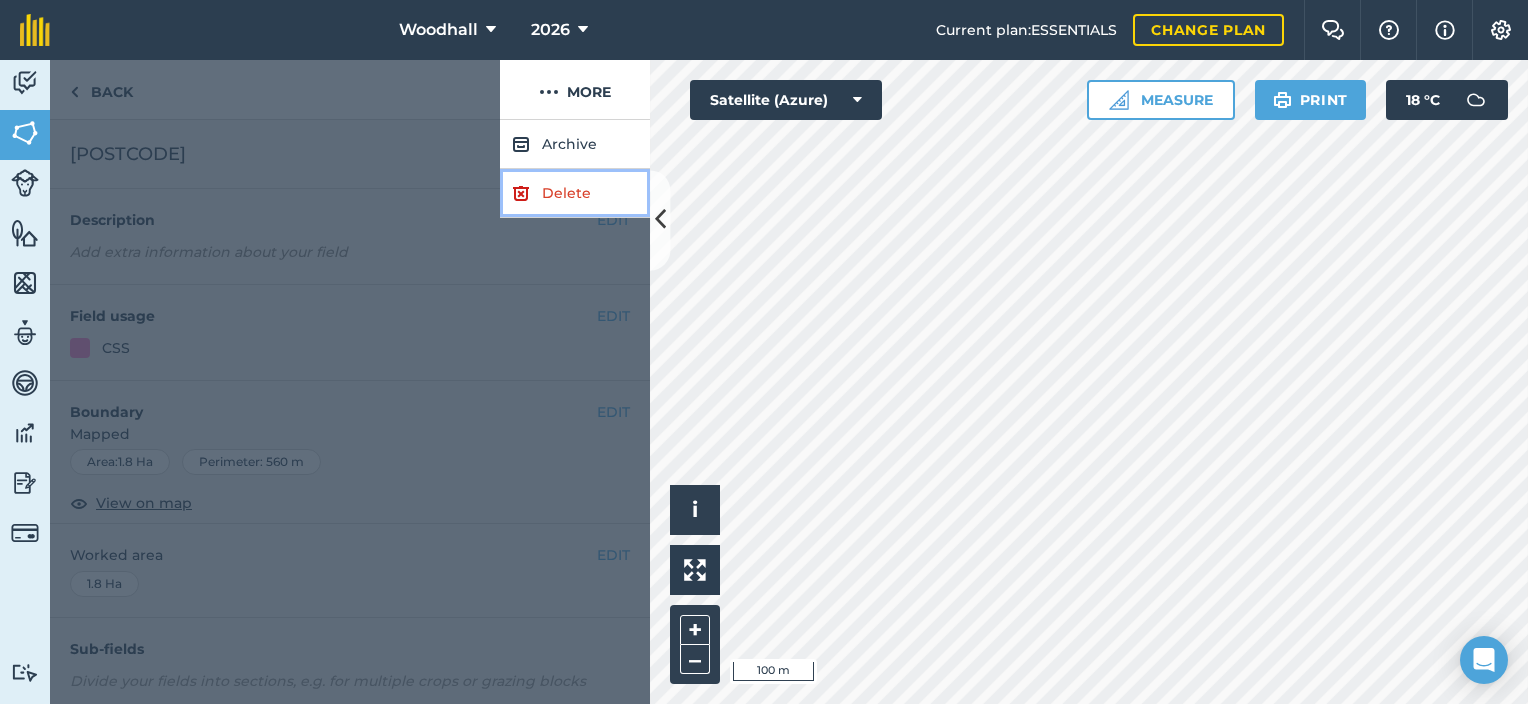 click on "Delete" at bounding box center [575, 193] 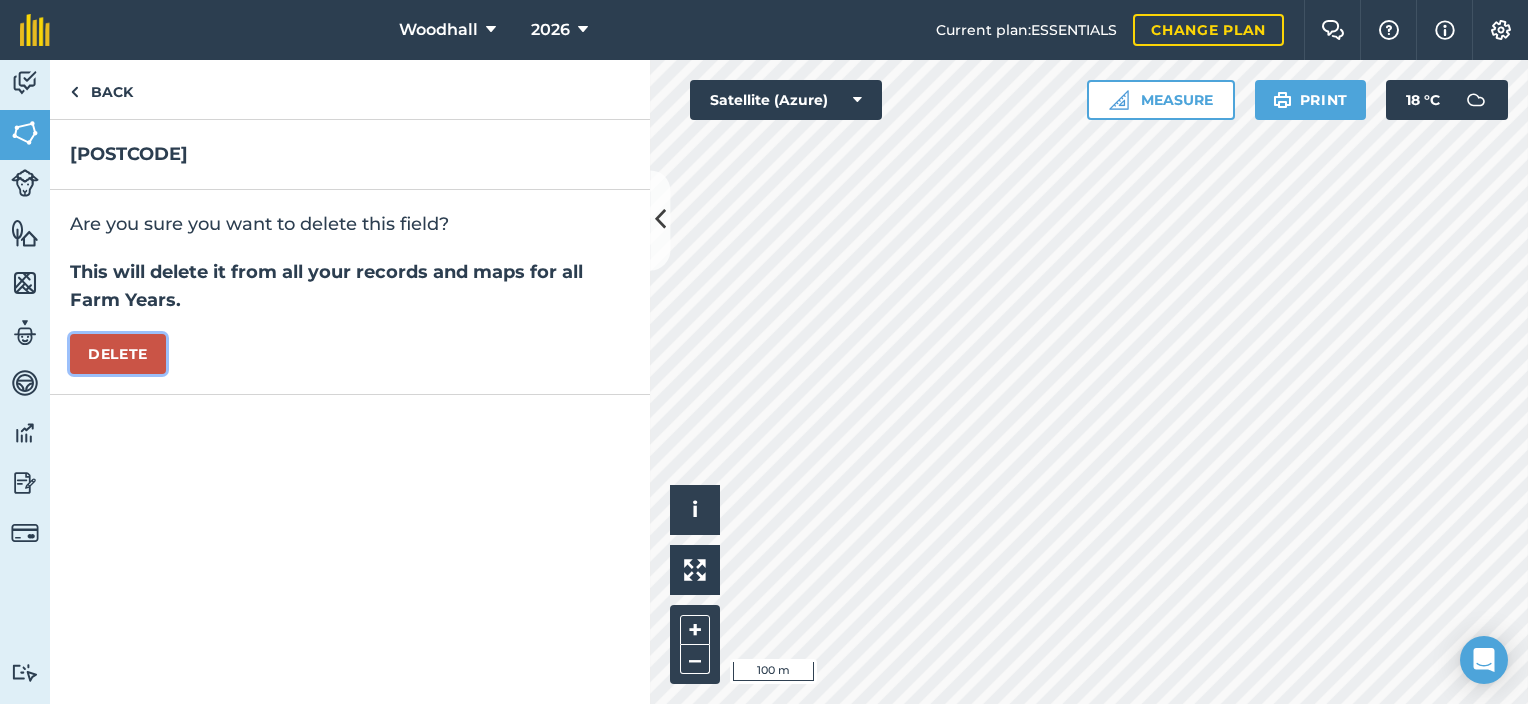 click on "Delete" at bounding box center [118, 354] 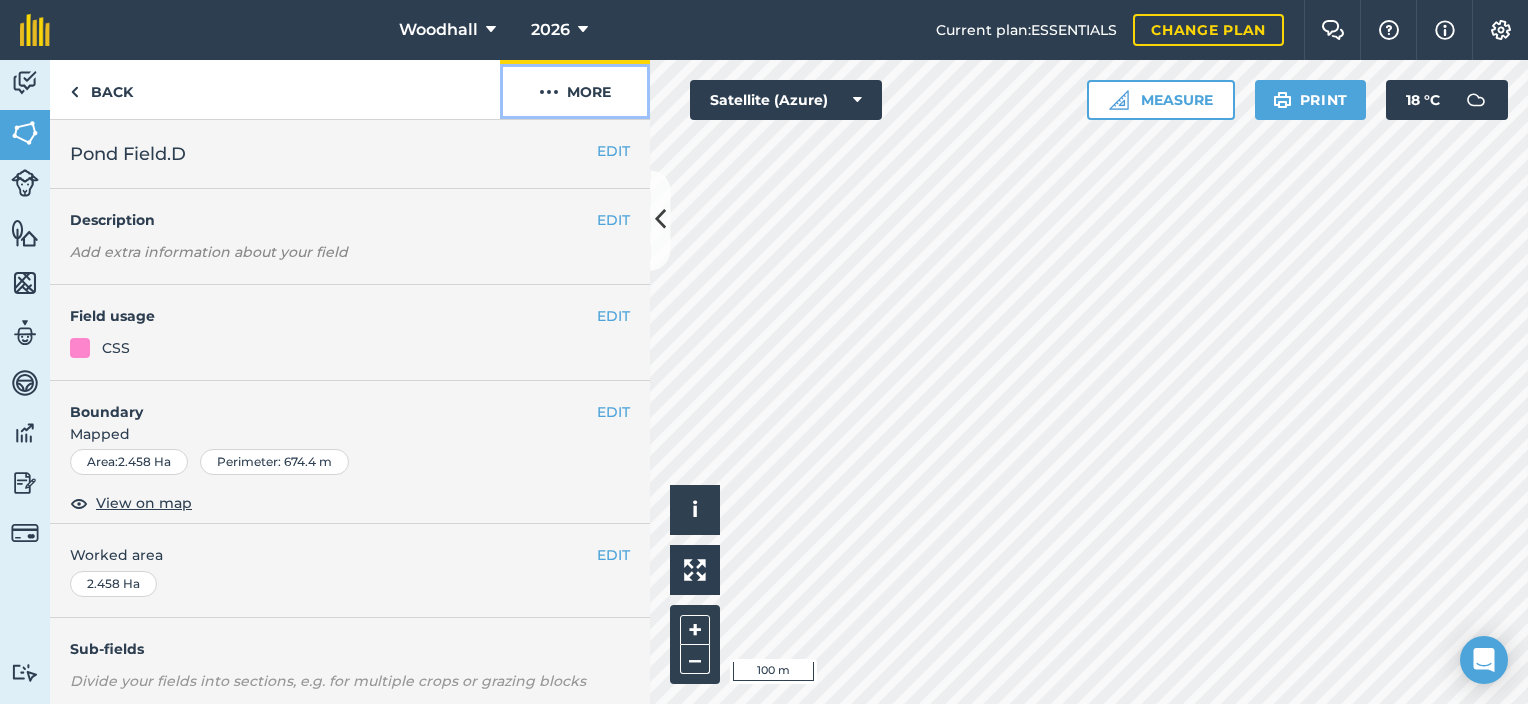 click on "More" at bounding box center [575, 89] 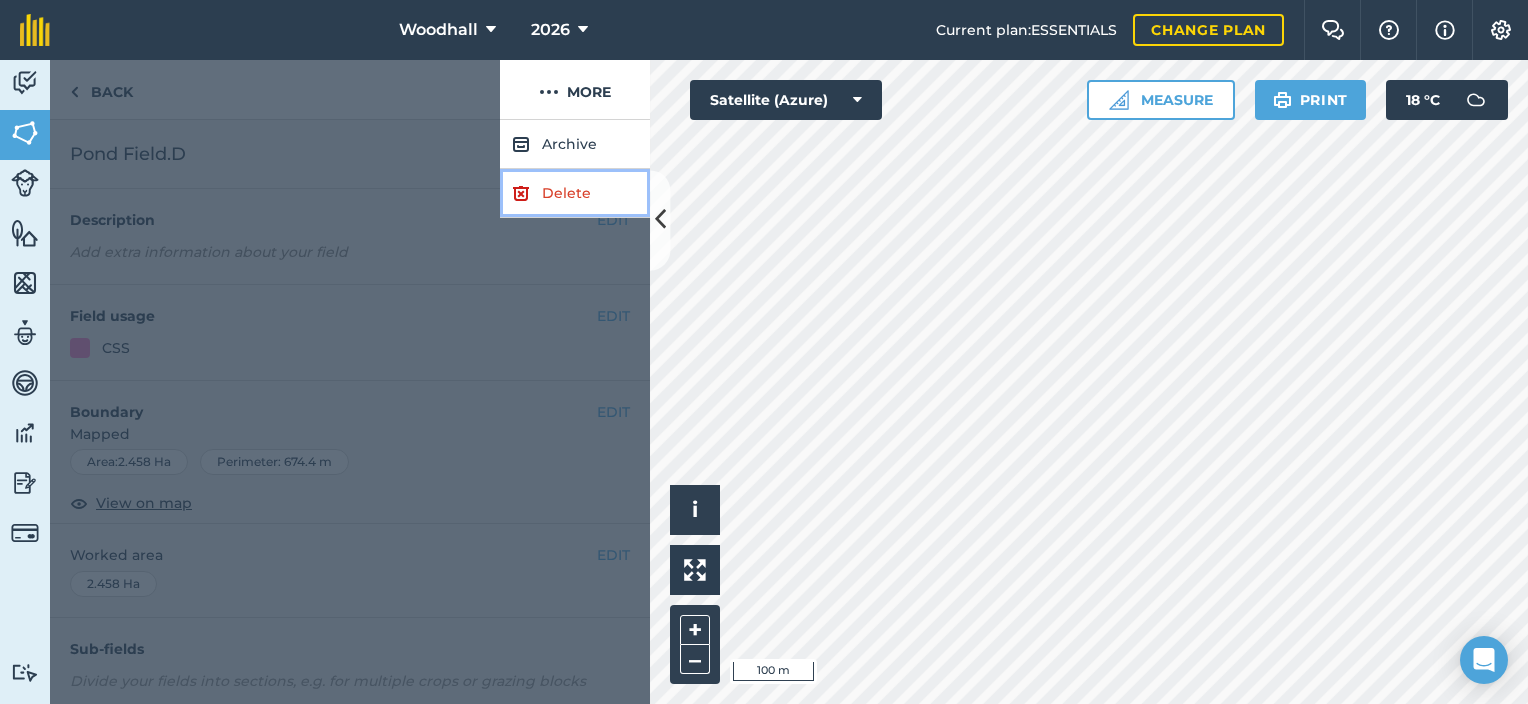 click on "Delete" at bounding box center [575, 193] 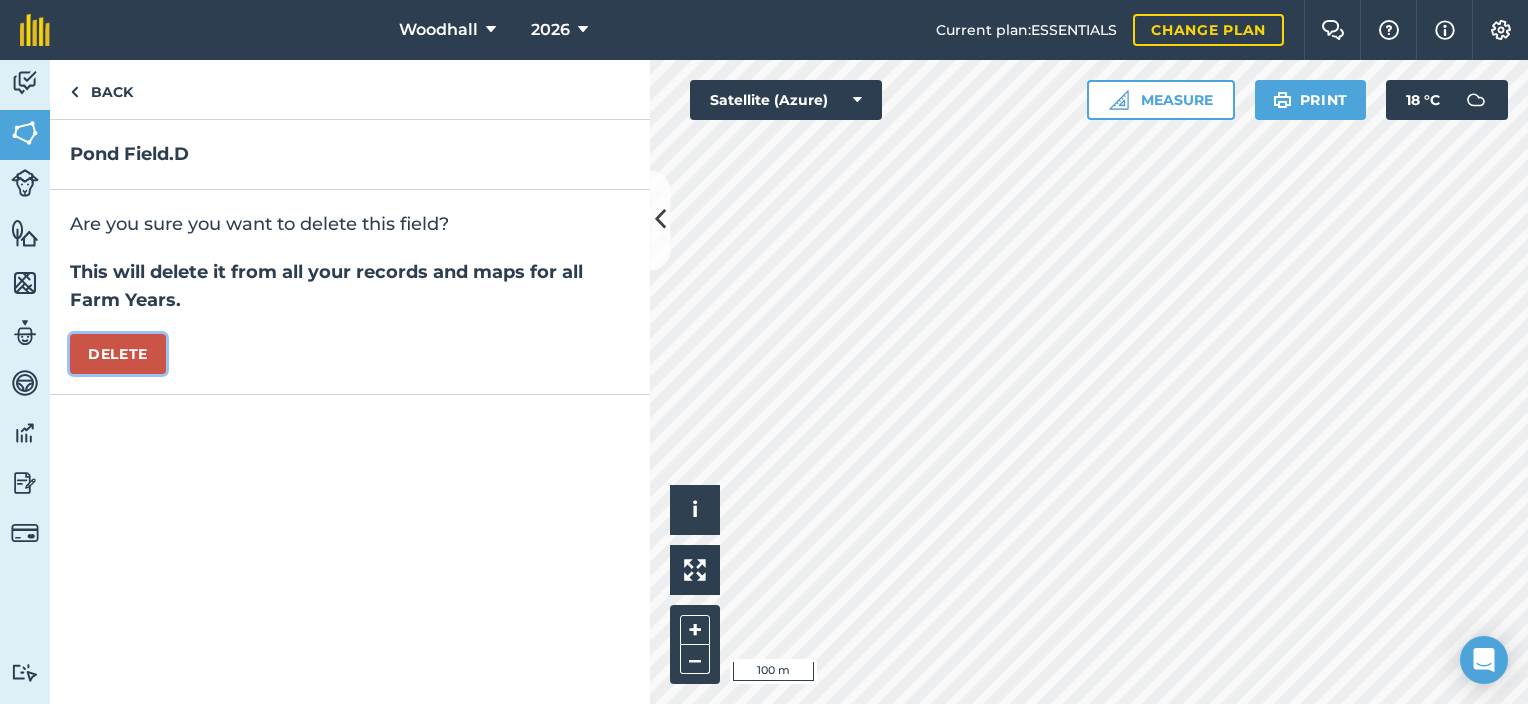 click on "Delete" at bounding box center (118, 354) 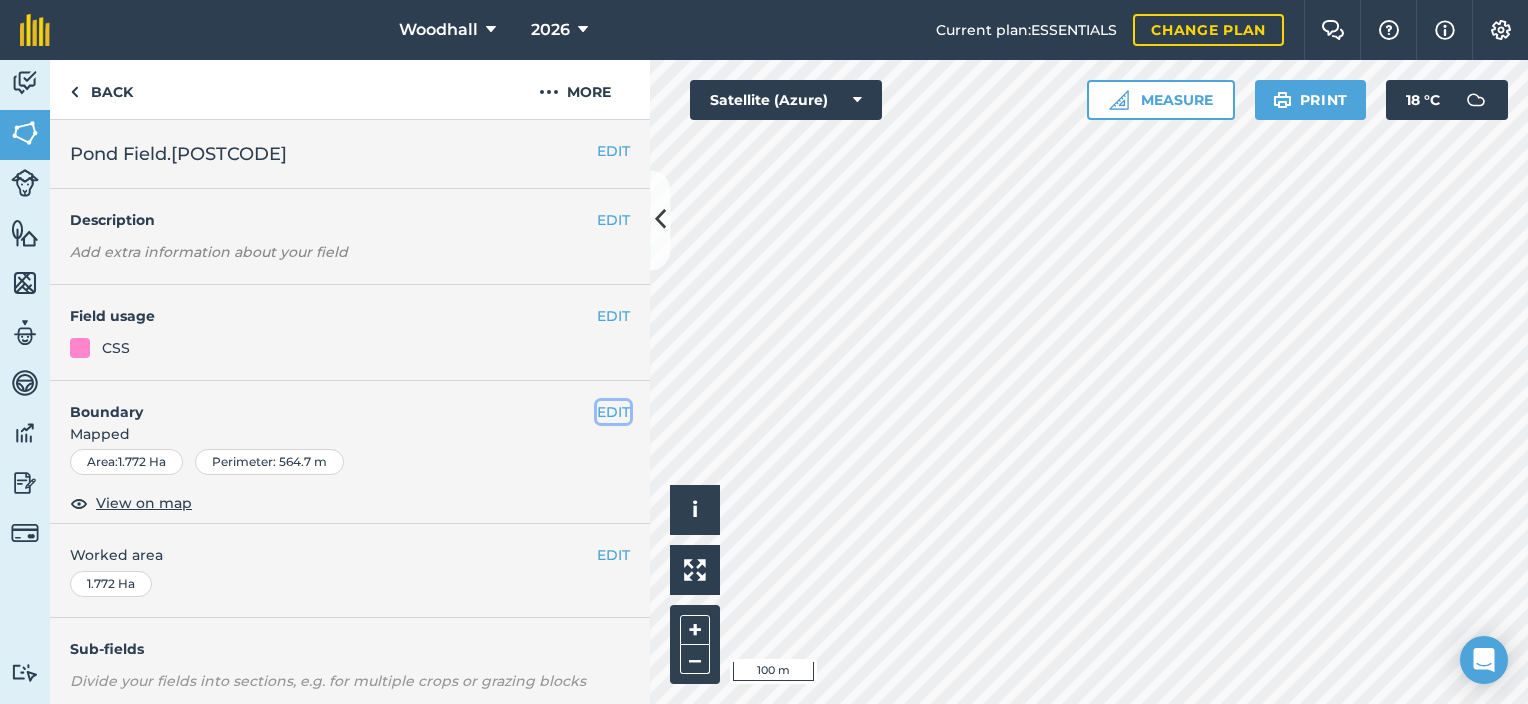 click on "EDIT" at bounding box center [613, 412] 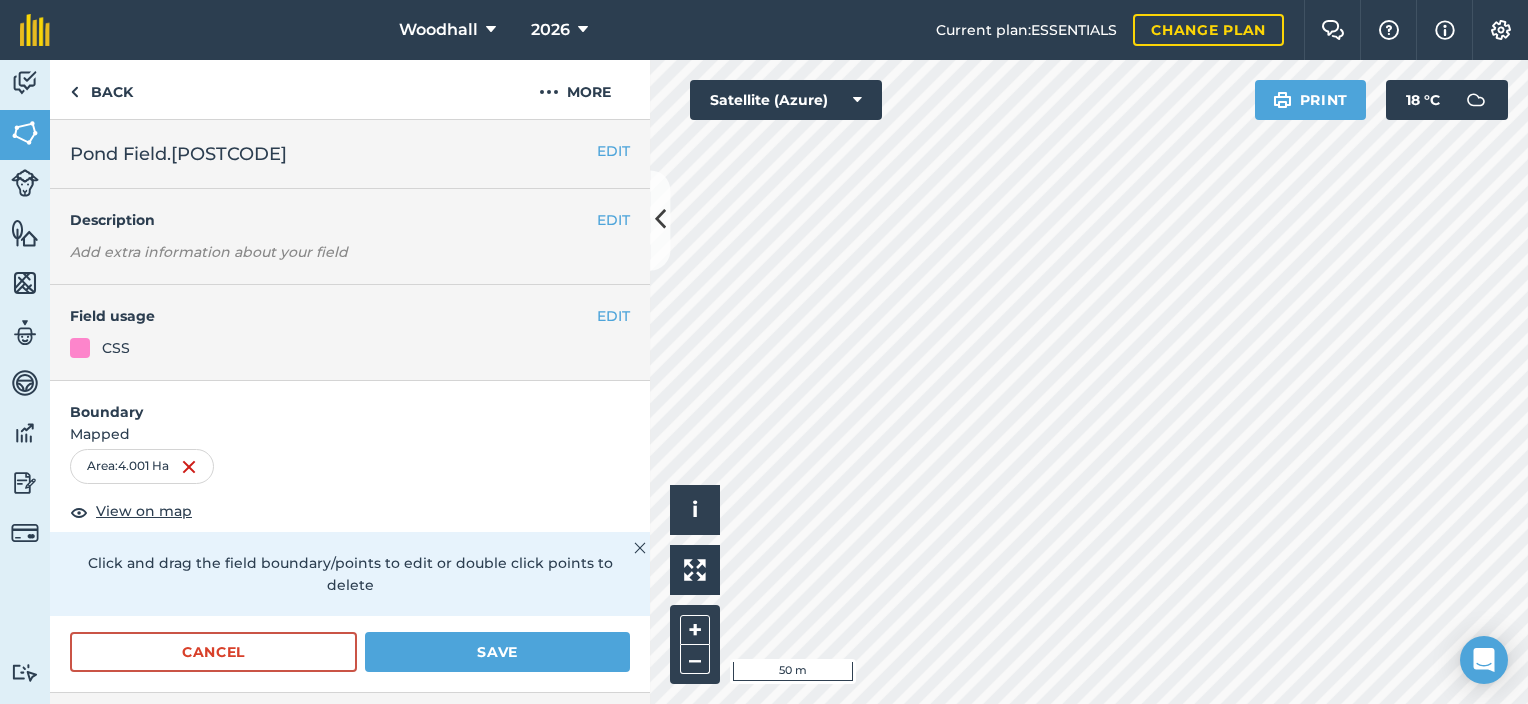 click on "Pond Field.[POSTCODE]" at bounding box center [333, 154] 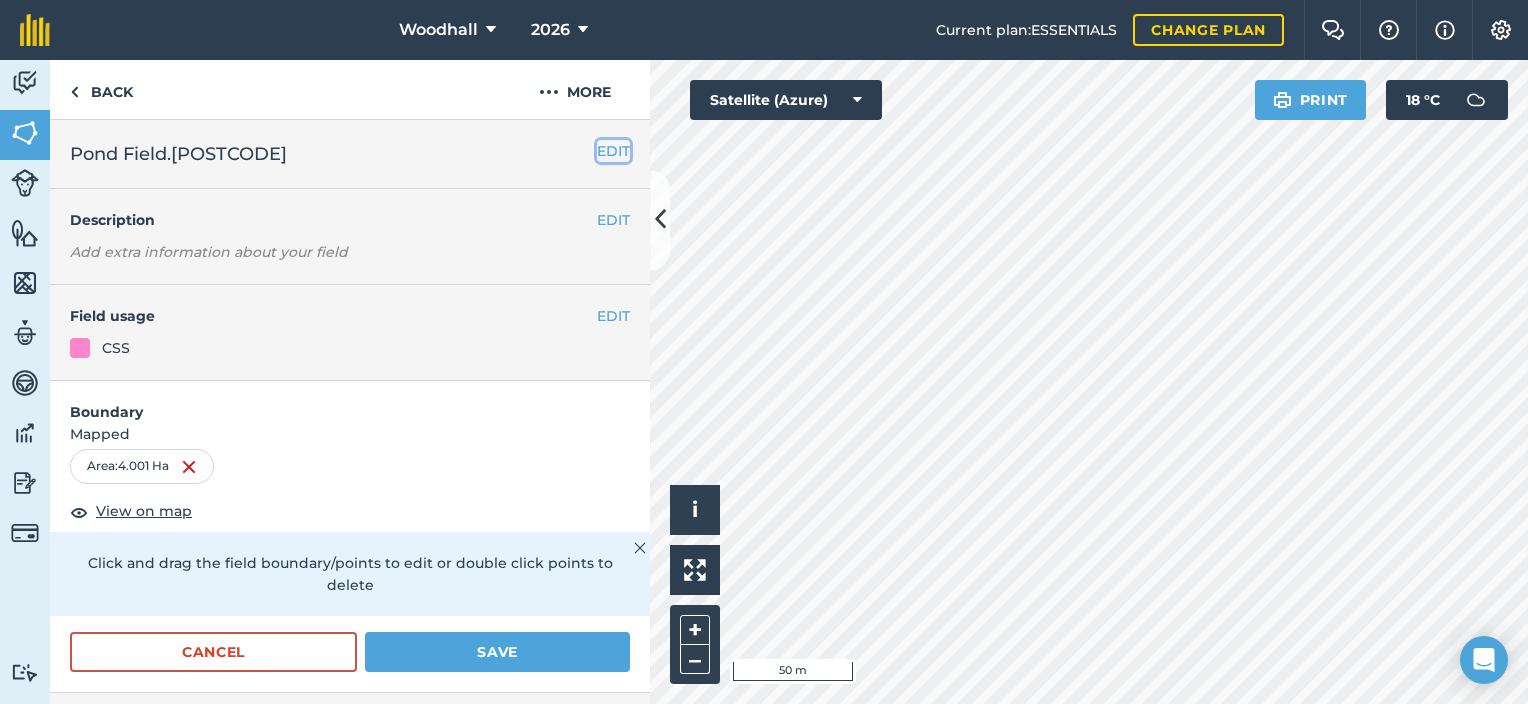 click on "EDIT" at bounding box center (613, 151) 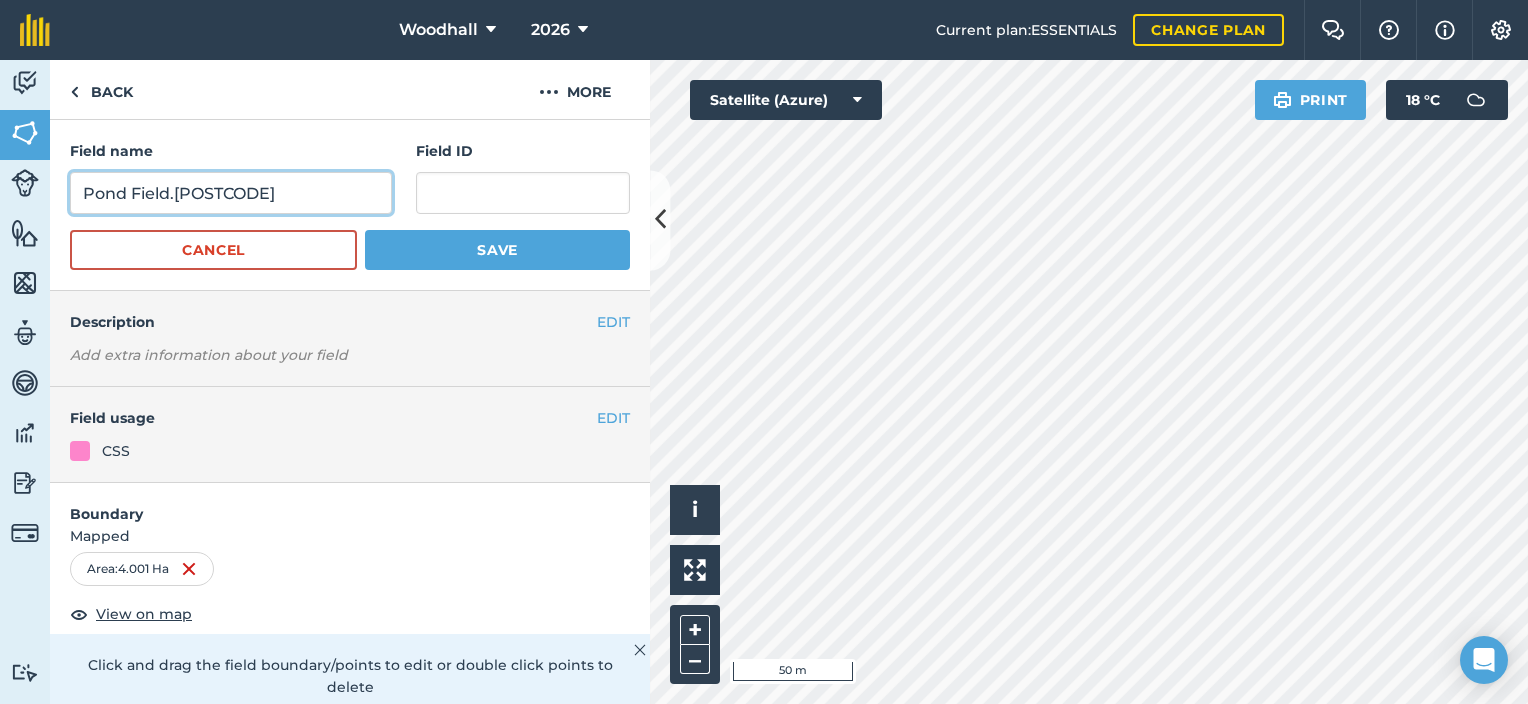 click on "Pond Field.[POSTCODE]" at bounding box center [231, 193] 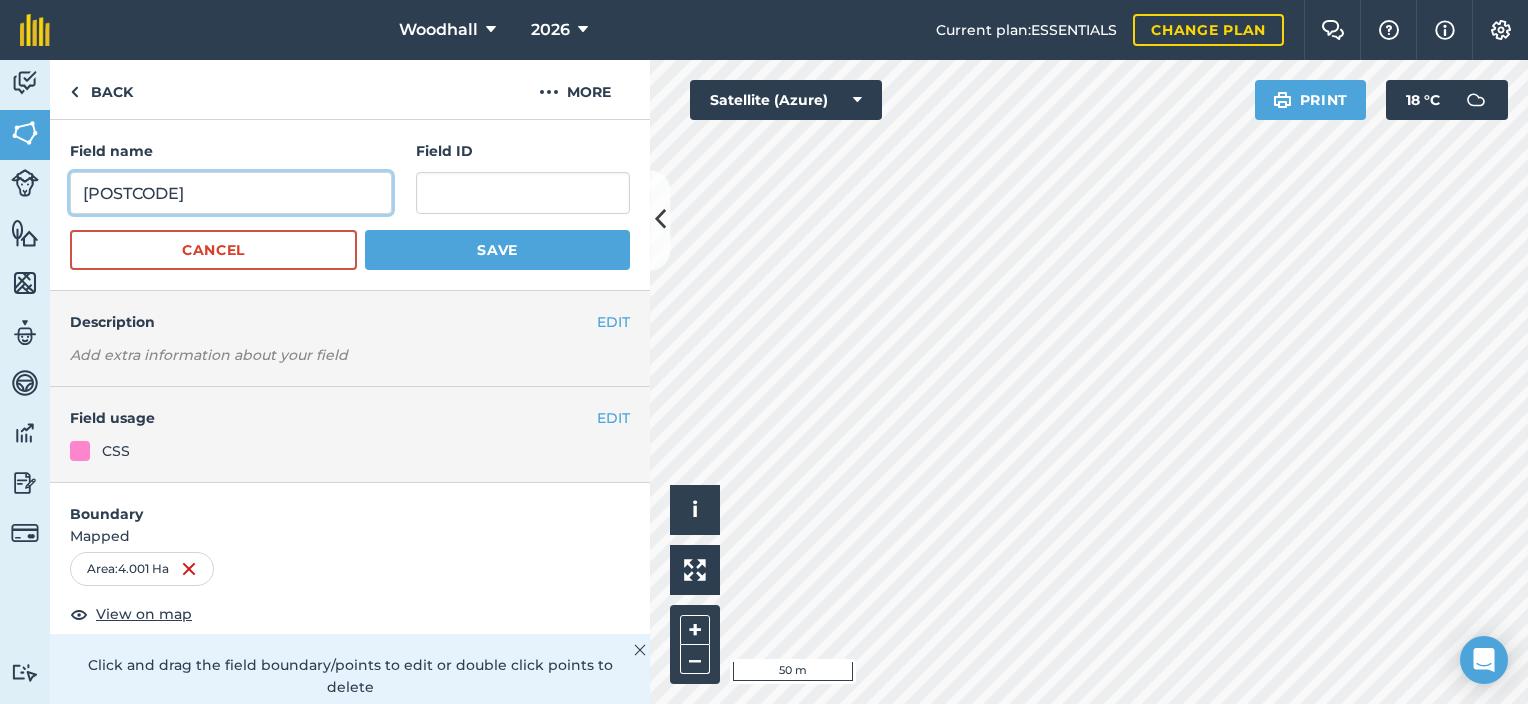 type on "[POSTCODE]" 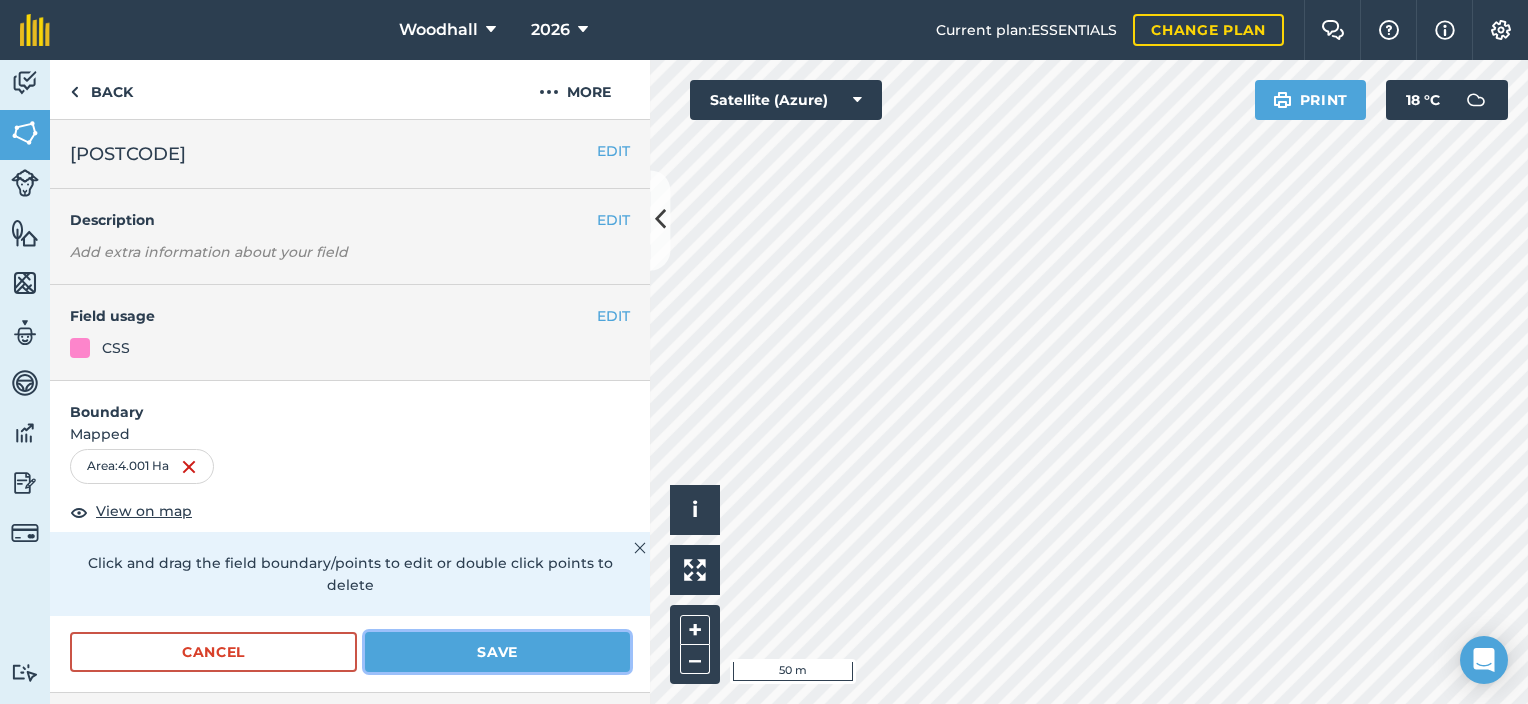 click on "Save" at bounding box center (497, 652) 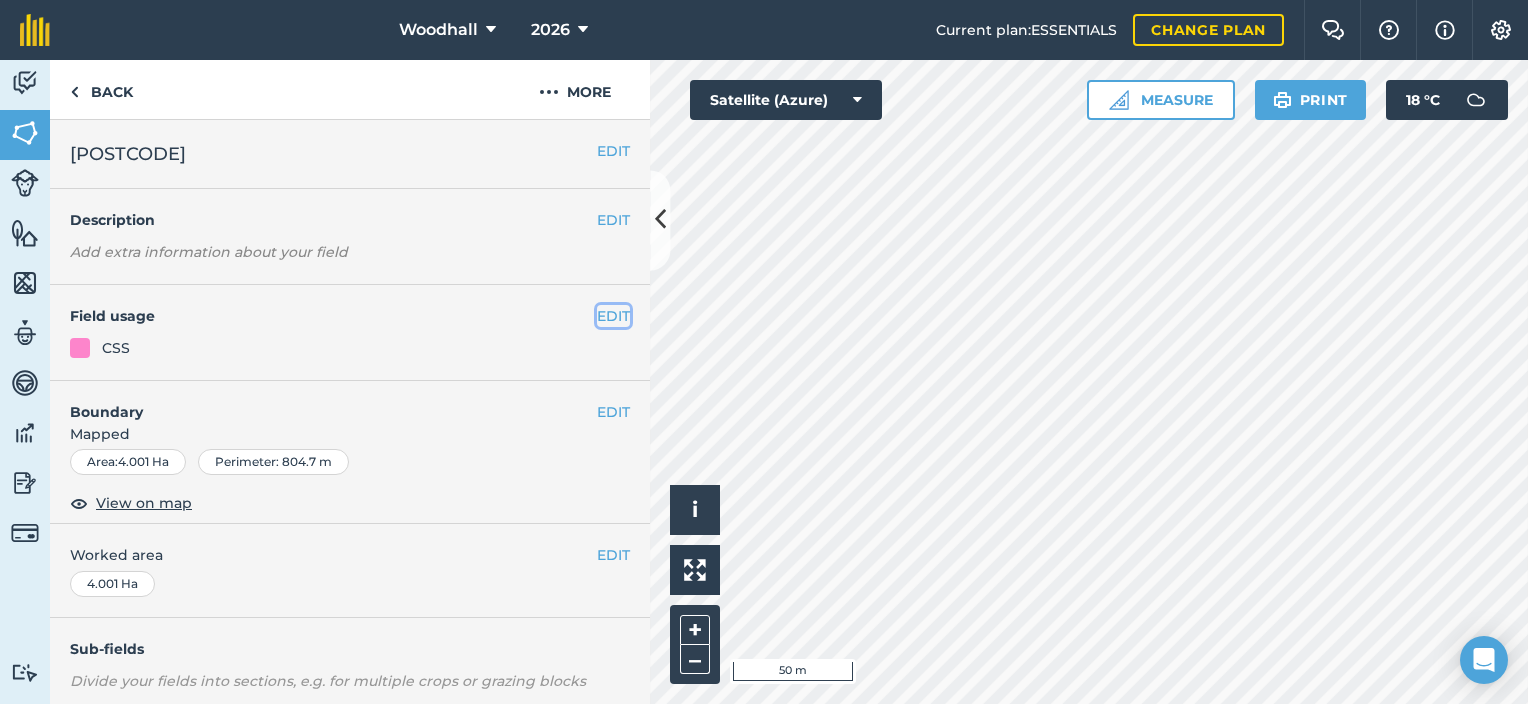 click on "EDIT" at bounding box center [613, 316] 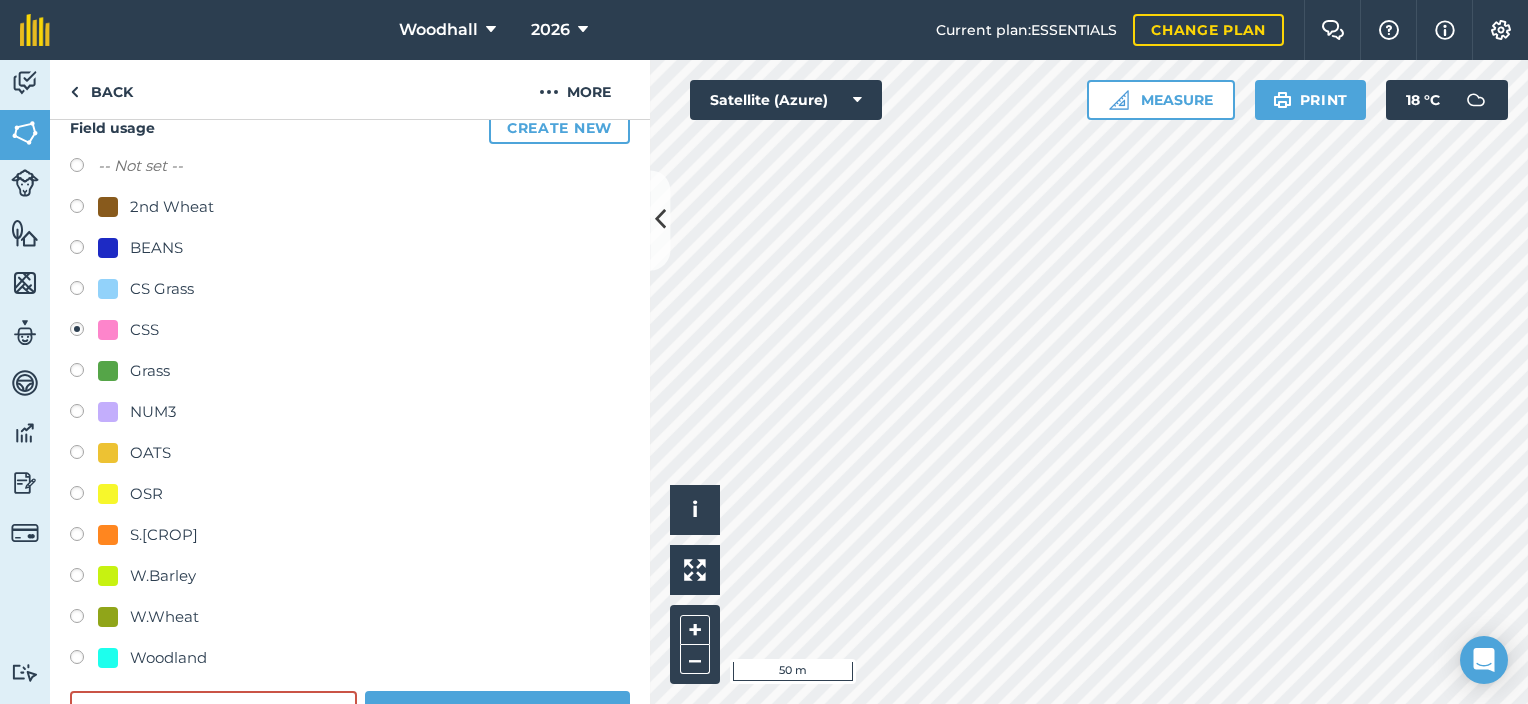 scroll, scrollTop: 200, scrollLeft: 0, axis: vertical 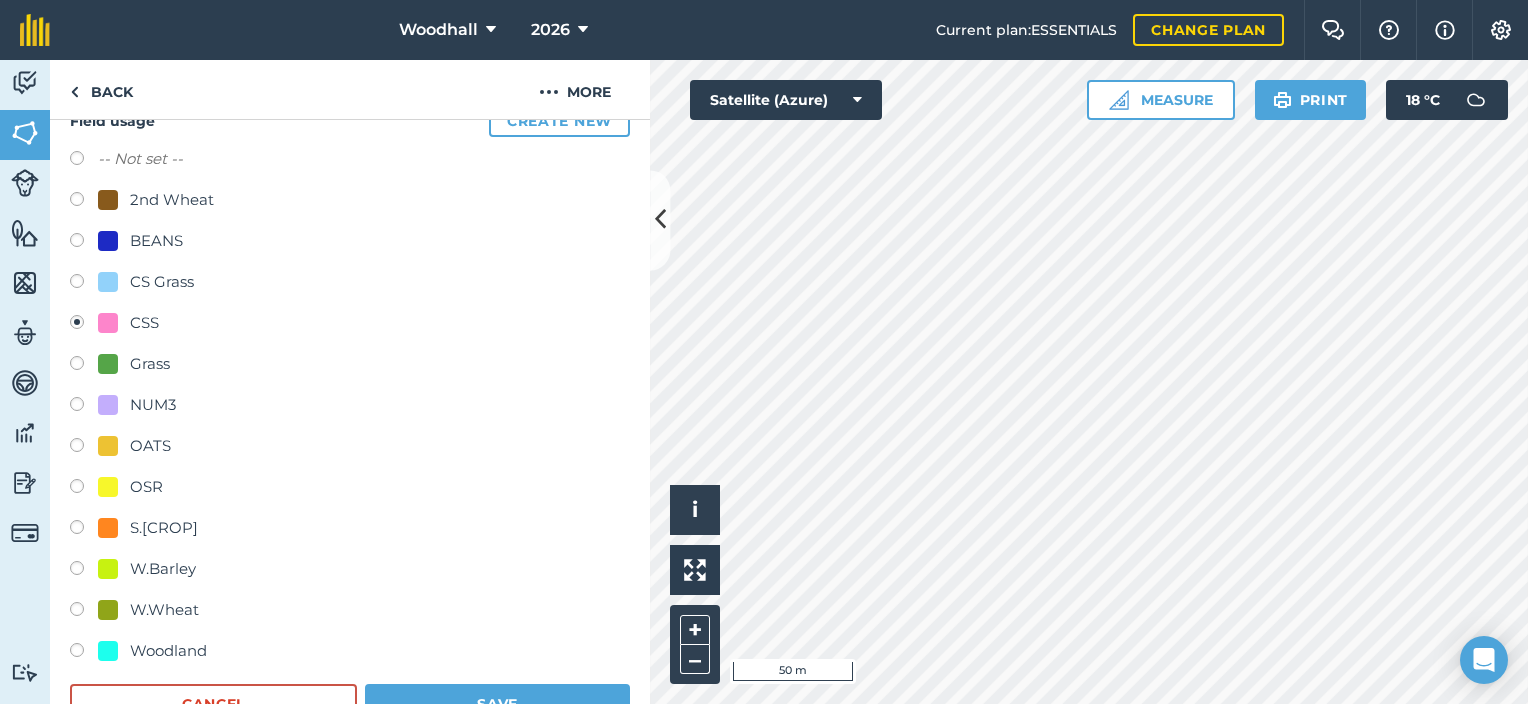 click on "W.Wheat" at bounding box center (164, 610) 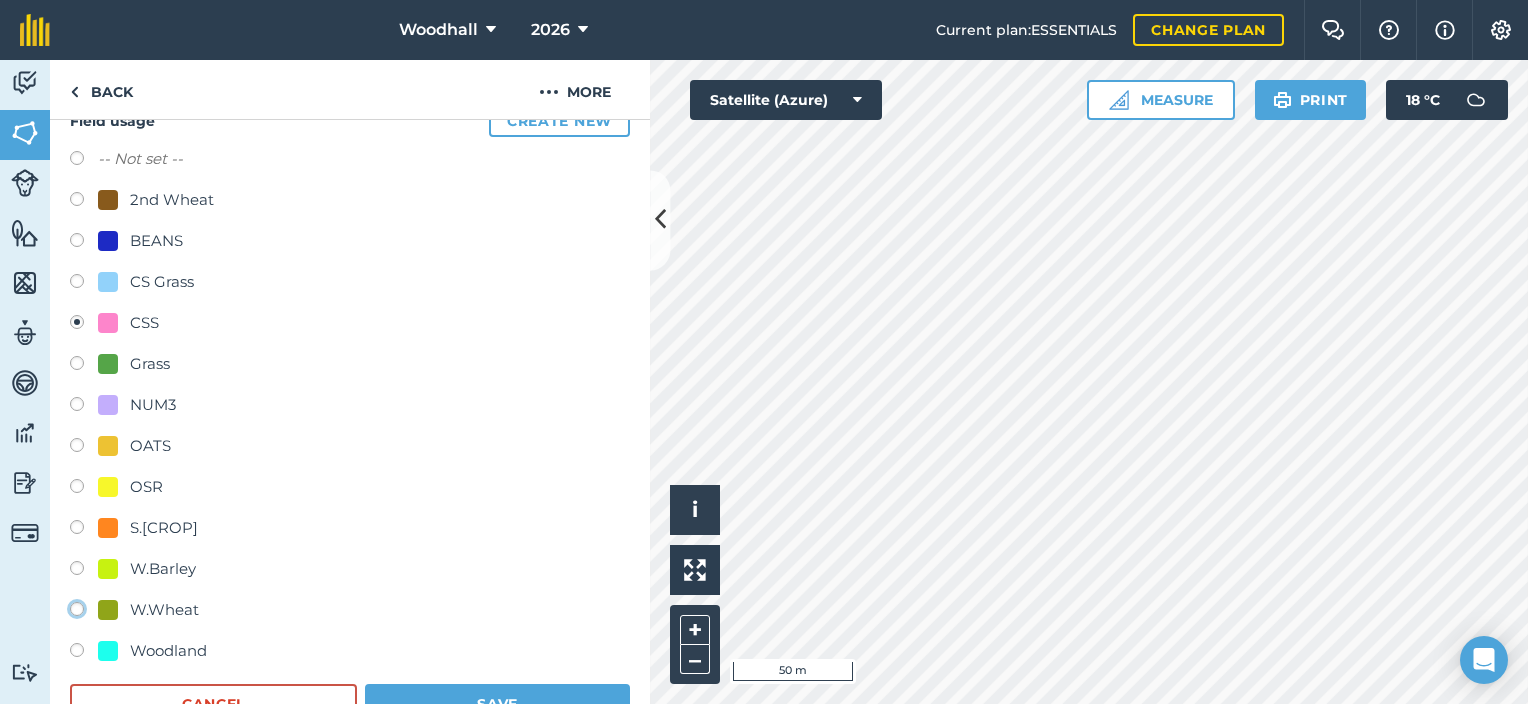 click on "W.Wheat" at bounding box center [-9923, 608] 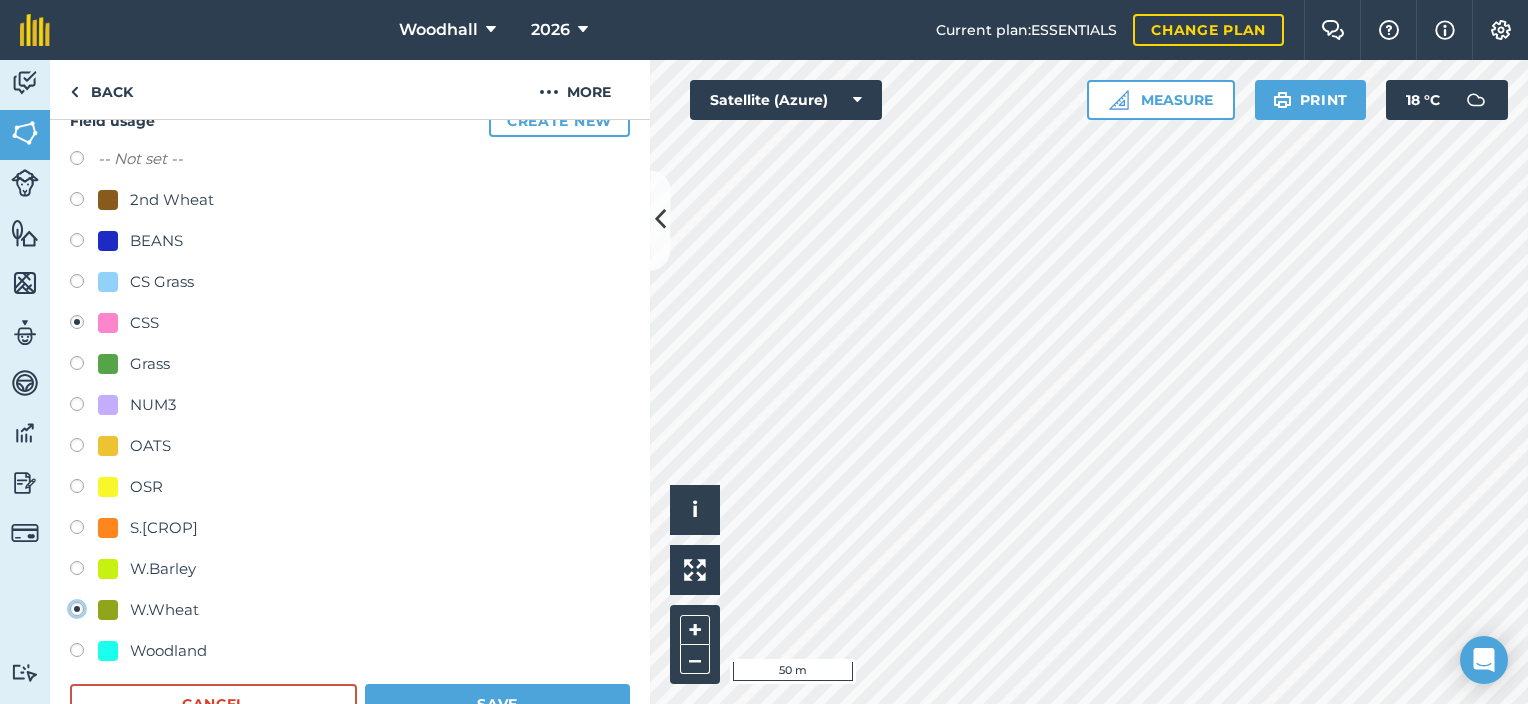 radio on "true" 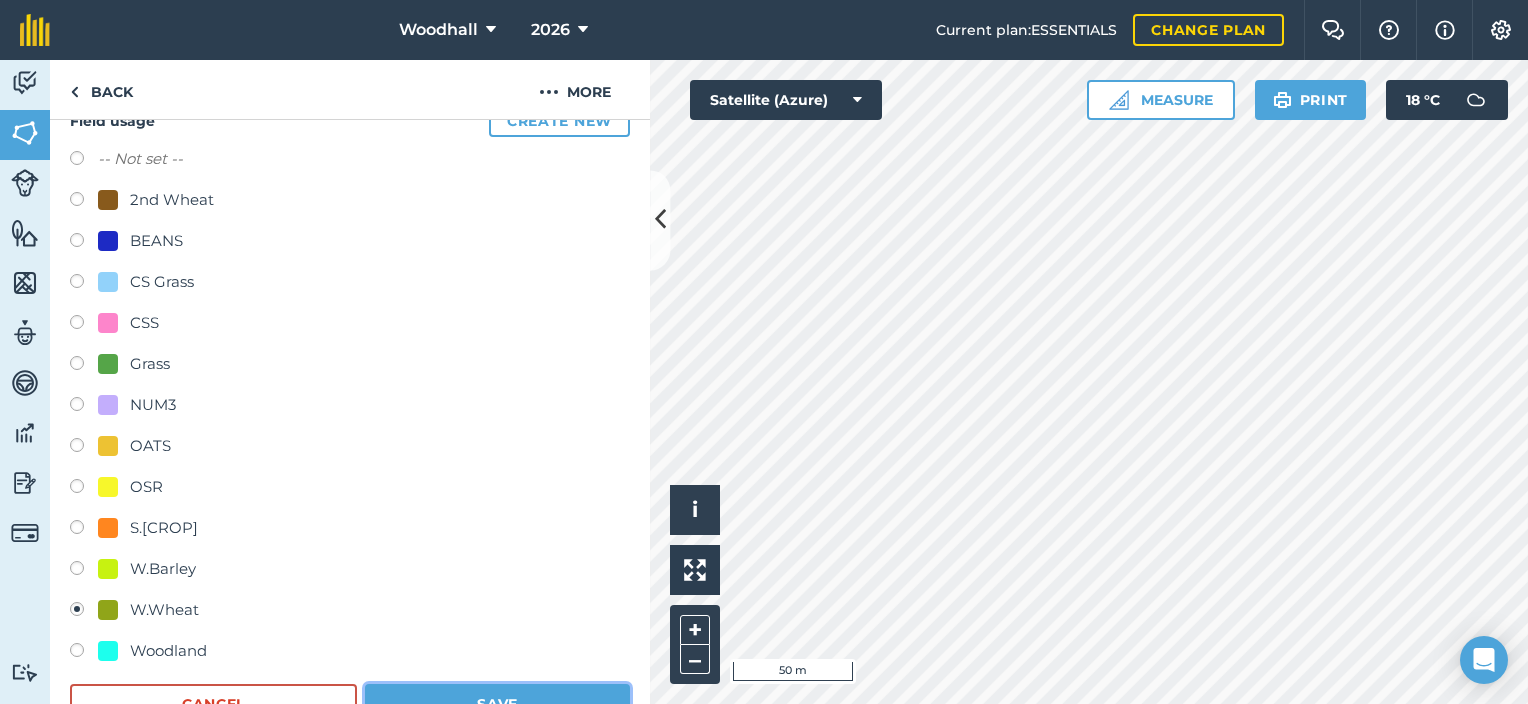 click on "Save" at bounding box center (497, 704) 